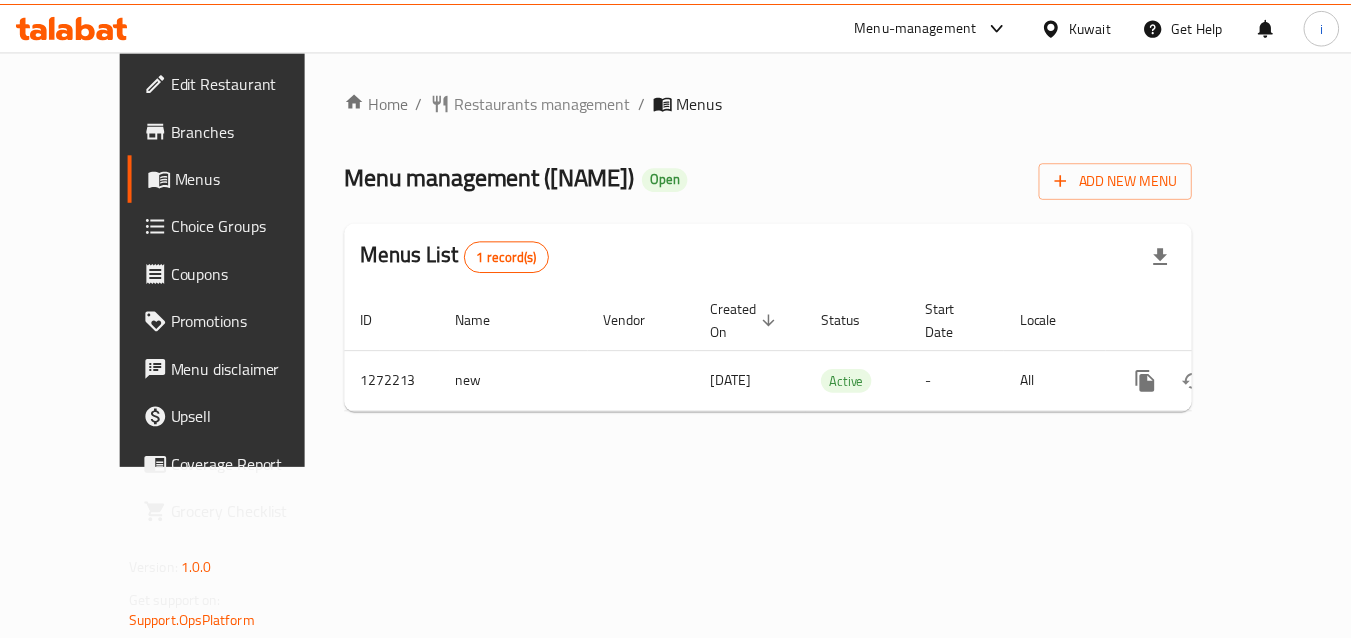 scroll, scrollTop: 0, scrollLeft: 0, axis: both 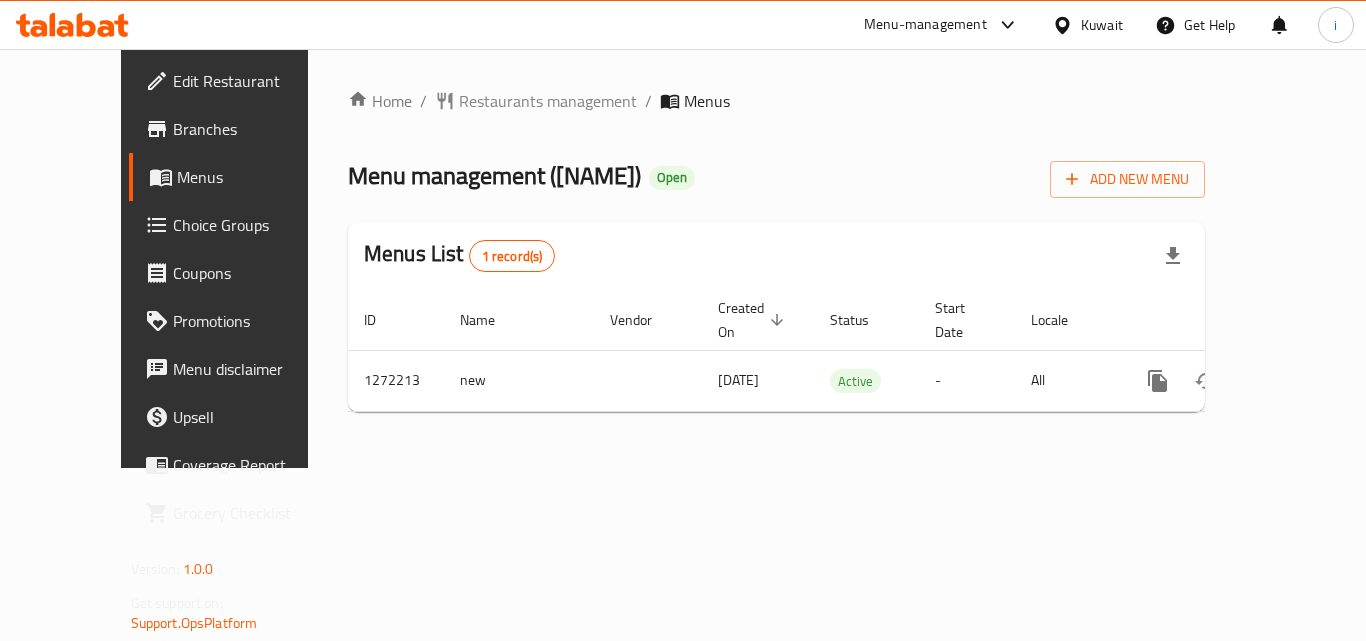 click 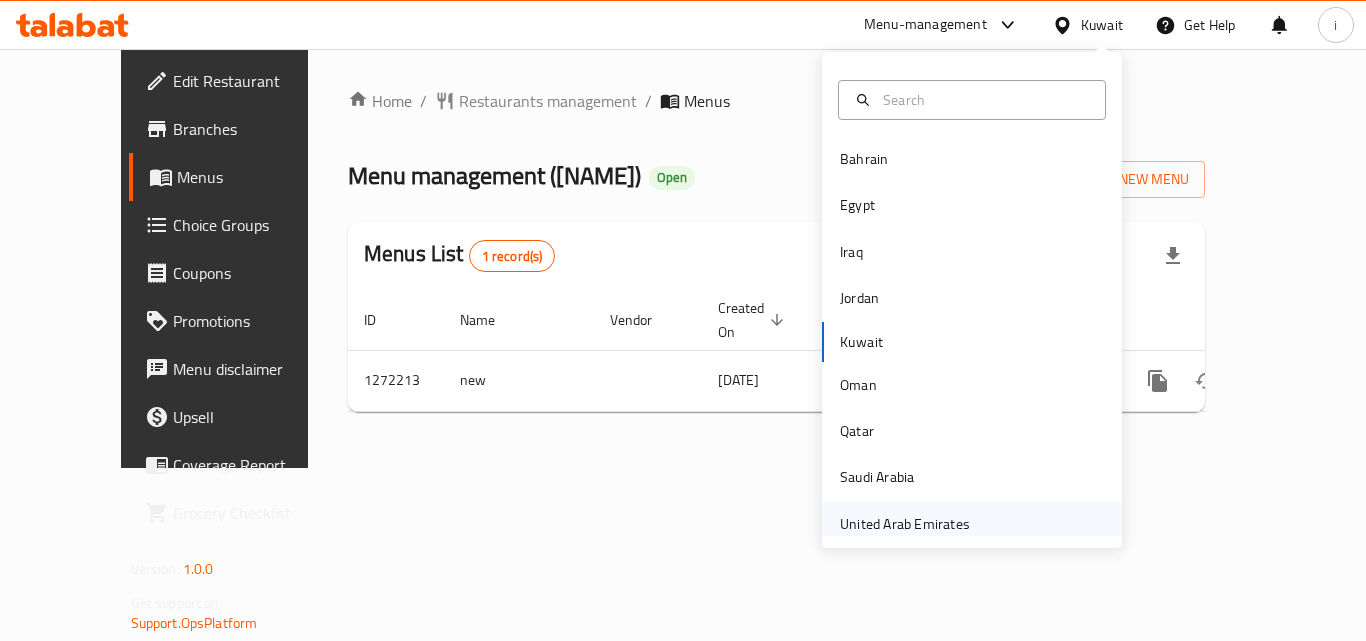 click on "United Arab Emirates" at bounding box center [905, 524] 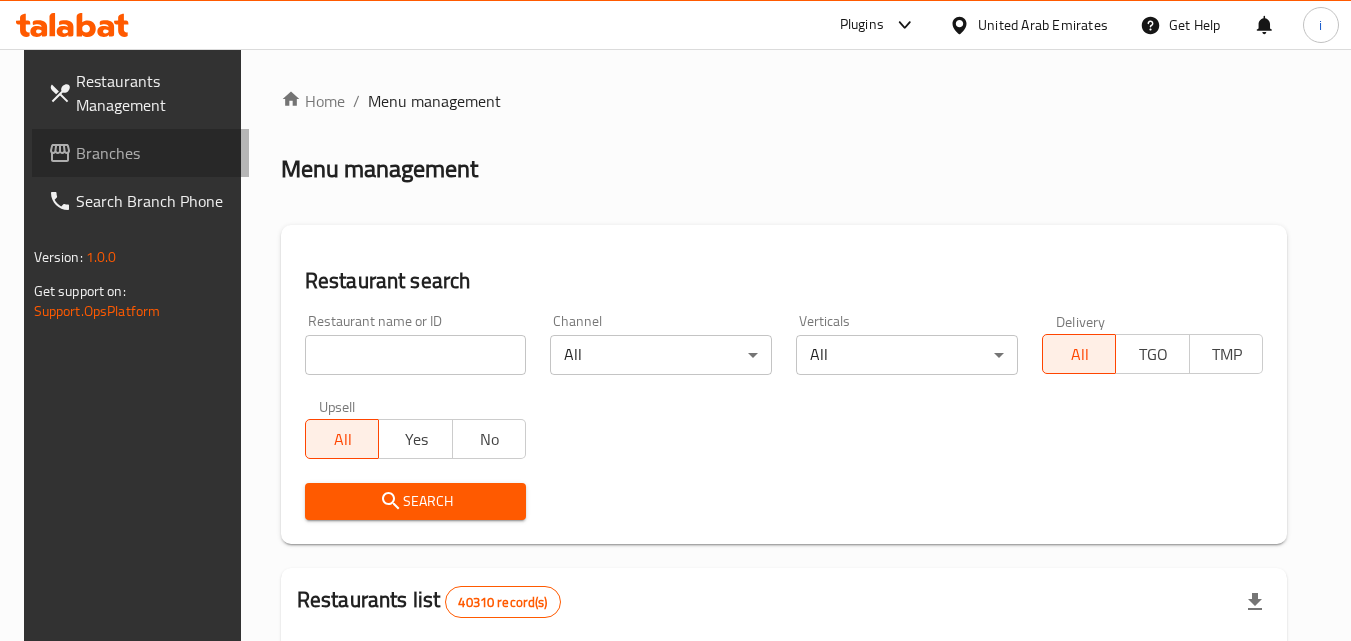 click on "Branches" at bounding box center (155, 153) 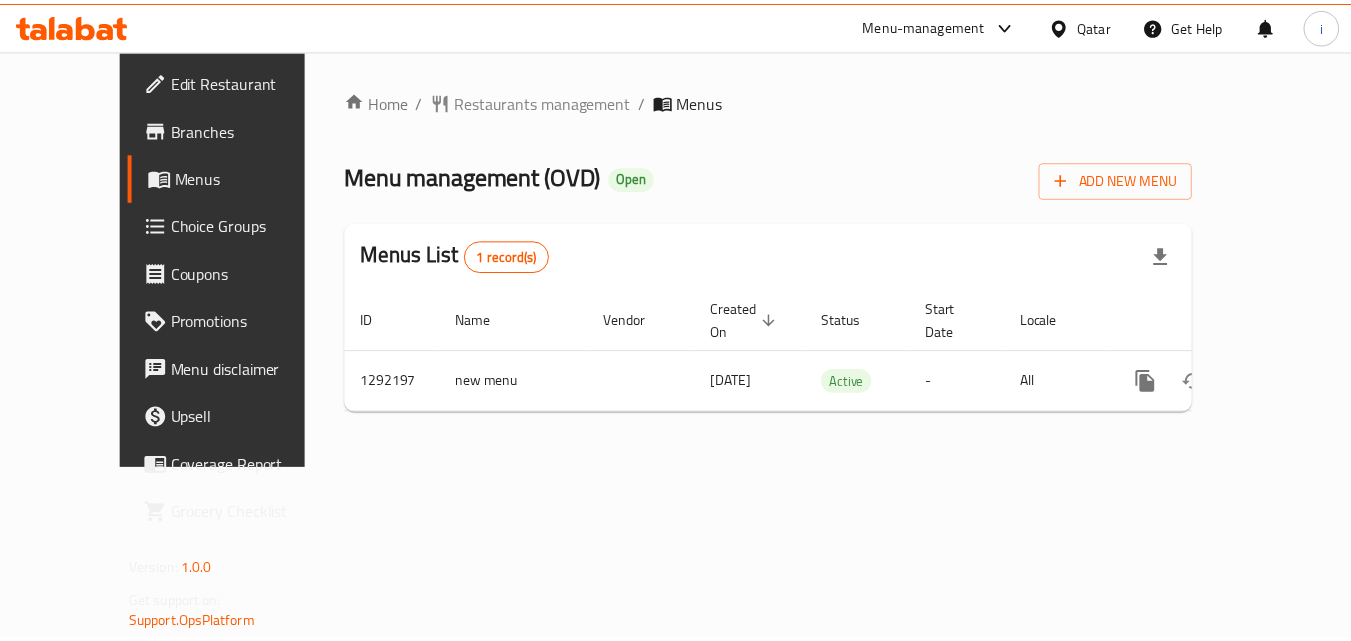 scroll, scrollTop: 0, scrollLeft: 0, axis: both 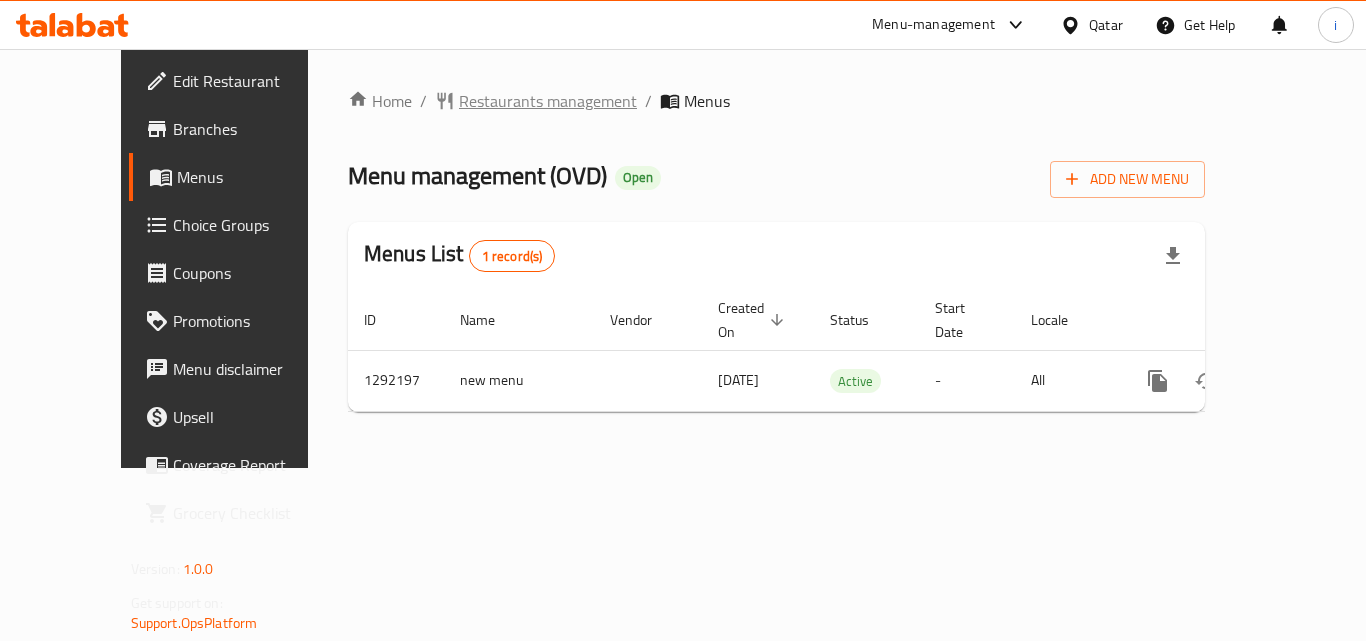 click on "Restaurants management" at bounding box center (548, 101) 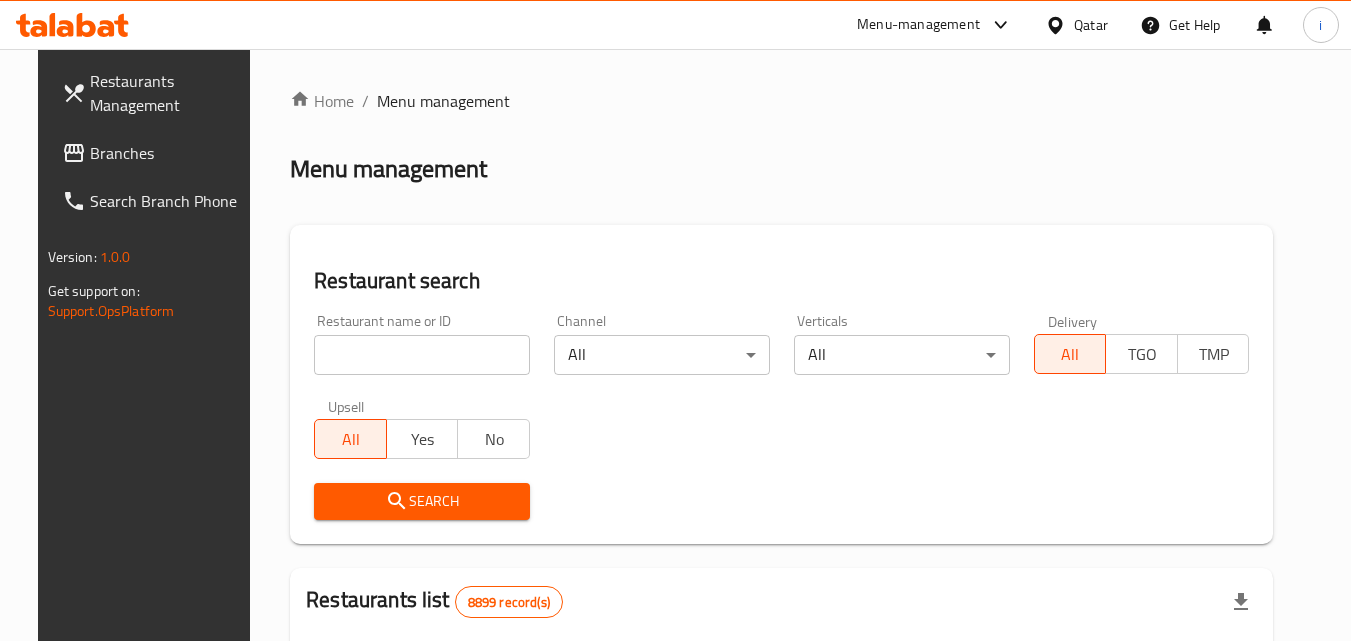 click at bounding box center [422, 355] 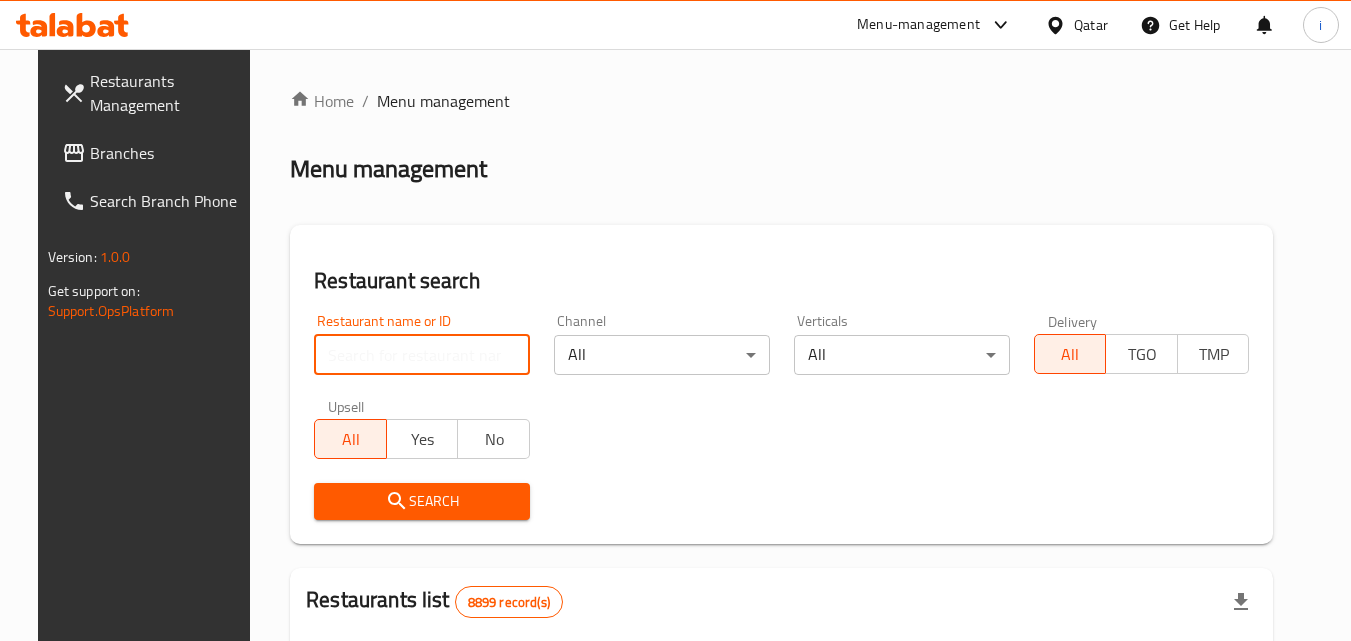paste on "699039" 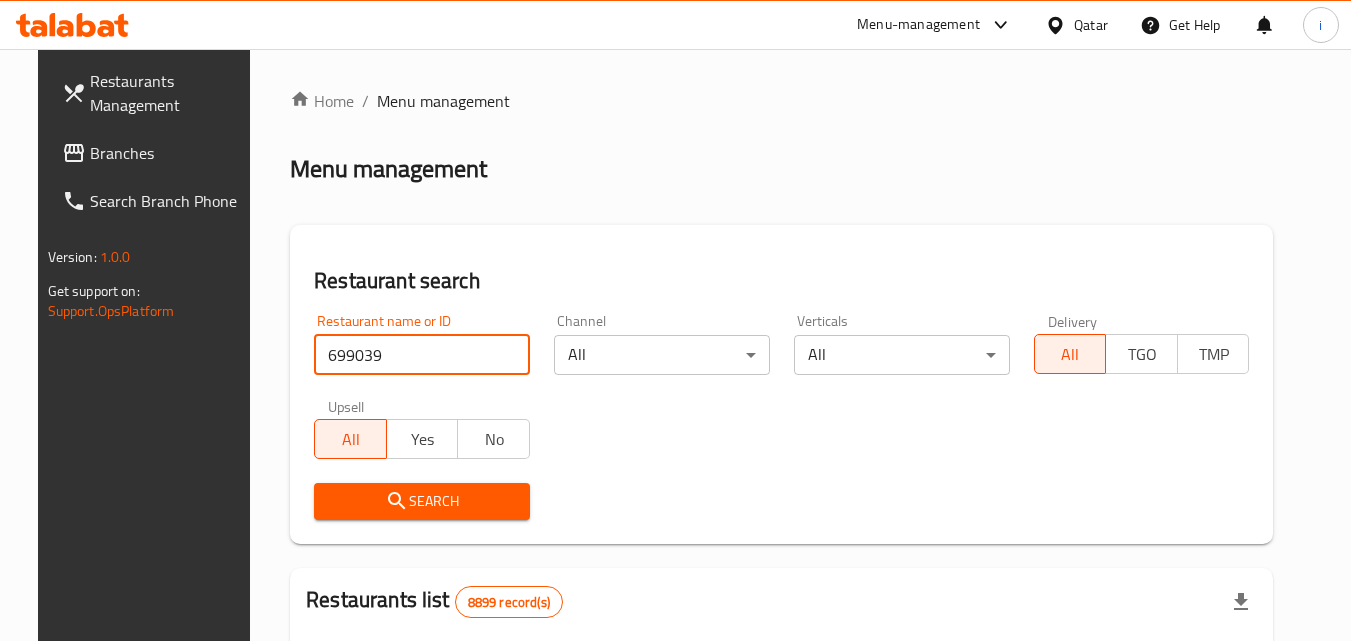 type on "699039" 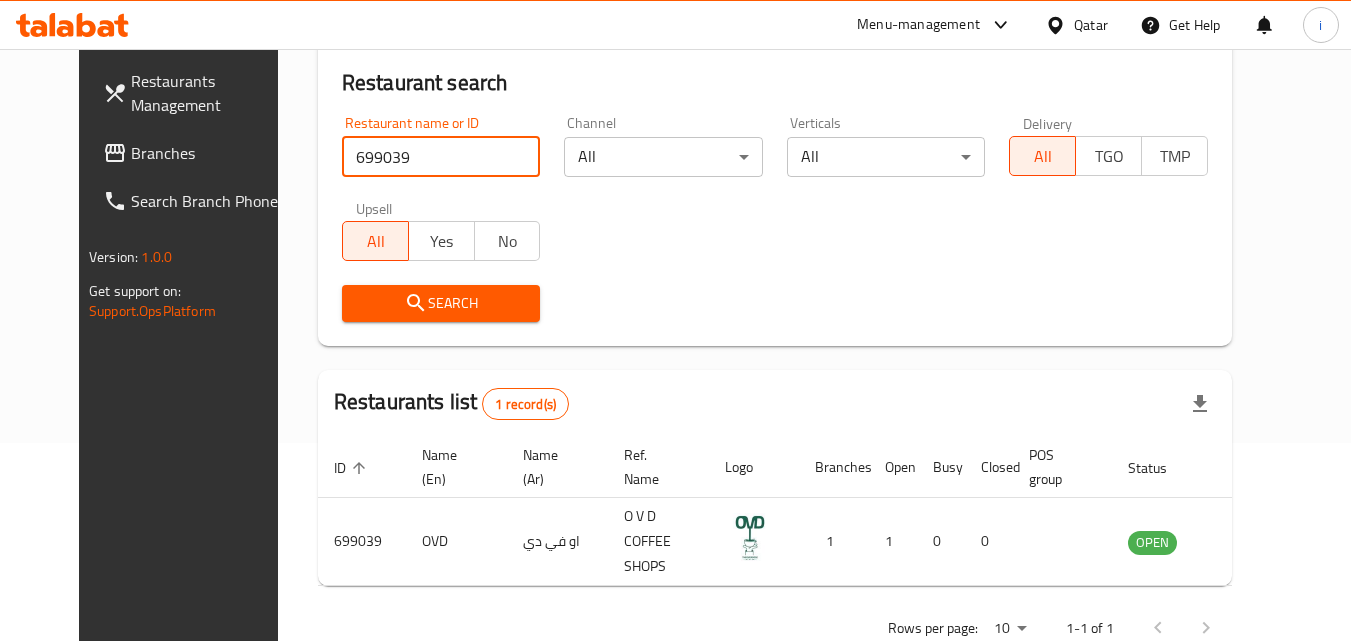 scroll, scrollTop: 234, scrollLeft: 0, axis: vertical 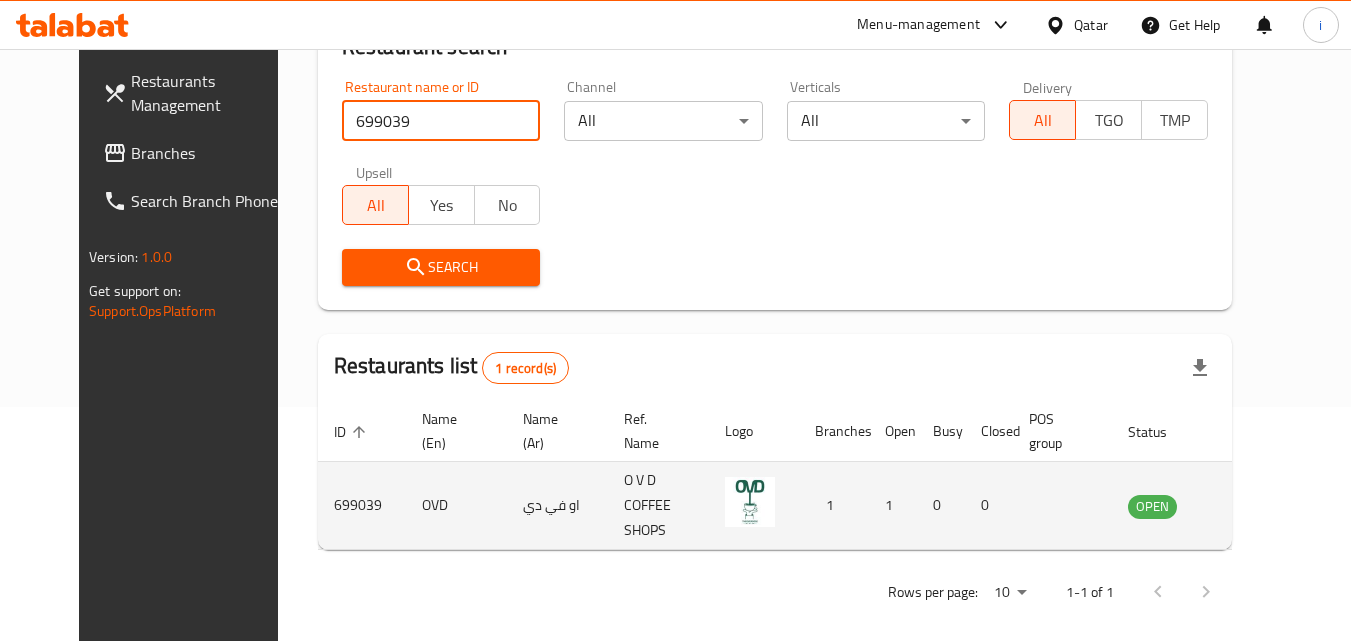 click 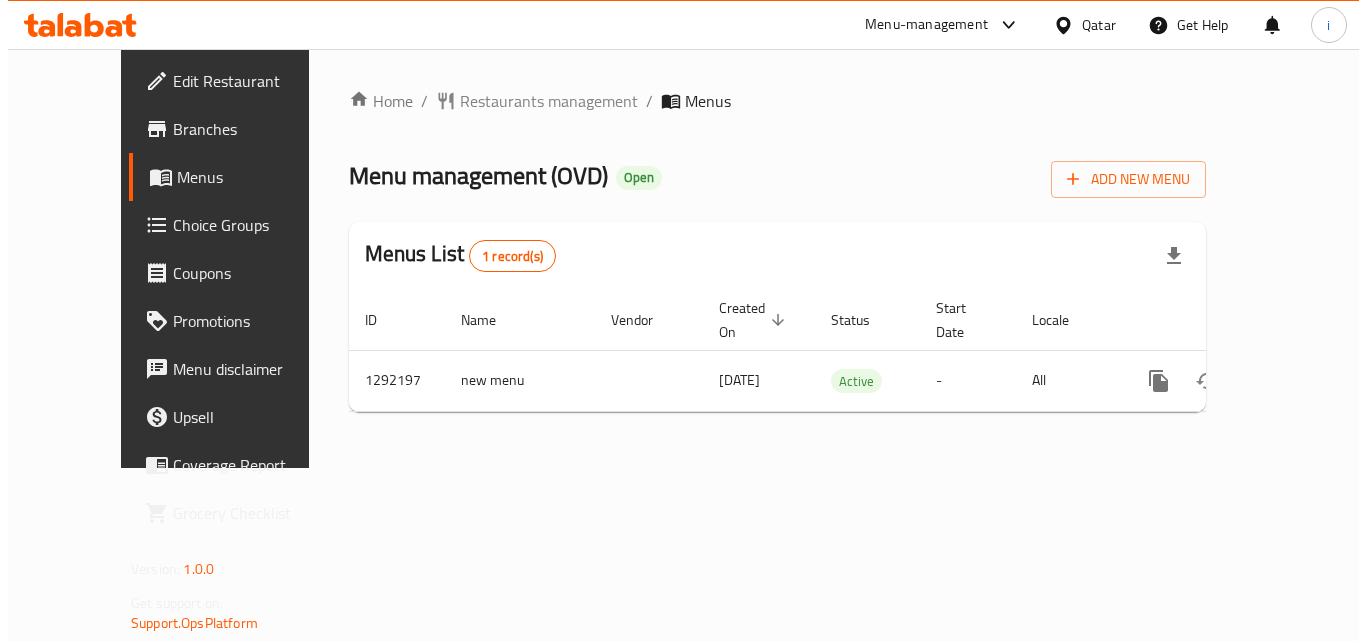scroll, scrollTop: 0, scrollLeft: 0, axis: both 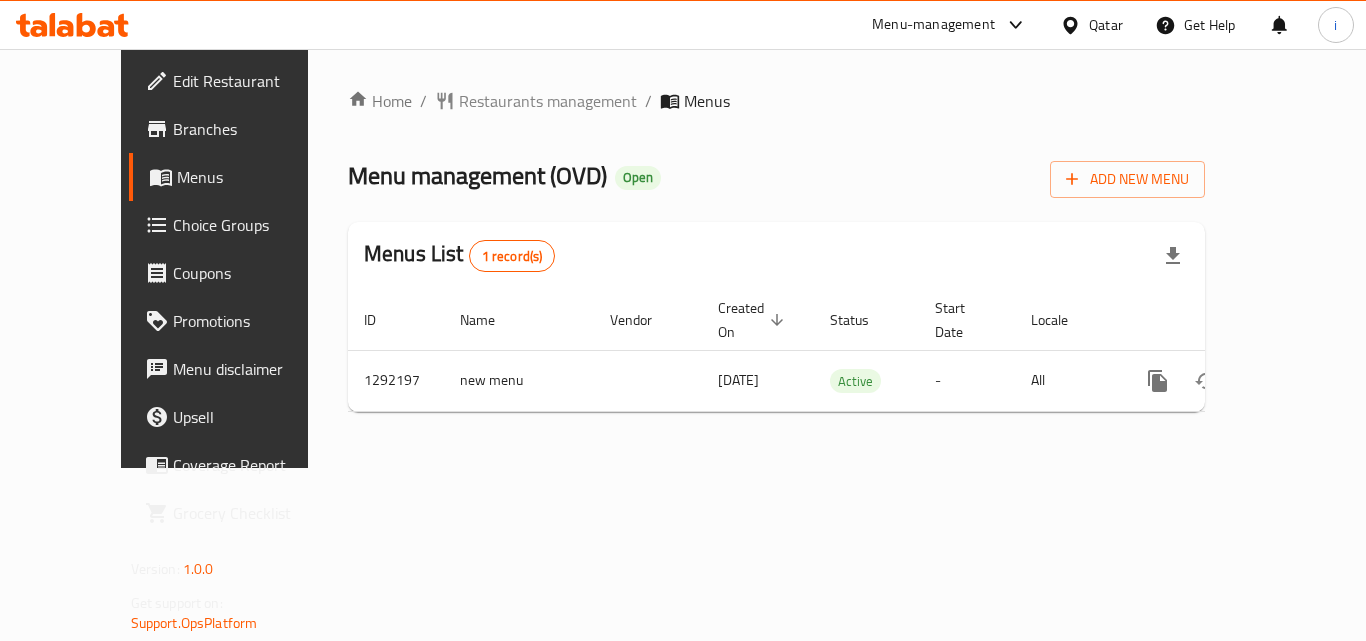 click on "Qatar" at bounding box center (1091, 25) 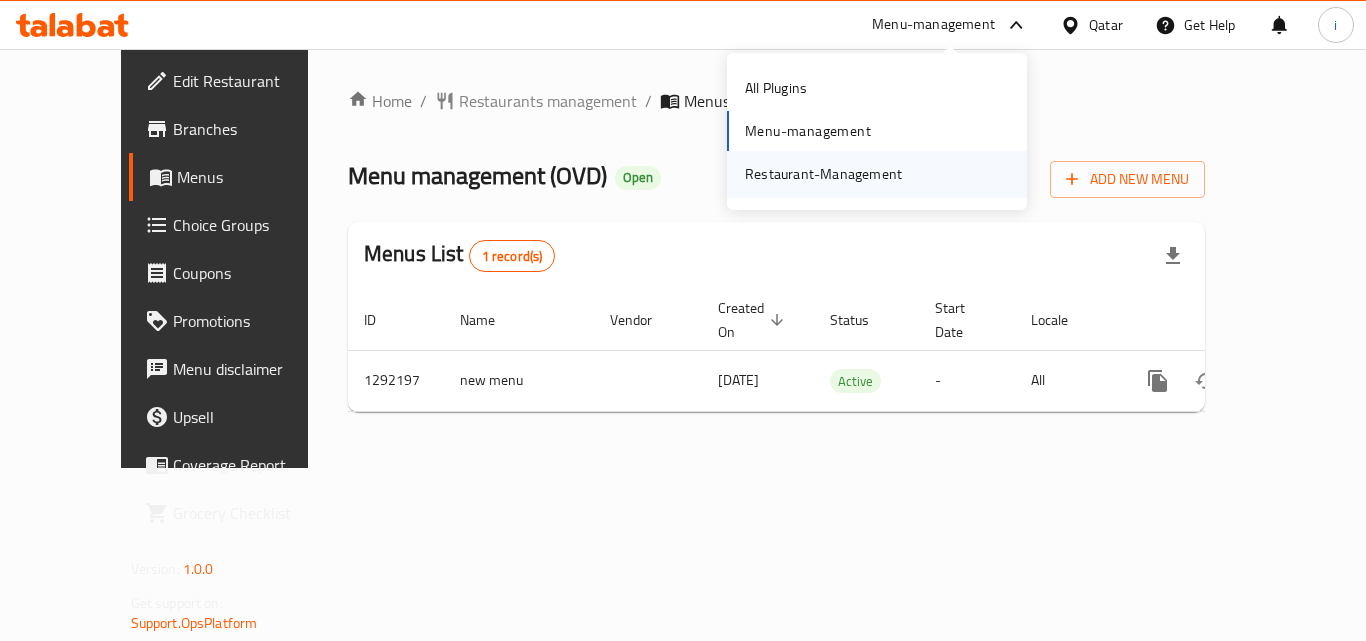 click on "Restaurant-Management" at bounding box center [823, 174] 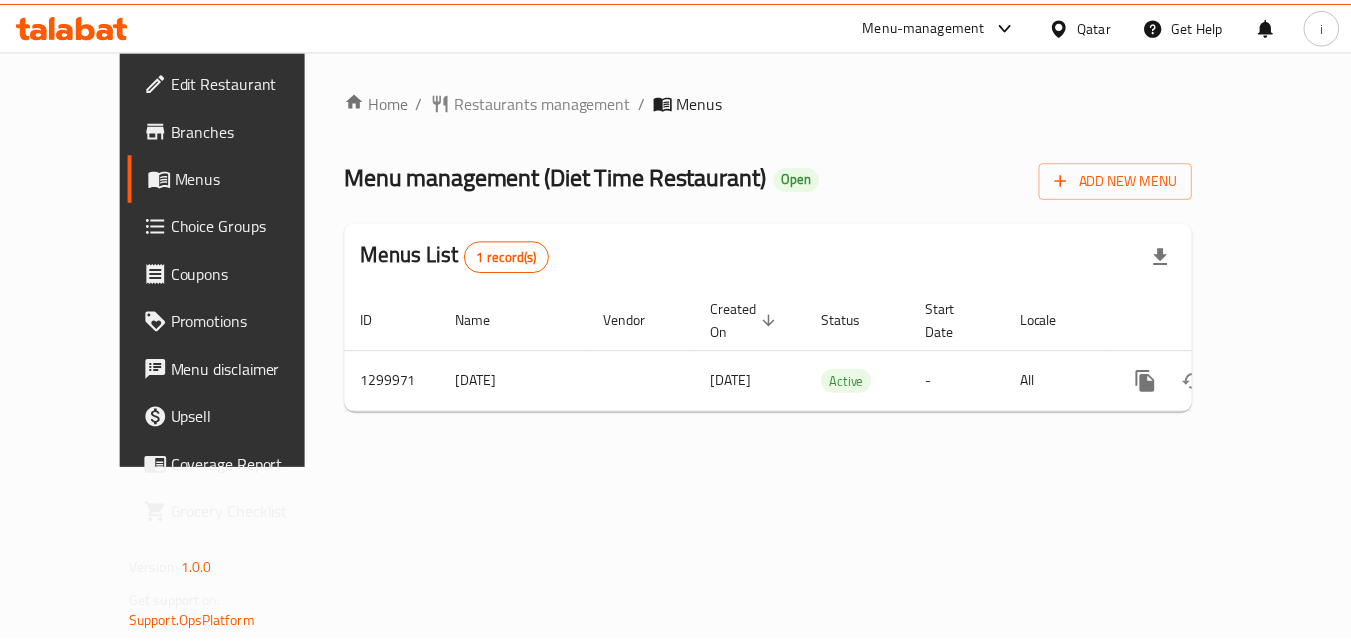 scroll, scrollTop: 0, scrollLeft: 0, axis: both 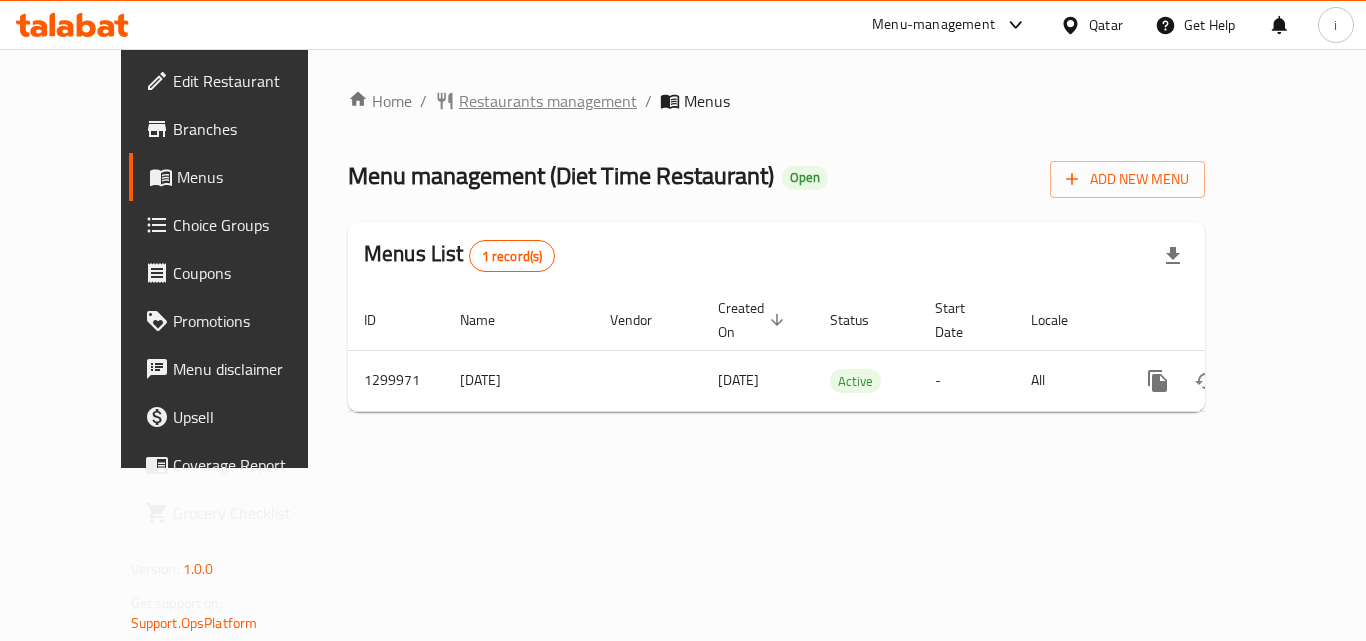 click on "Restaurants management" at bounding box center (548, 101) 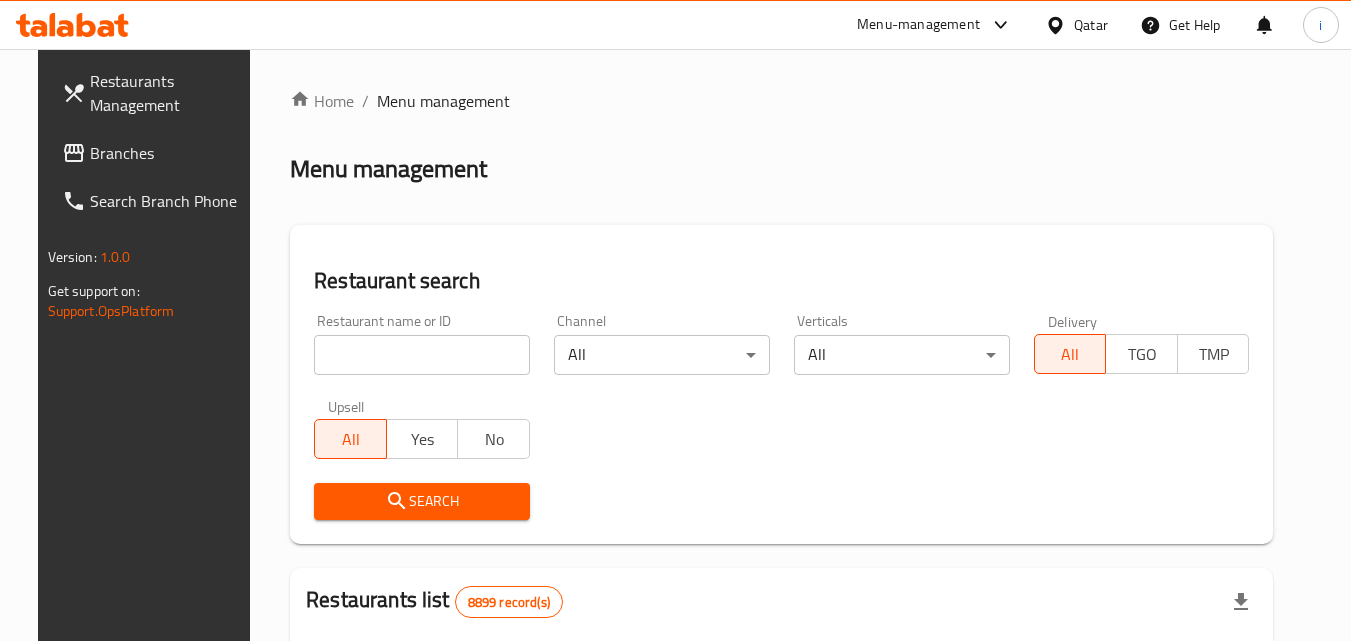 click at bounding box center [422, 355] 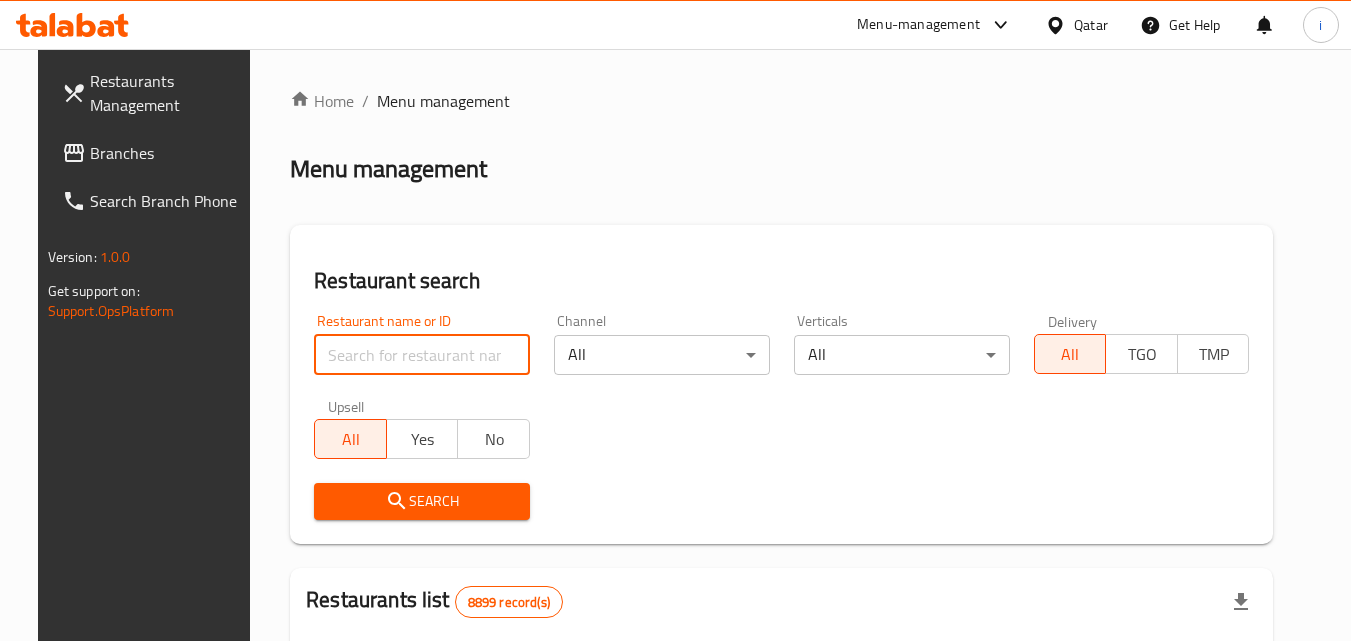 paste on "701576" 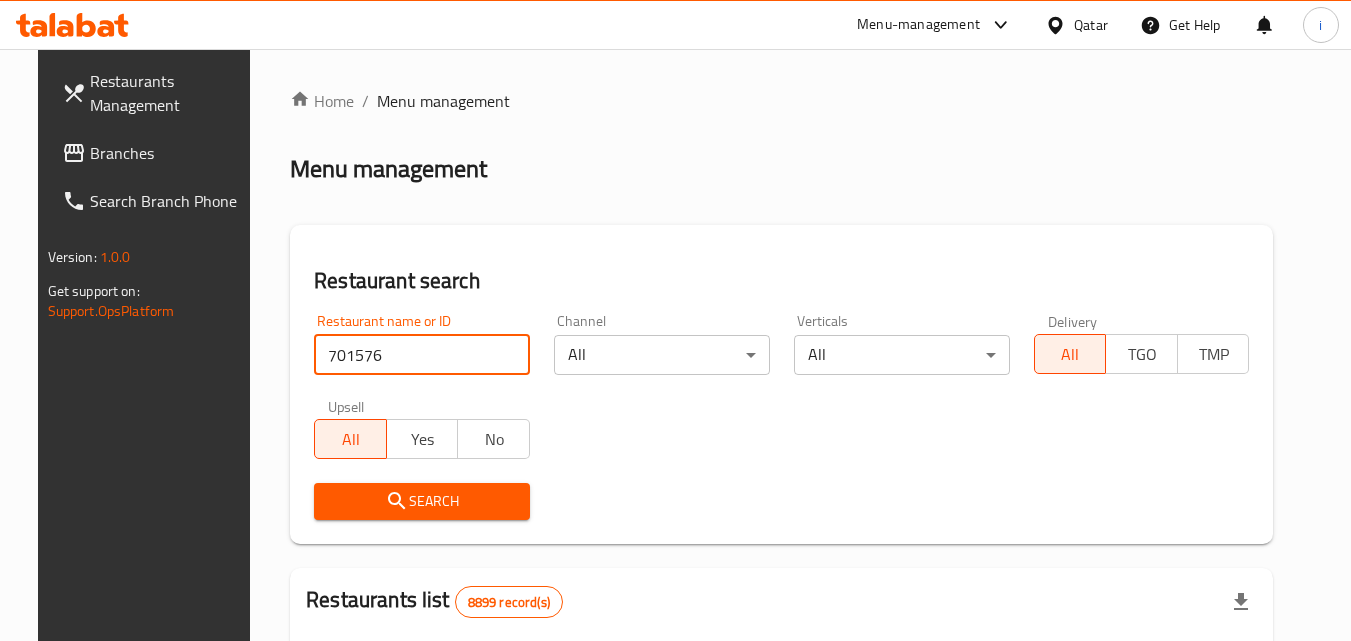 type on "701576" 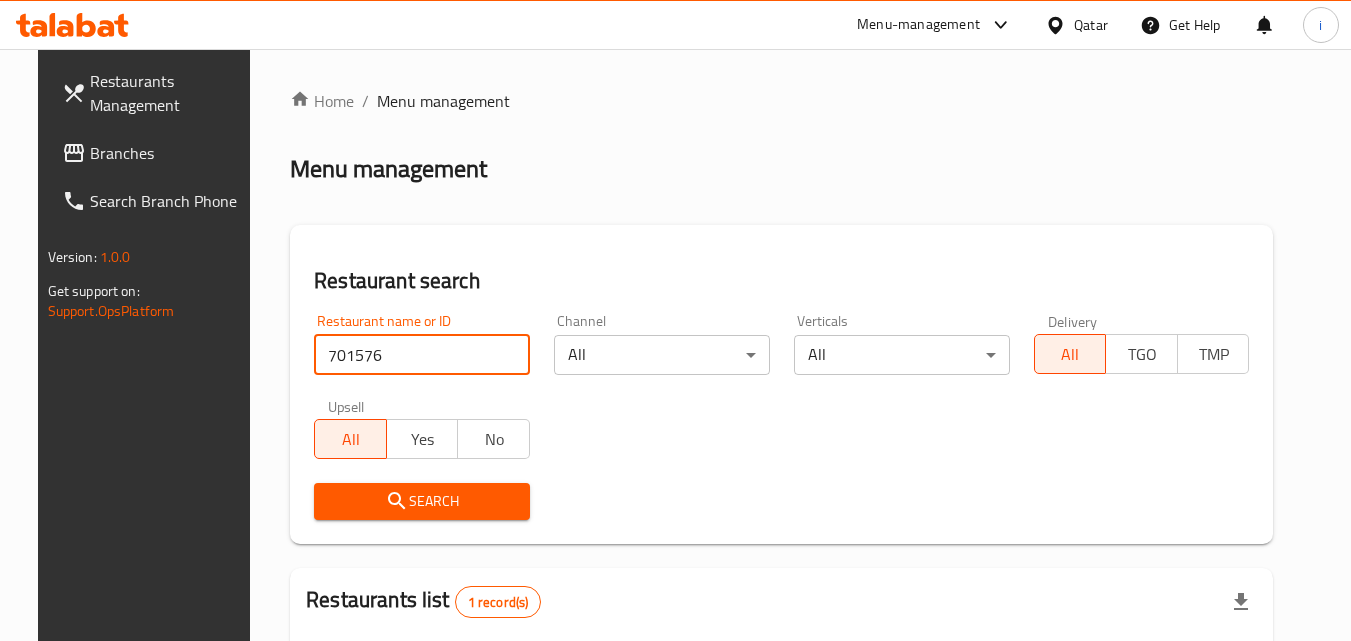 scroll, scrollTop: 234, scrollLeft: 0, axis: vertical 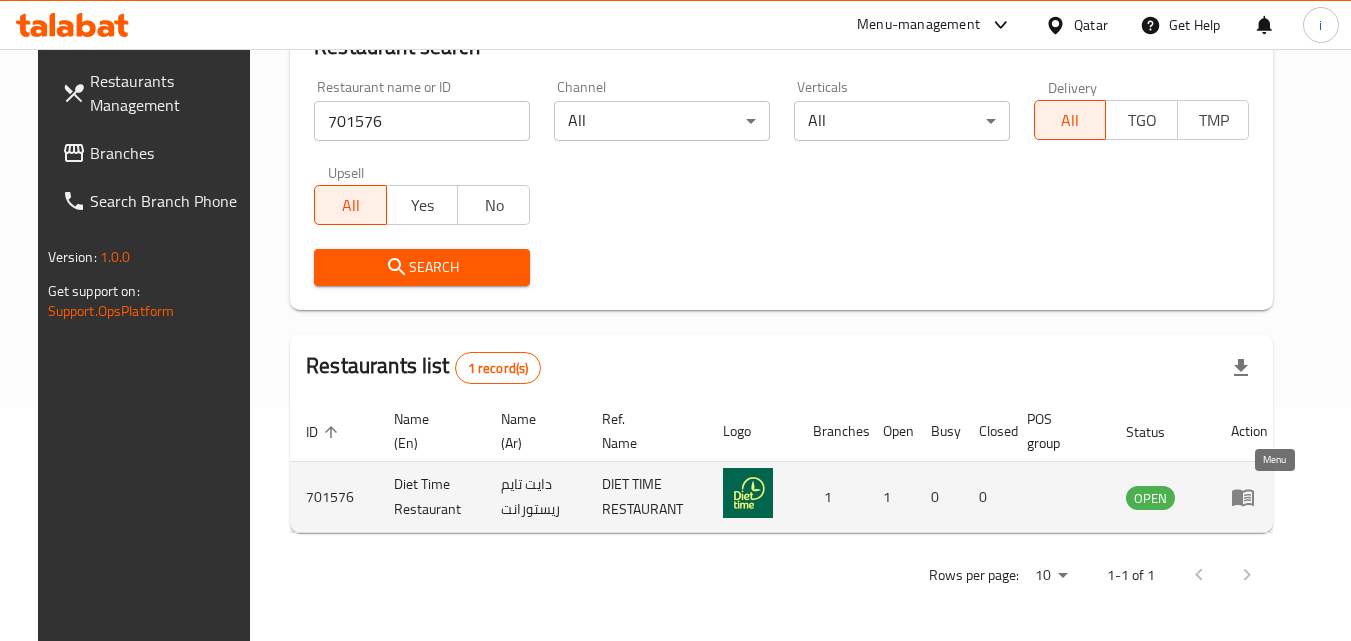 click 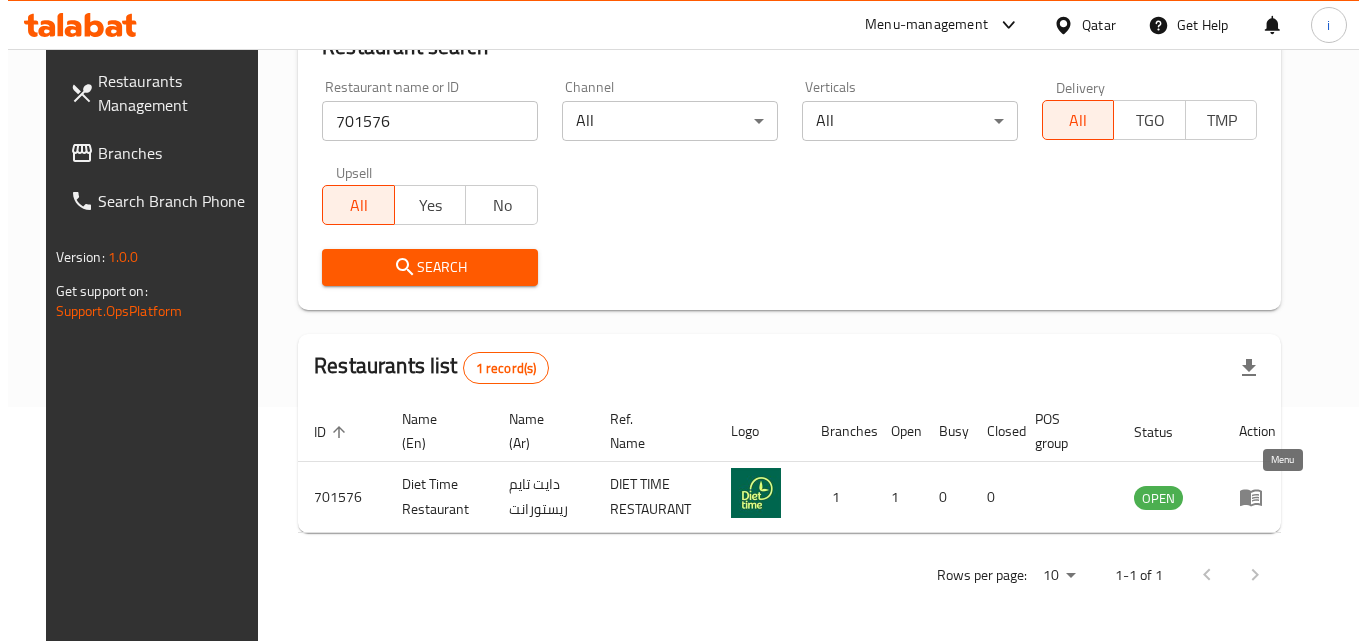 scroll, scrollTop: 0, scrollLeft: 0, axis: both 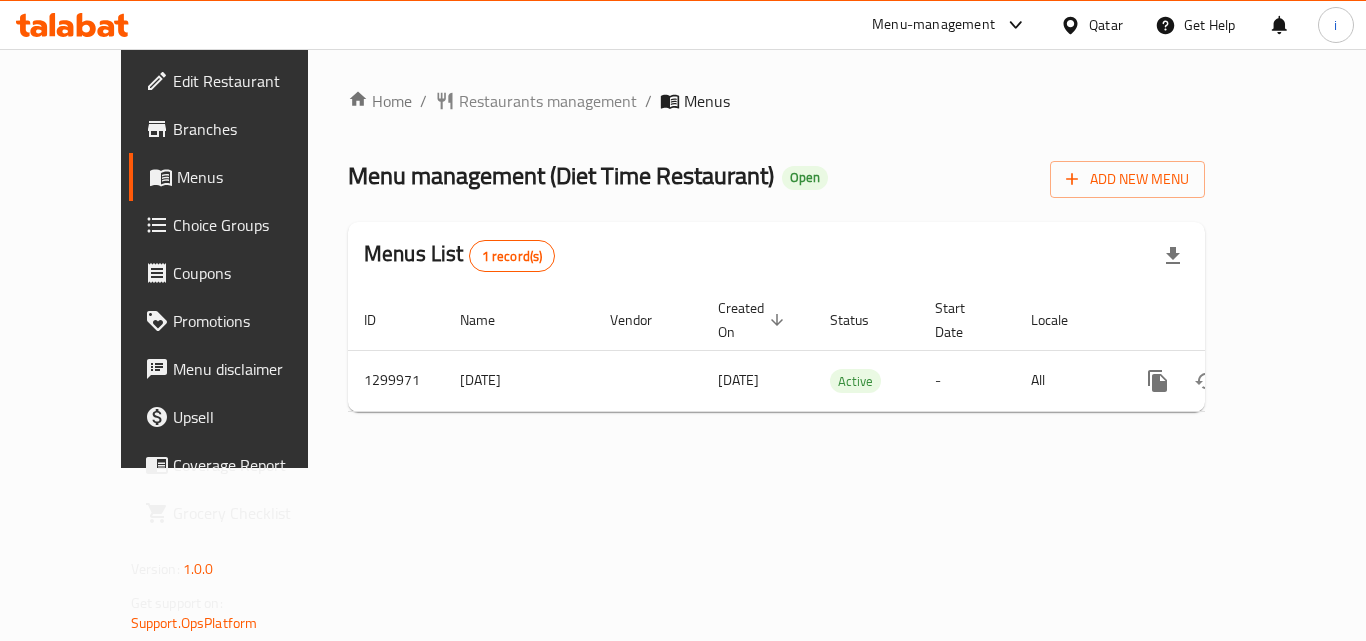 click on "Menu-management" at bounding box center (933, 25) 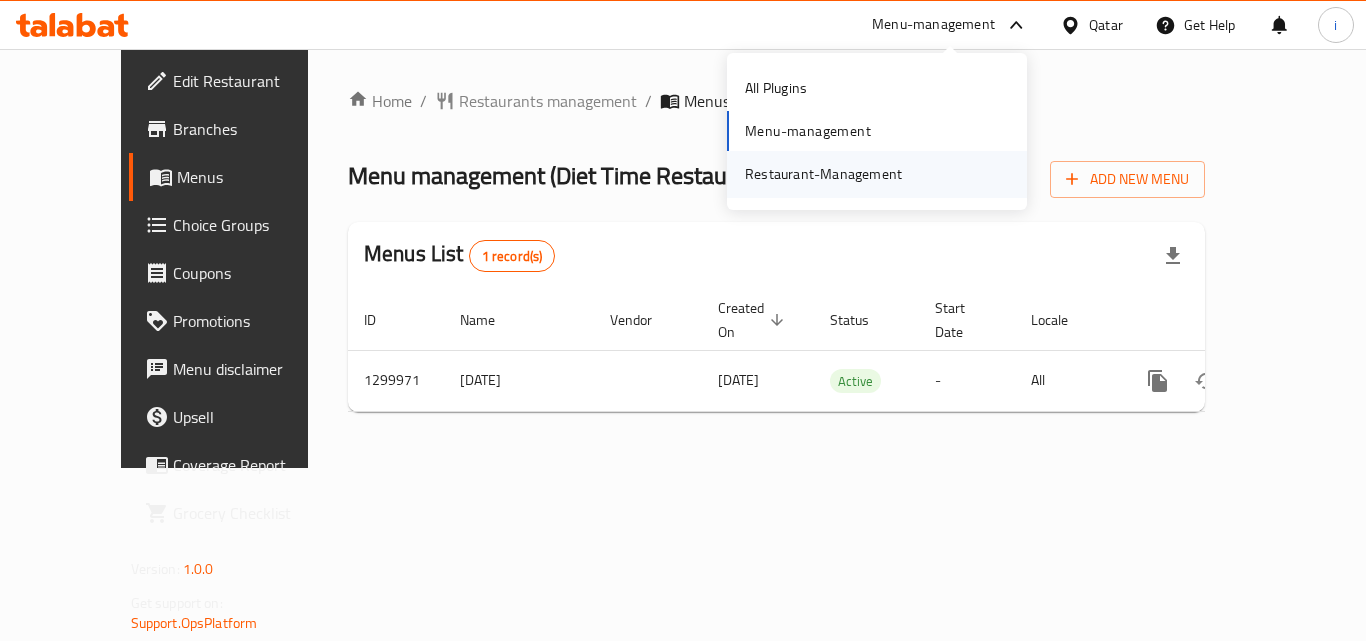 click on "Restaurant-Management" at bounding box center [823, 174] 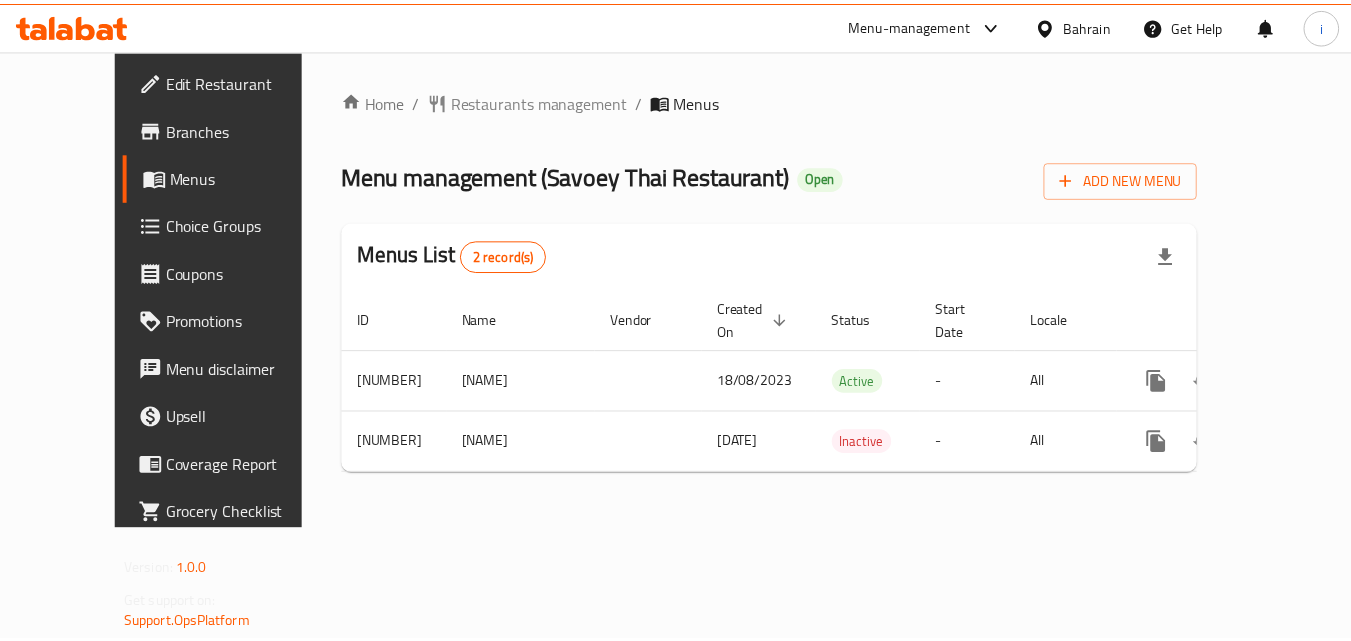 scroll, scrollTop: 0, scrollLeft: 0, axis: both 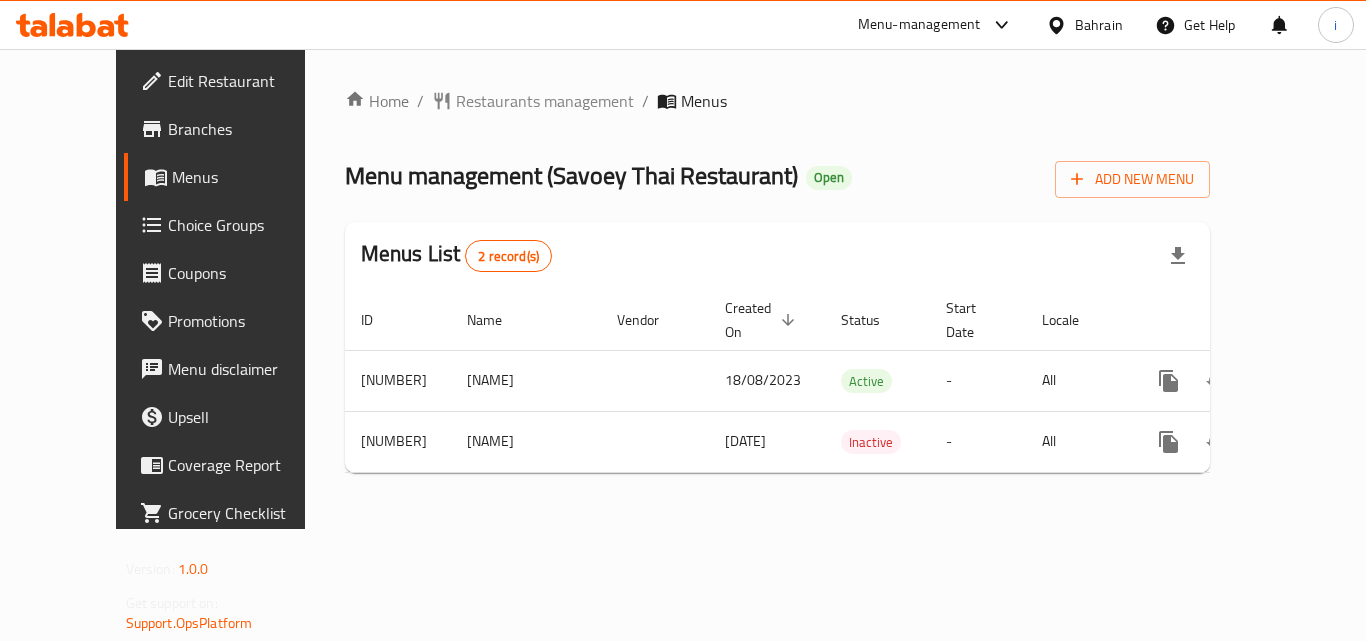 click on "Restaurants management" at bounding box center [545, 101] 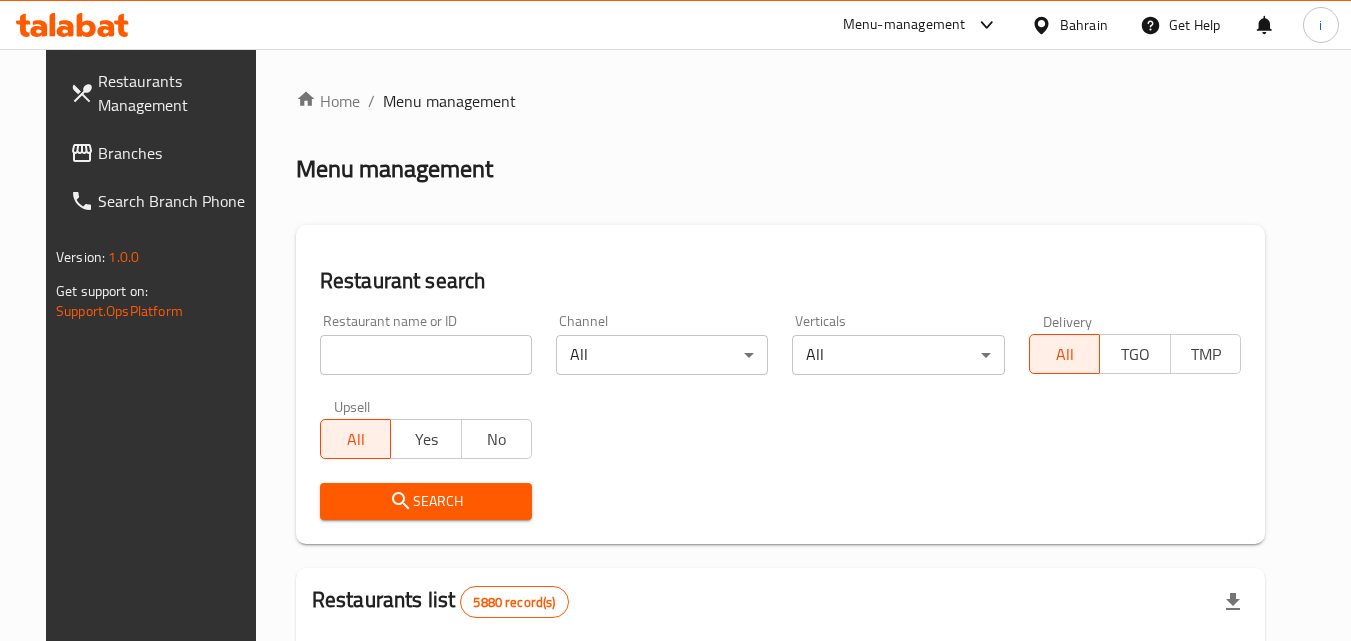 click at bounding box center (426, 355) 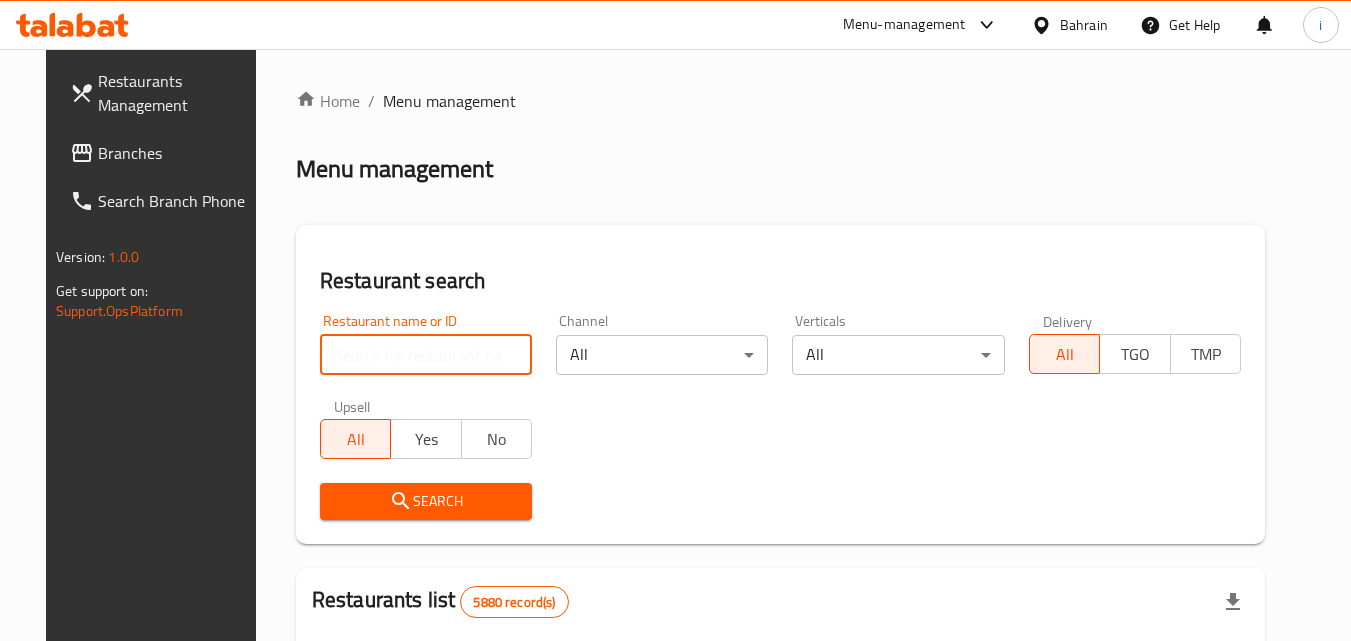 paste on "628649" 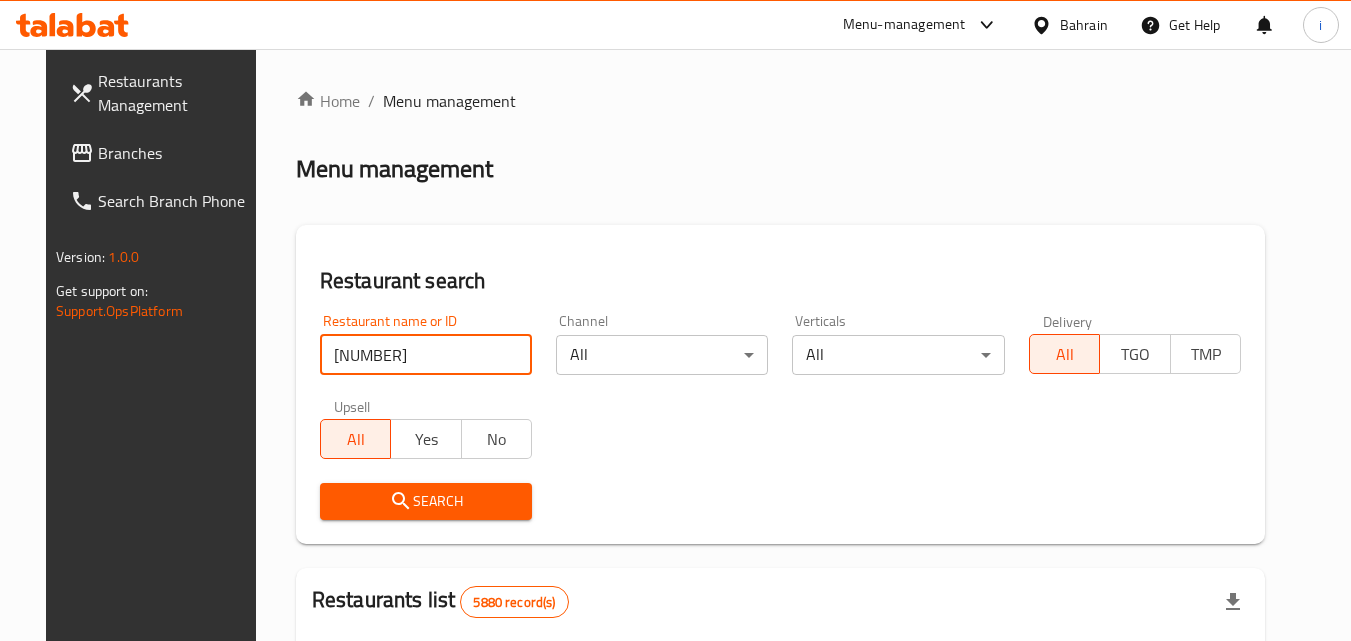 type on "628649" 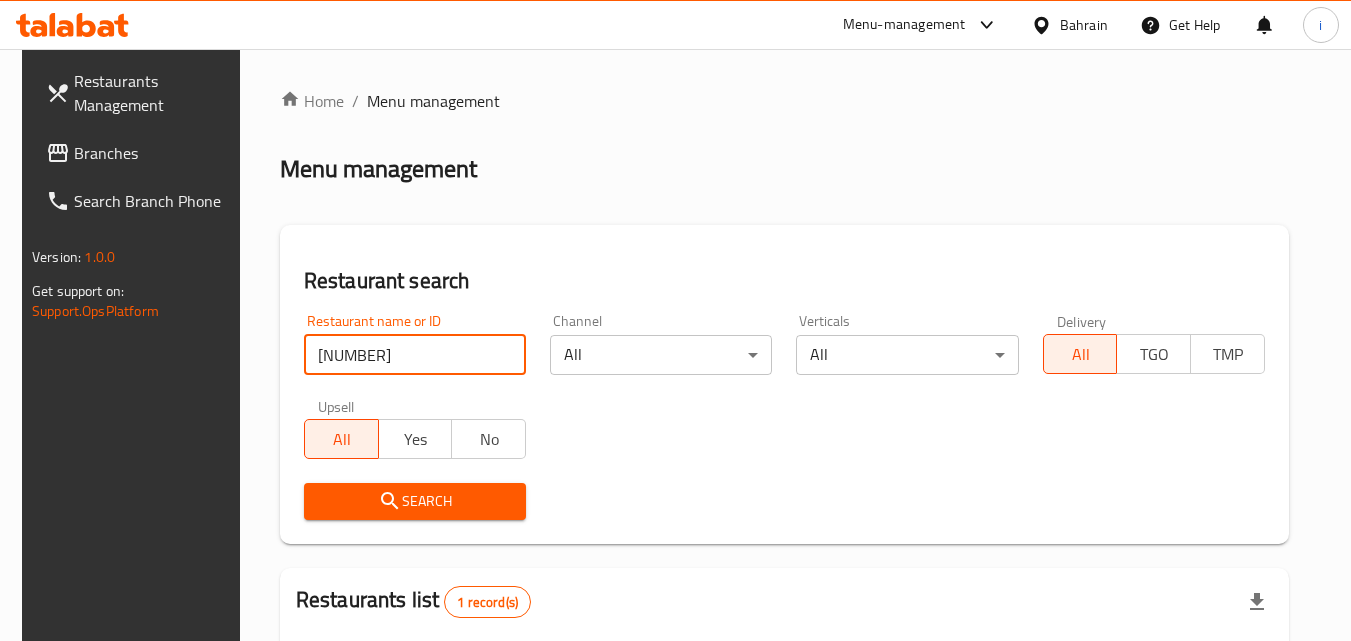 scroll, scrollTop: 234, scrollLeft: 0, axis: vertical 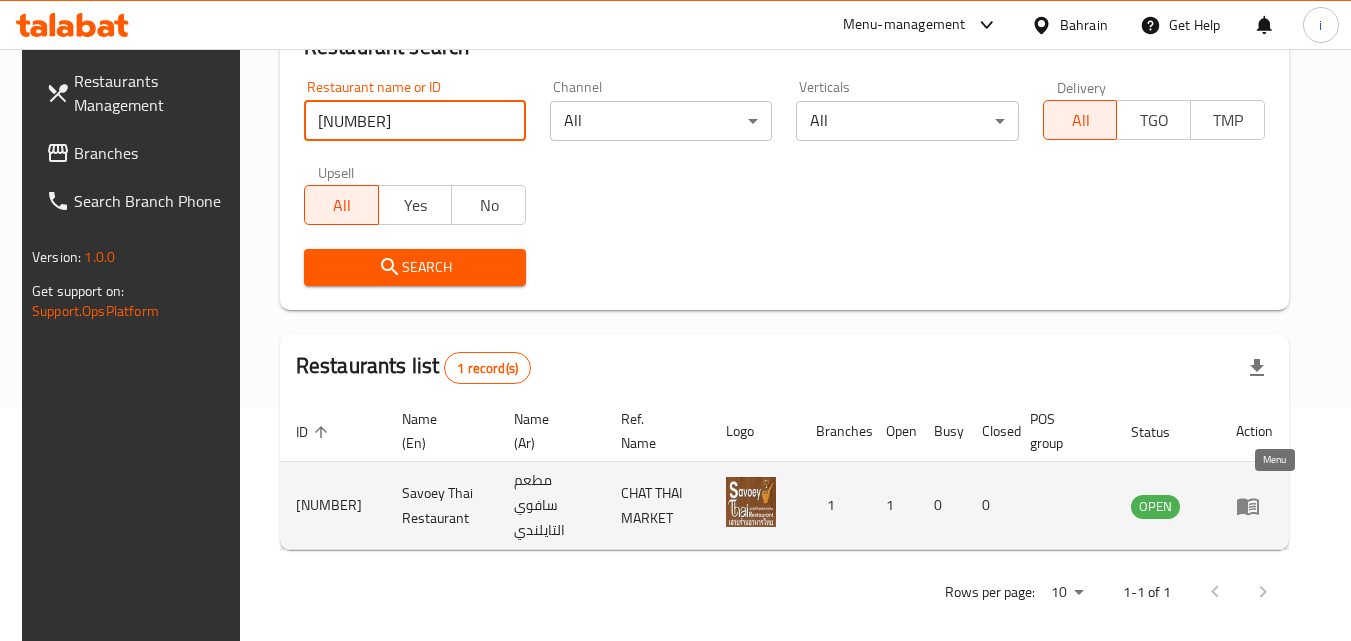 click 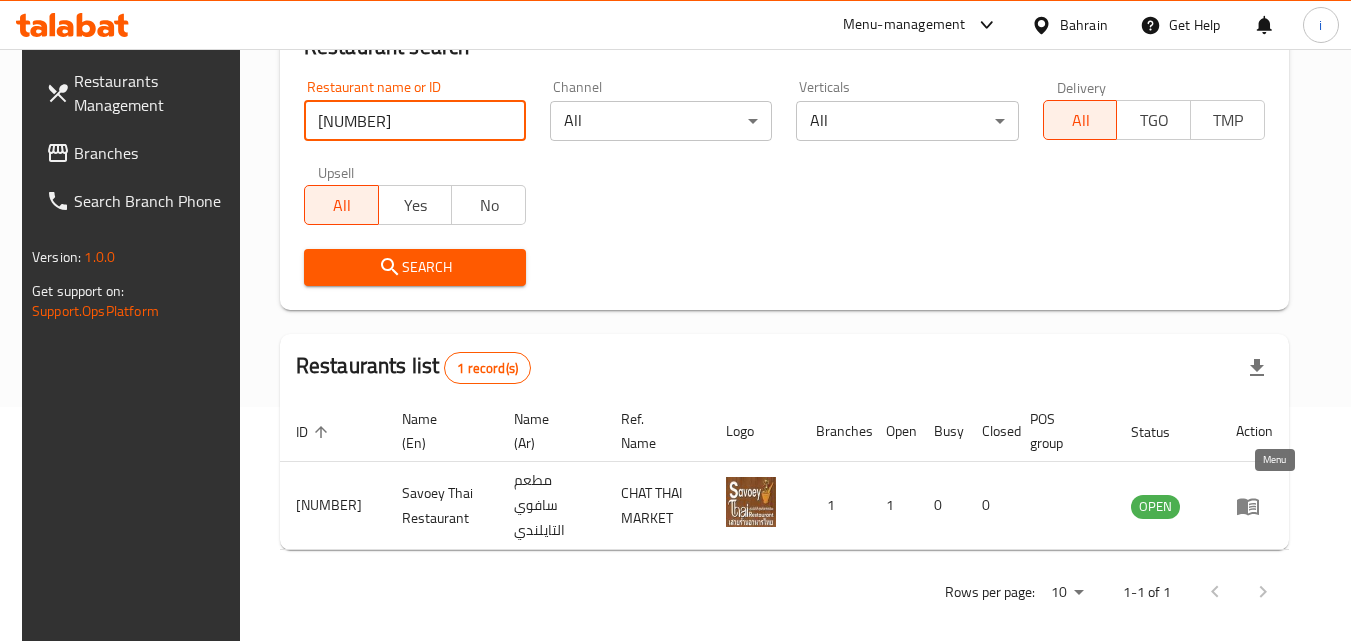 scroll, scrollTop: 0, scrollLeft: 0, axis: both 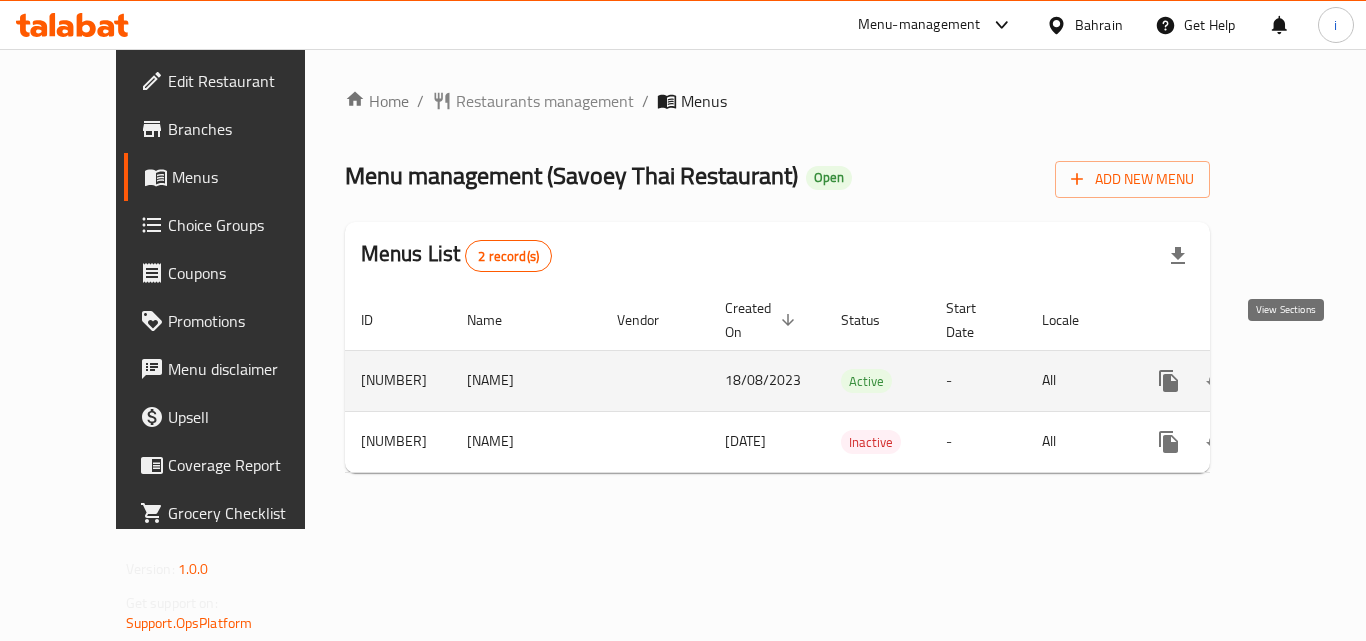 click 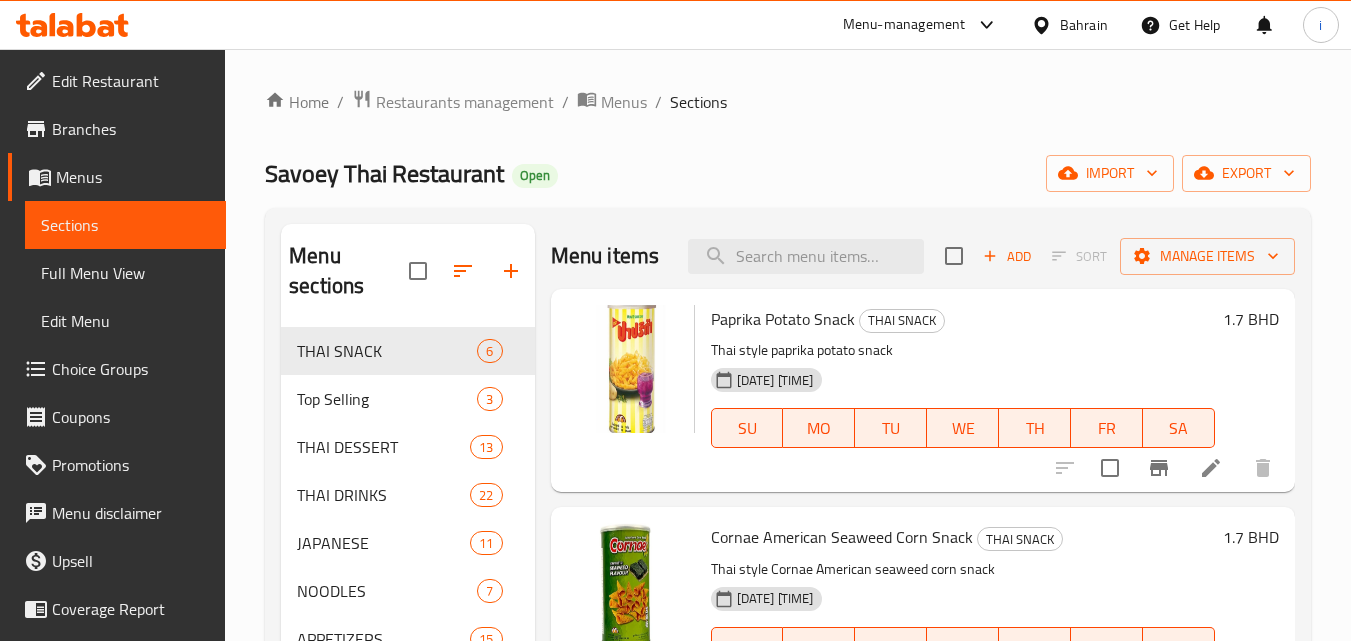 click on "Choice Groups" at bounding box center [131, 369] 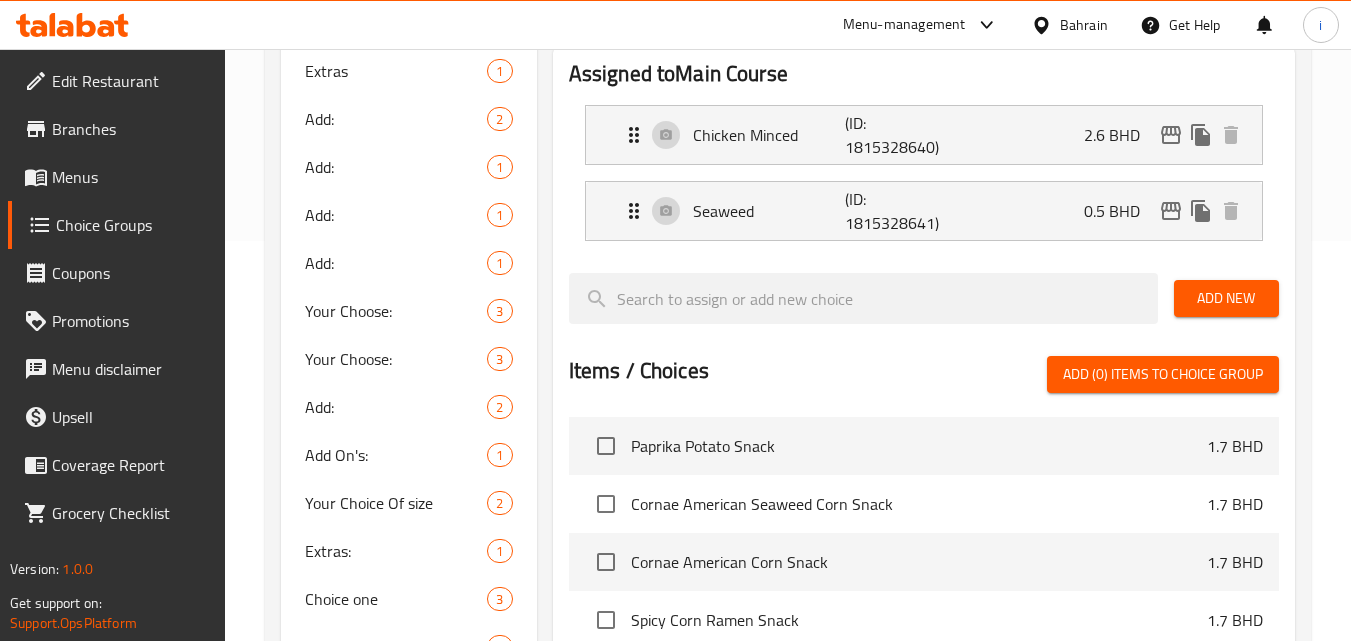 scroll, scrollTop: 600, scrollLeft: 0, axis: vertical 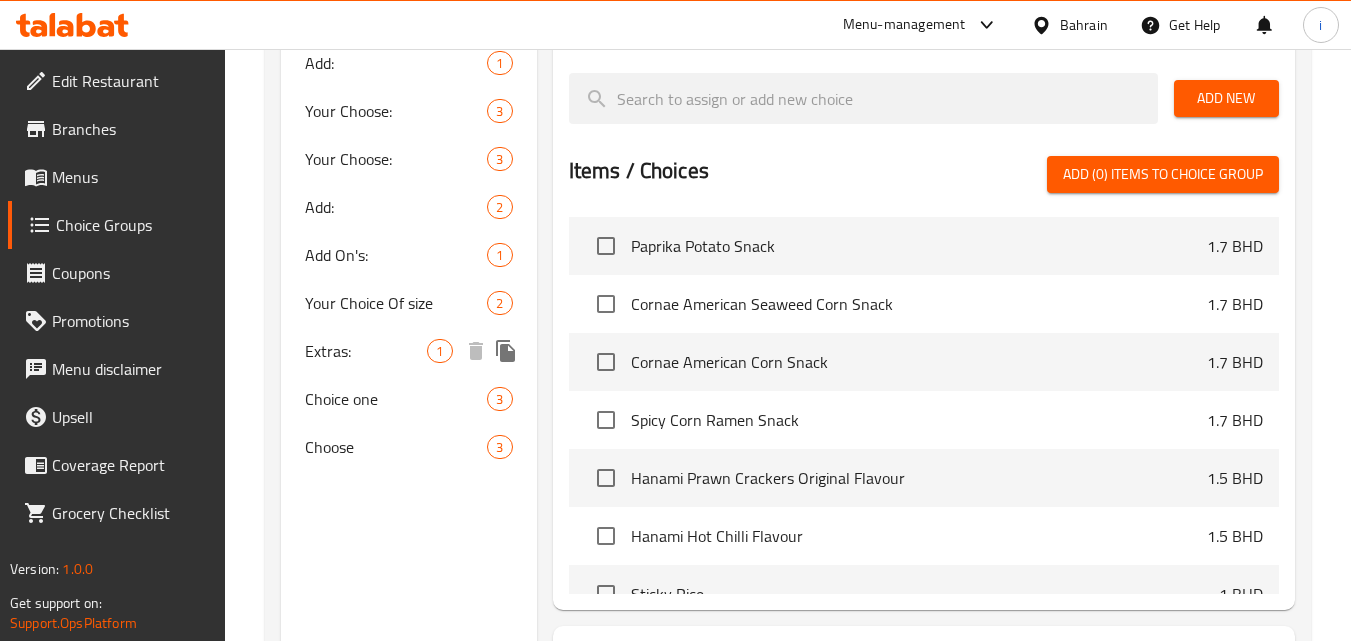 click on "Extras:" at bounding box center [366, 351] 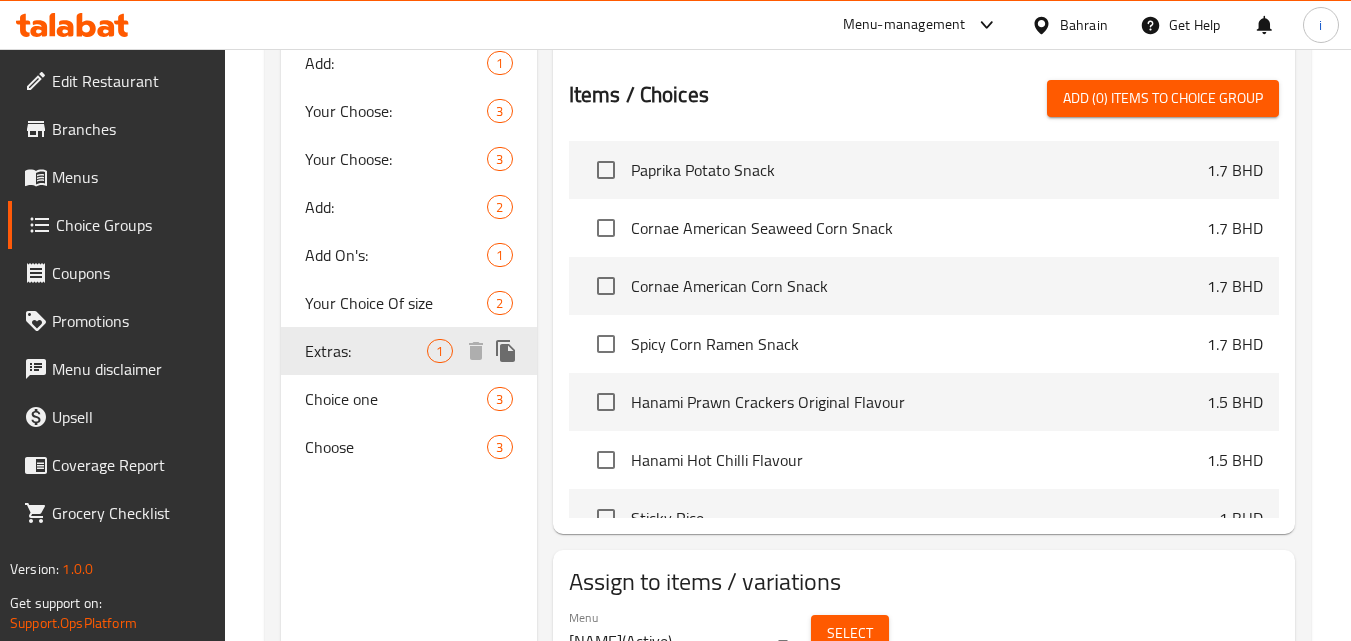 type on "Extras:" 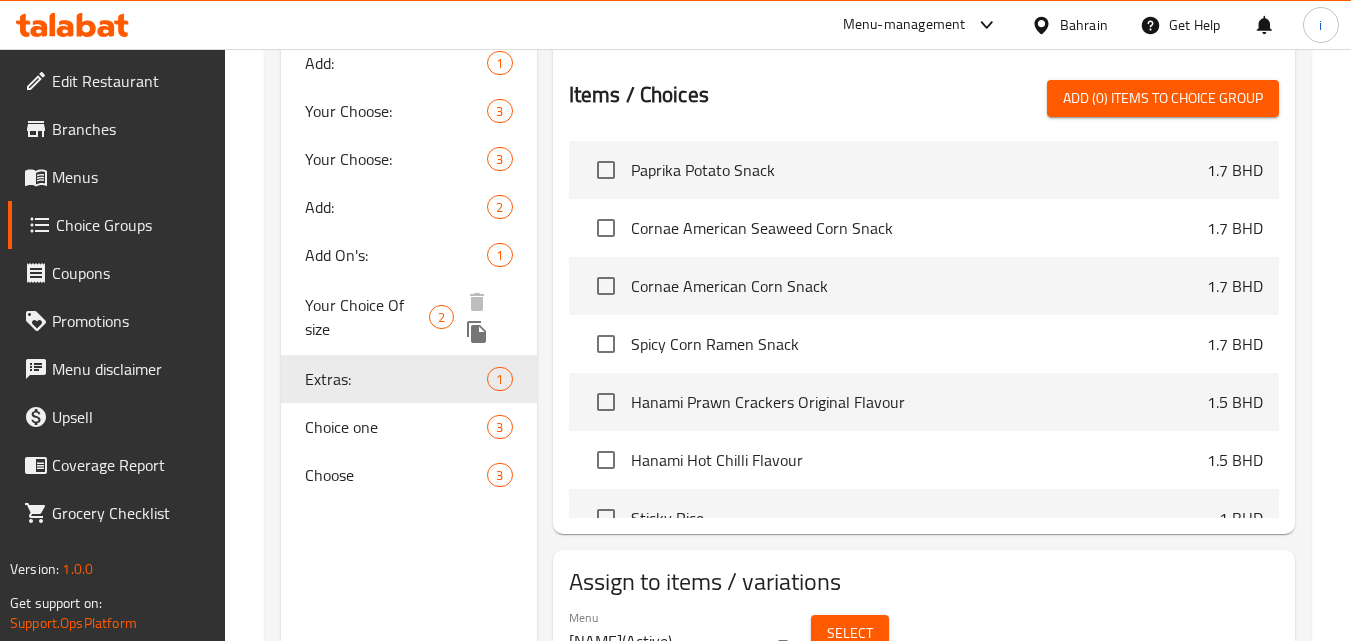 click on "Your Choice Of size" at bounding box center [367, 317] 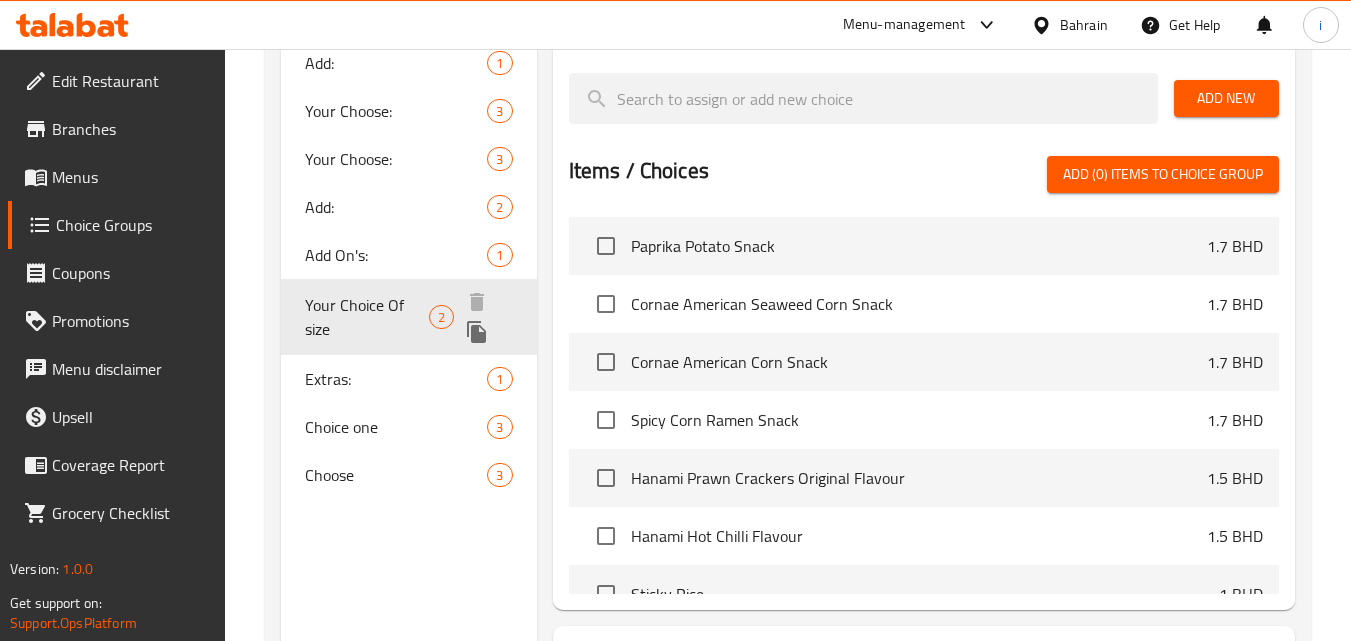 type on "Your Choice Of size" 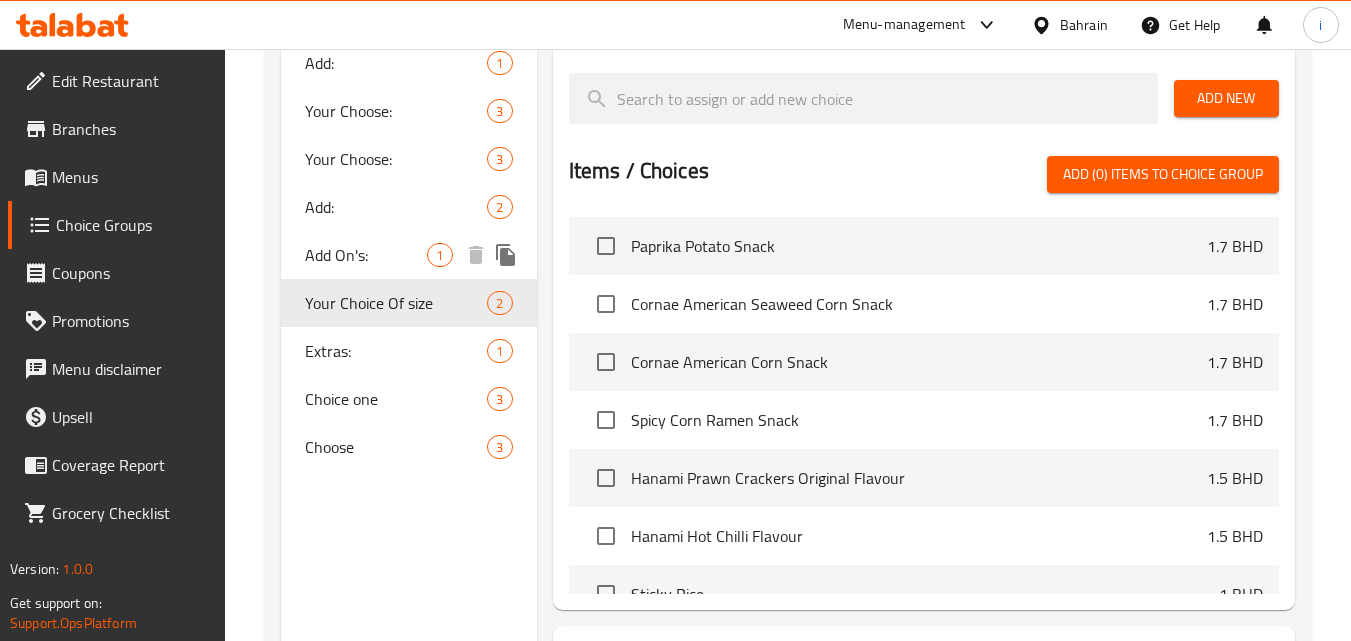 click on "Add On's:" at bounding box center (366, 255) 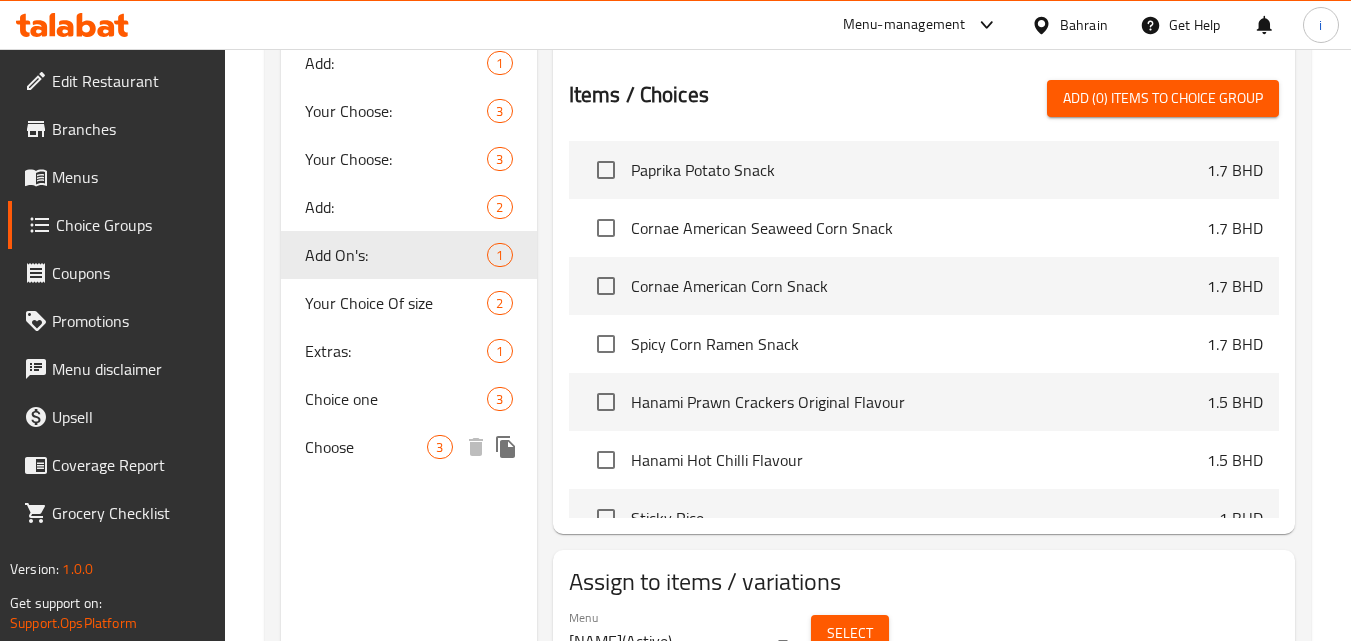 click on "Choose" at bounding box center (366, 447) 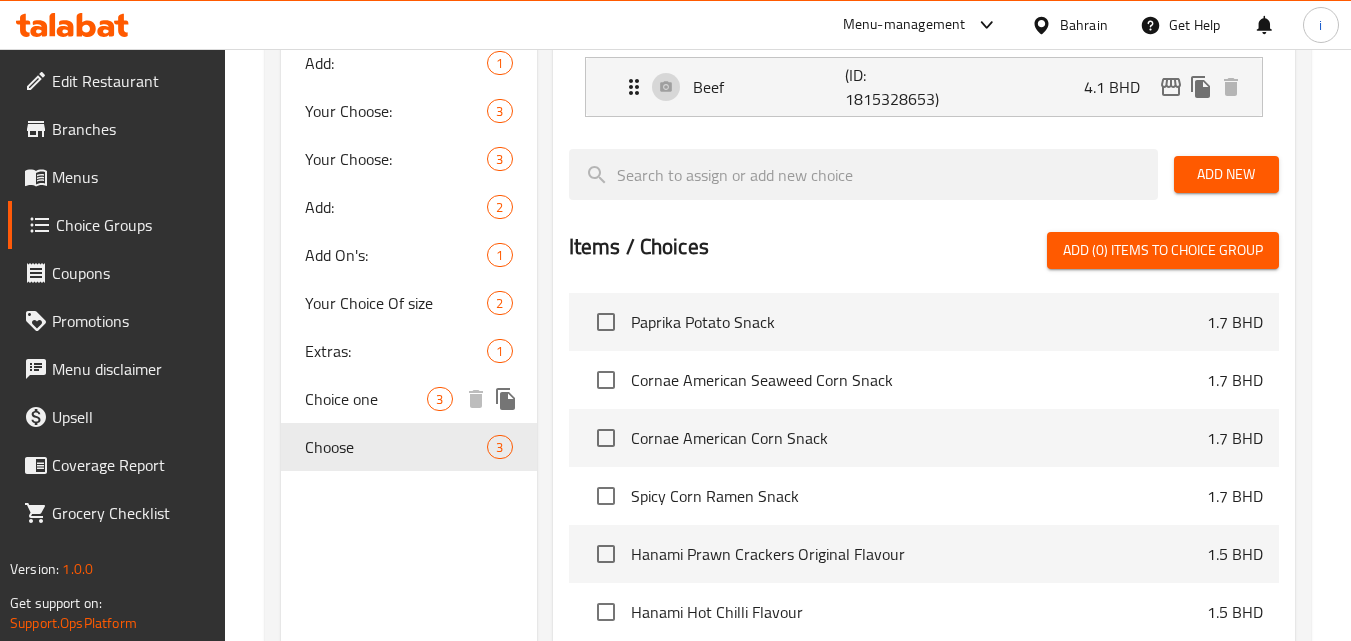 click on "Choice one 3" at bounding box center [408, 399] 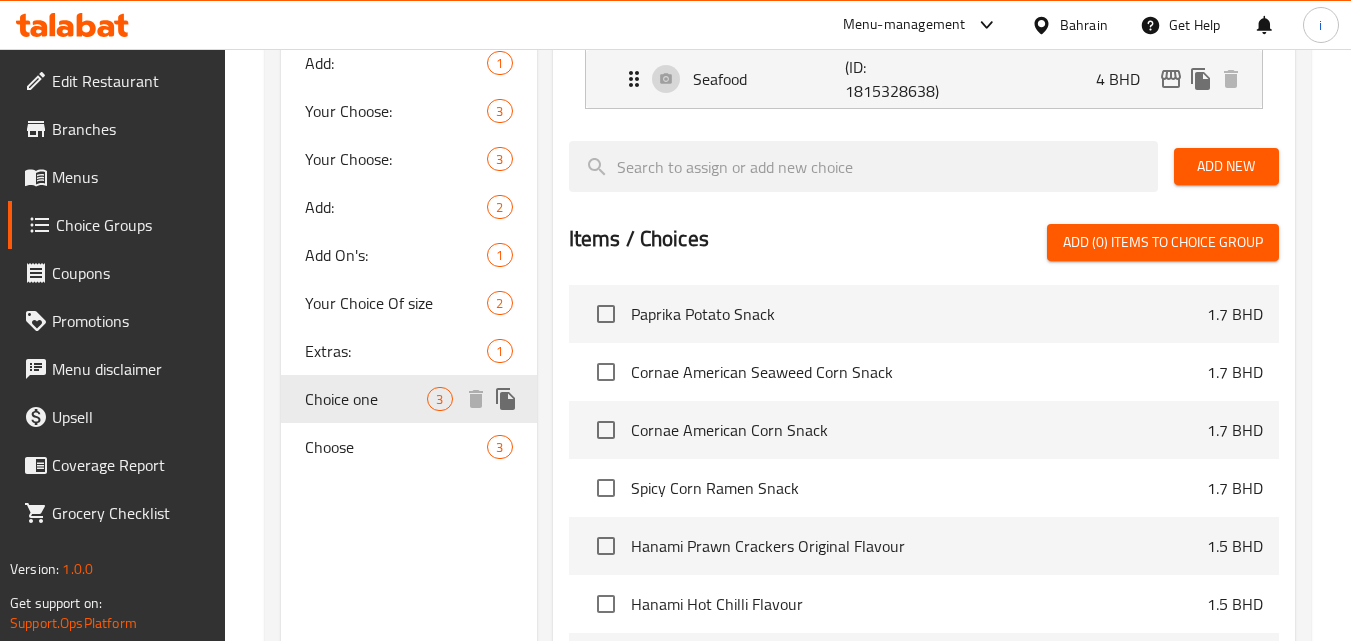type on "Choice one" 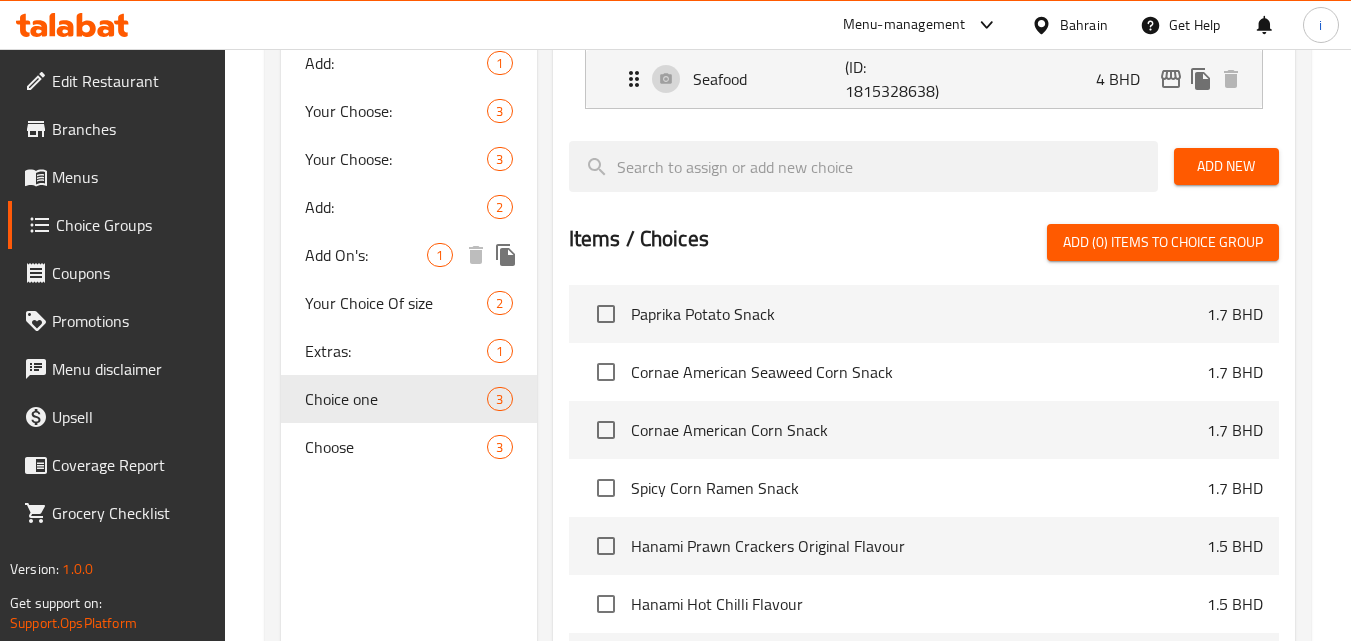click on "Add On's:" at bounding box center (366, 255) 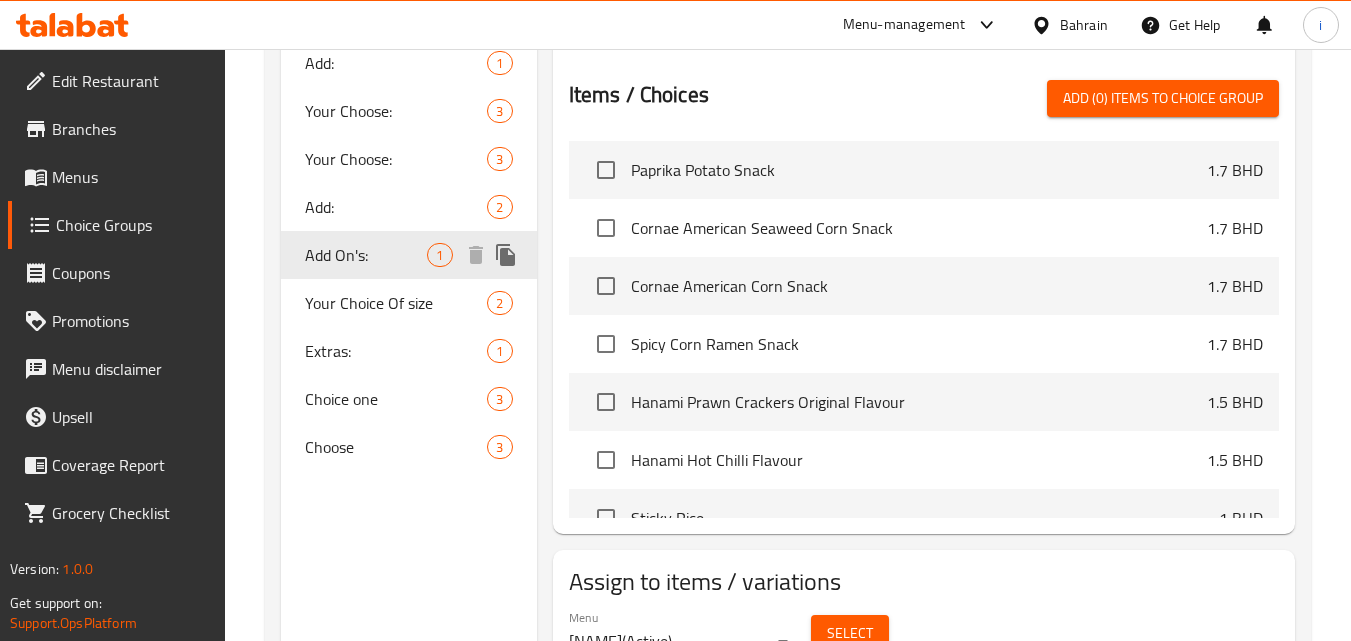 type on "Add On's:" 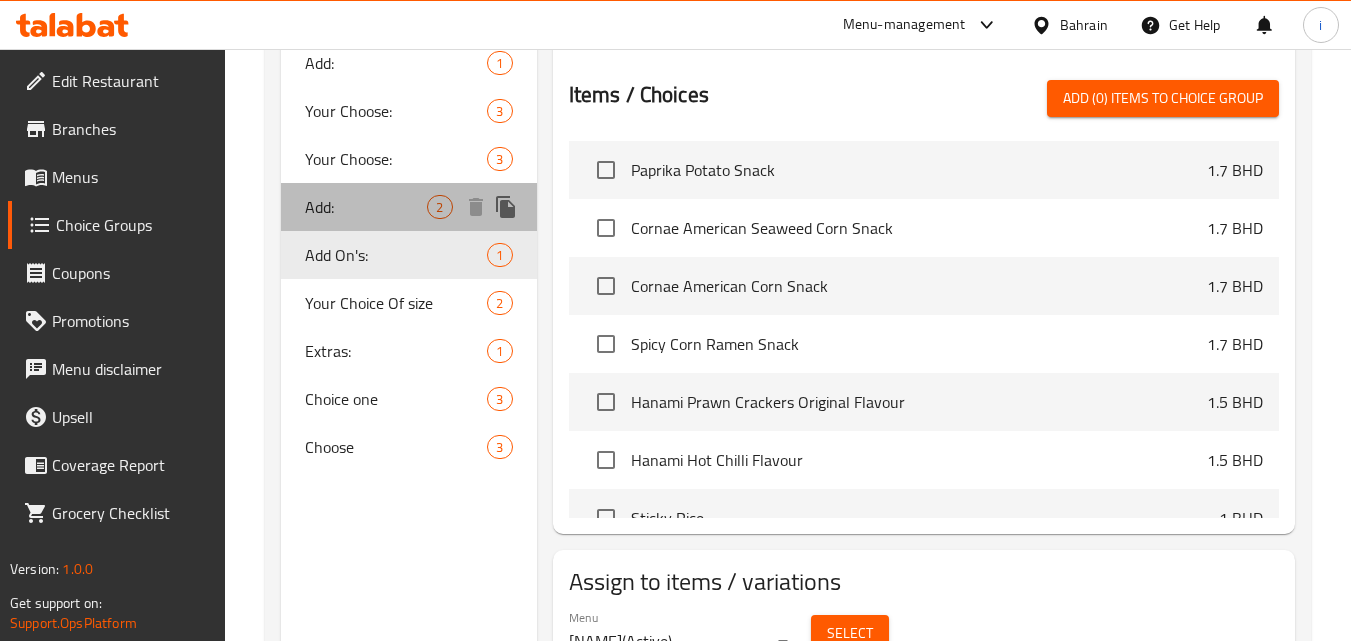 click on "Add:" at bounding box center (366, 207) 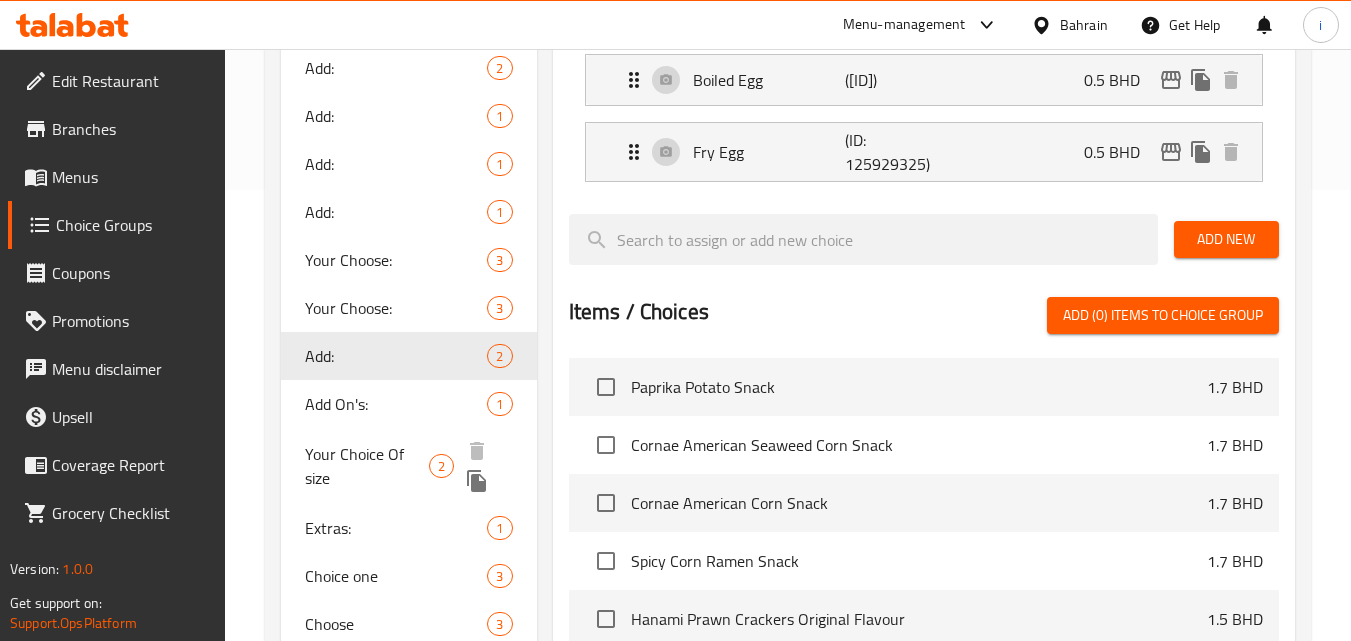 scroll, scrollTop: 400, scrollLeft: 0, axis: vertical 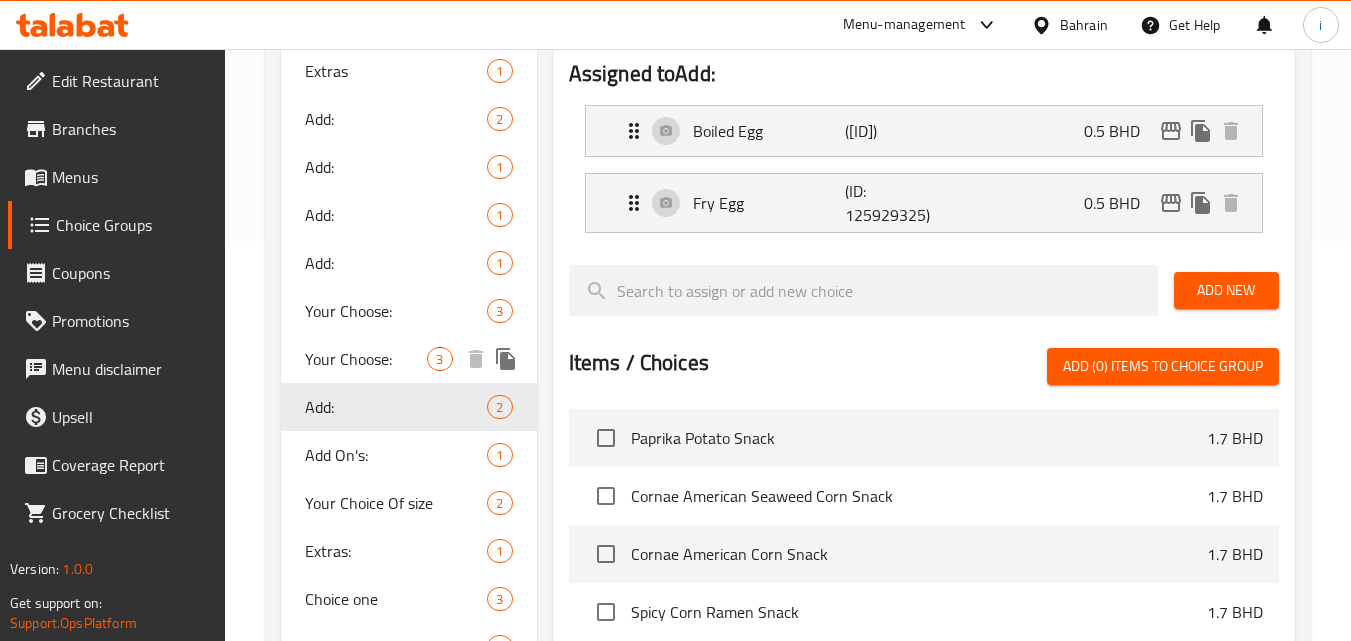 click on "Your Choose:" at bounding box center [366, 359] 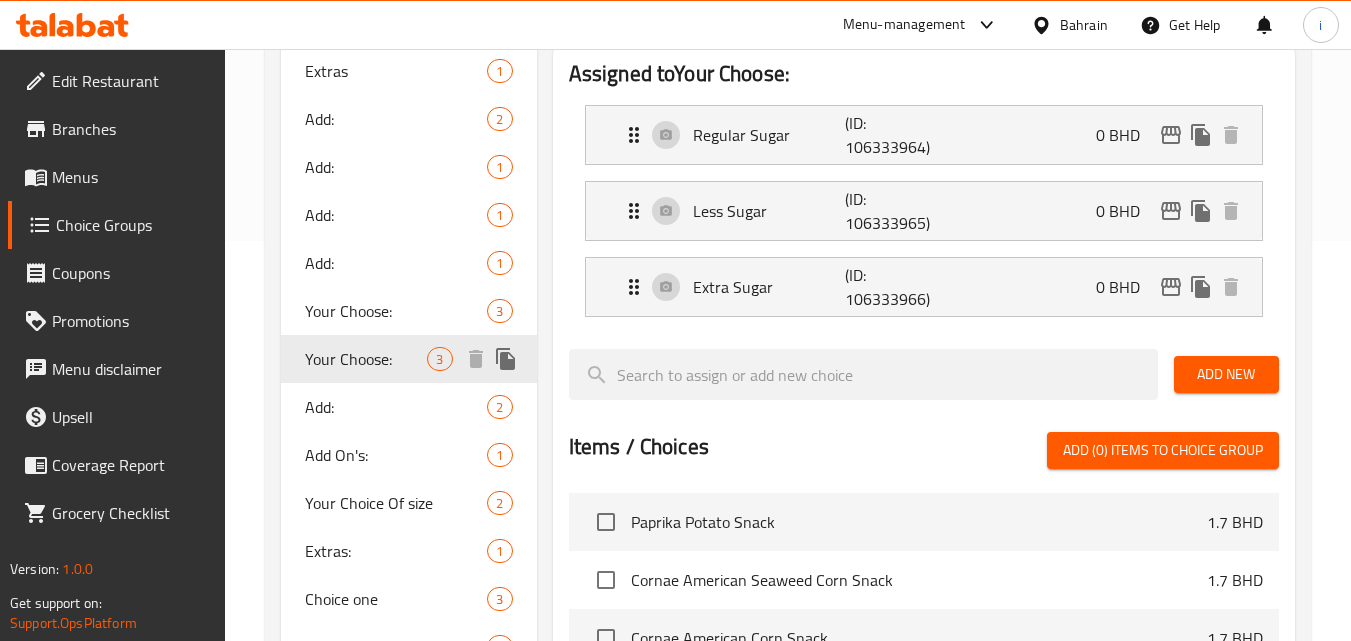 type on "Your Choose:" 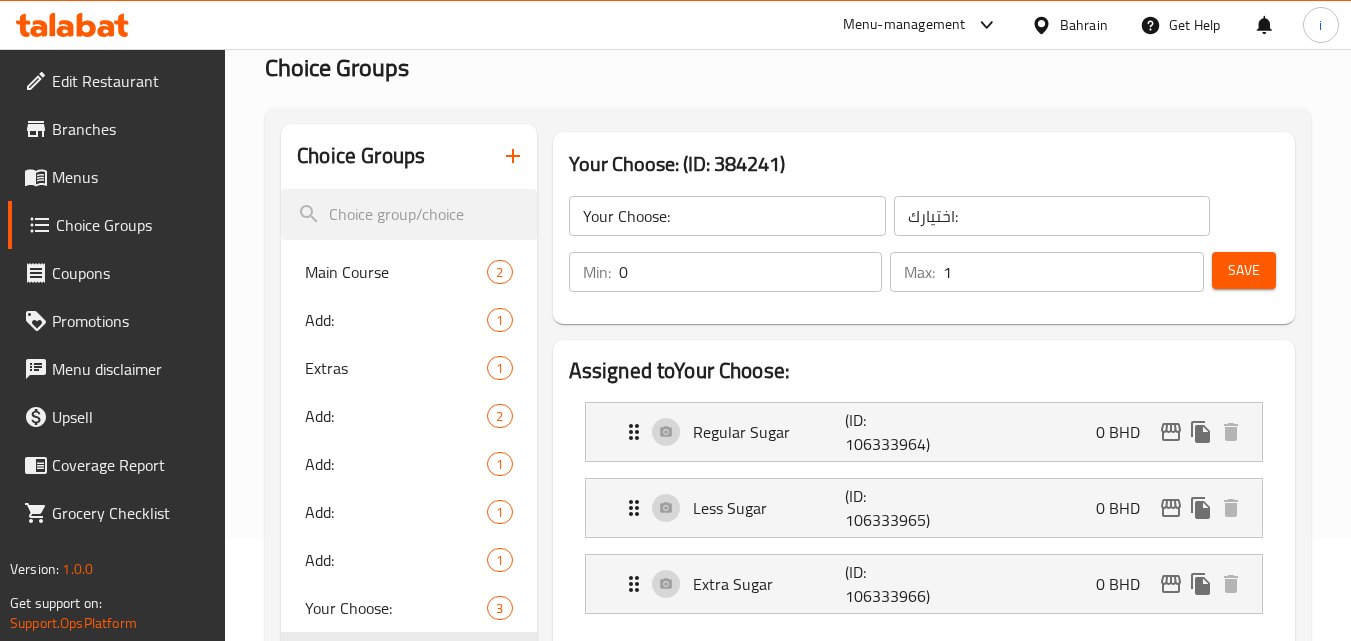 scroll, scrollTop: 100, scrollLeft: 0, axis: vertical 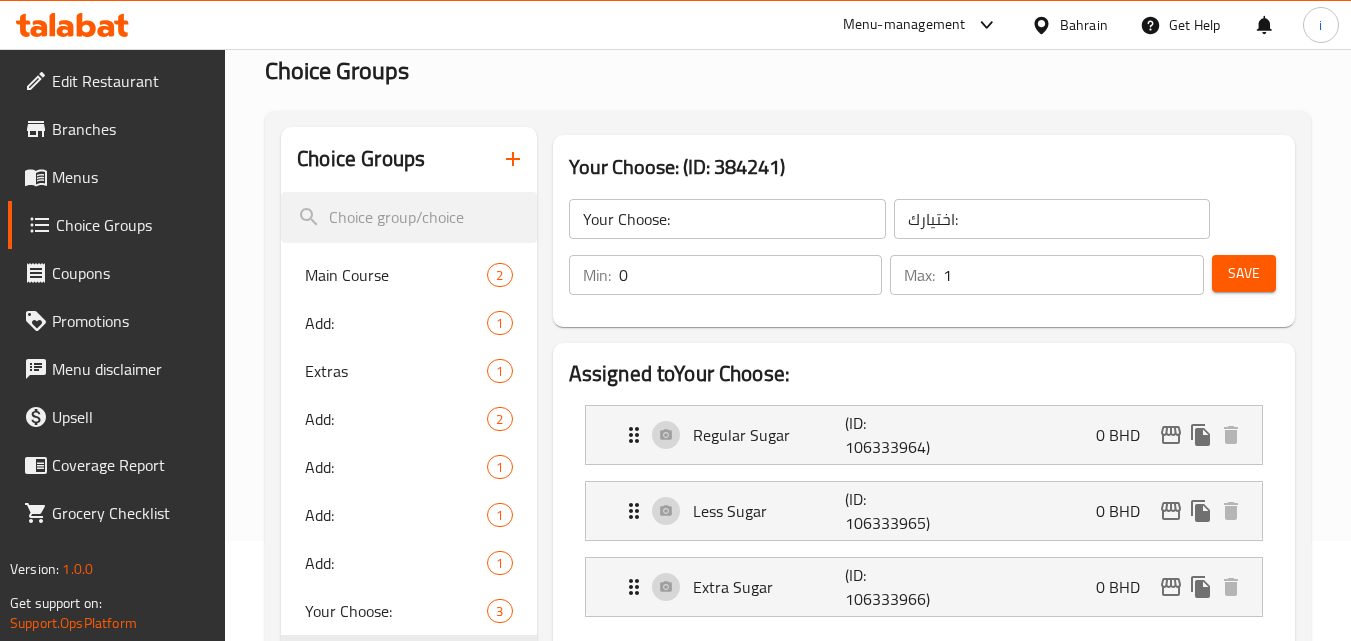 click 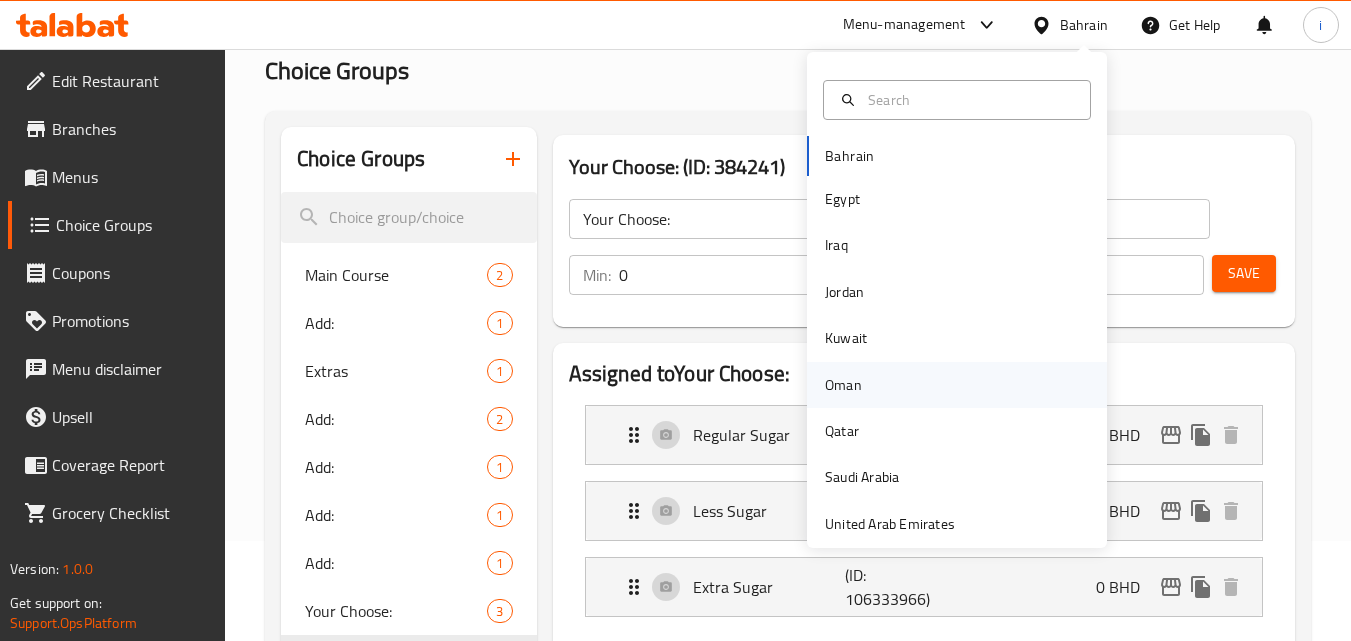 click on "Oman" at bounding box center [843, 385] 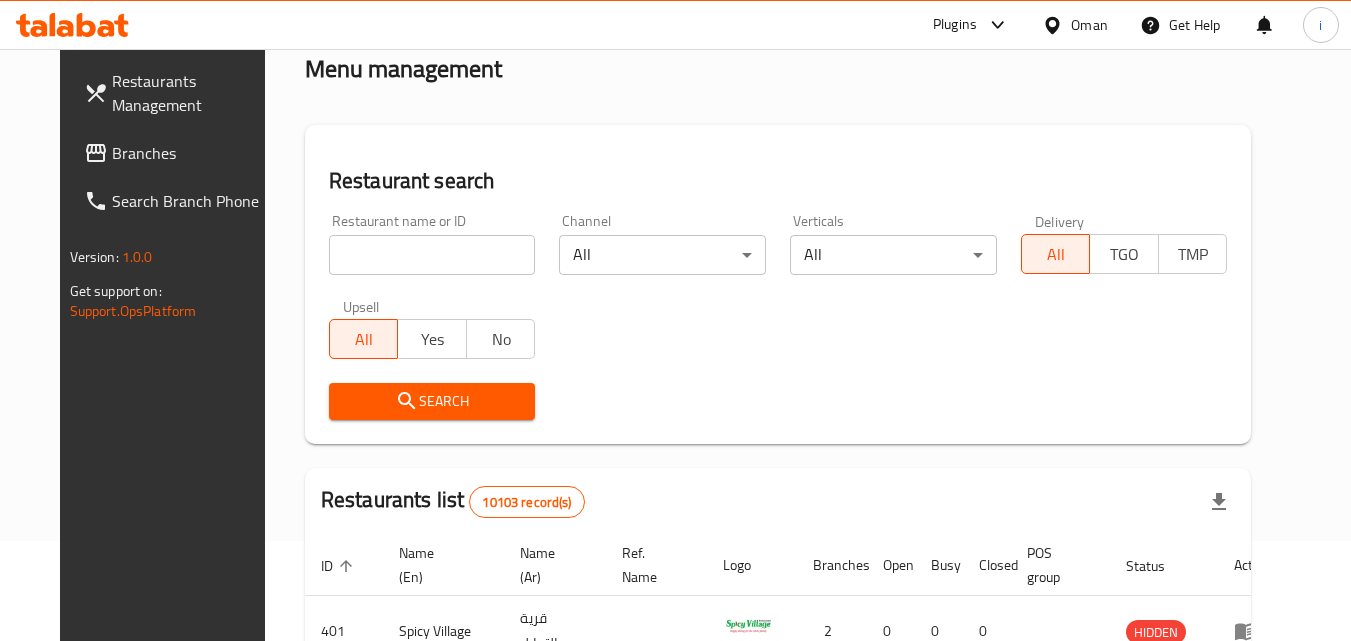 click on "​ Plugins Oman Get Help i   Restaurants Management   Branches   Search Branch Phone  Version:    1.0.0  Get support on:    Support.OpsPlatform Home / Menu management Menu management Restaurant search Restaurant name or ID Restaurant name or ID Channel All ​ Verticals All ​ Delivery All TGO TMP Upsell All Yes No   Search Restaurants list   10103 record(s) ID sorted ascending Name (En) Name (Ar) Ref. Name Logo Branches Open Busy Closed POS group Status Action 401 Spicy Village قرية التوابل 2 0 0 0 HIDDEN 412 NARENJ نارنج 1 1 0 0 HIDDEN 415 Best Burger بست برجر 2 0 0 0 INACTIVE 416 HOT POT RESTAURANT مطعم الوعاء الساخن Darsait Branch  1 0 0 0 INACTIVE 417 FUSION فيوجن 1 0 0 0 INACTIVE 420 BAMBOO KITCHEN بامبو كتشن 1 1 0 0 HIDDEN 422 GOLDEN BEAN CAFE مقهى البن الذهبي 1 1 0 0 INACTIVE 424 Just Grilled جست جريلد 1 0 0 0 INACTIVE 467 MEERATH FAMOUS ميرات المشهورة 1 0 1 0 OPEN 470 ZAIKA DELHI KA مذاق من دلهي  1 0 0" at bounding box center [675, 245] 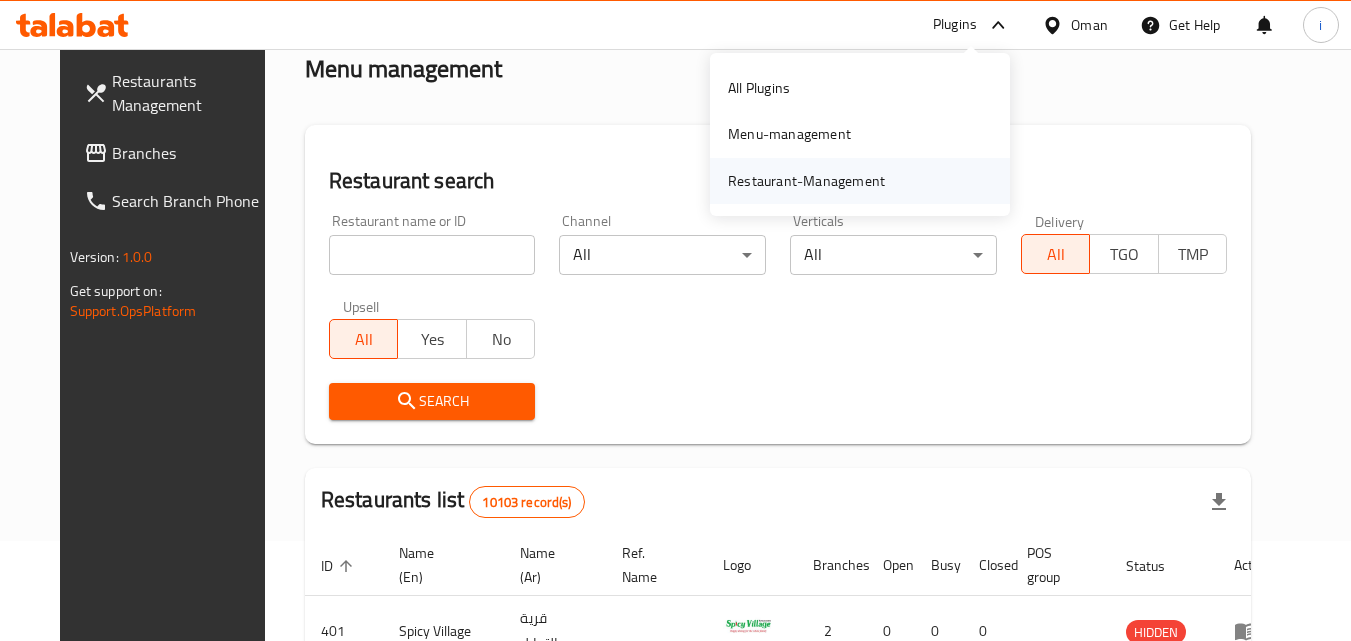 click on "Restaurant-Management" at bounding box center [806, 181] 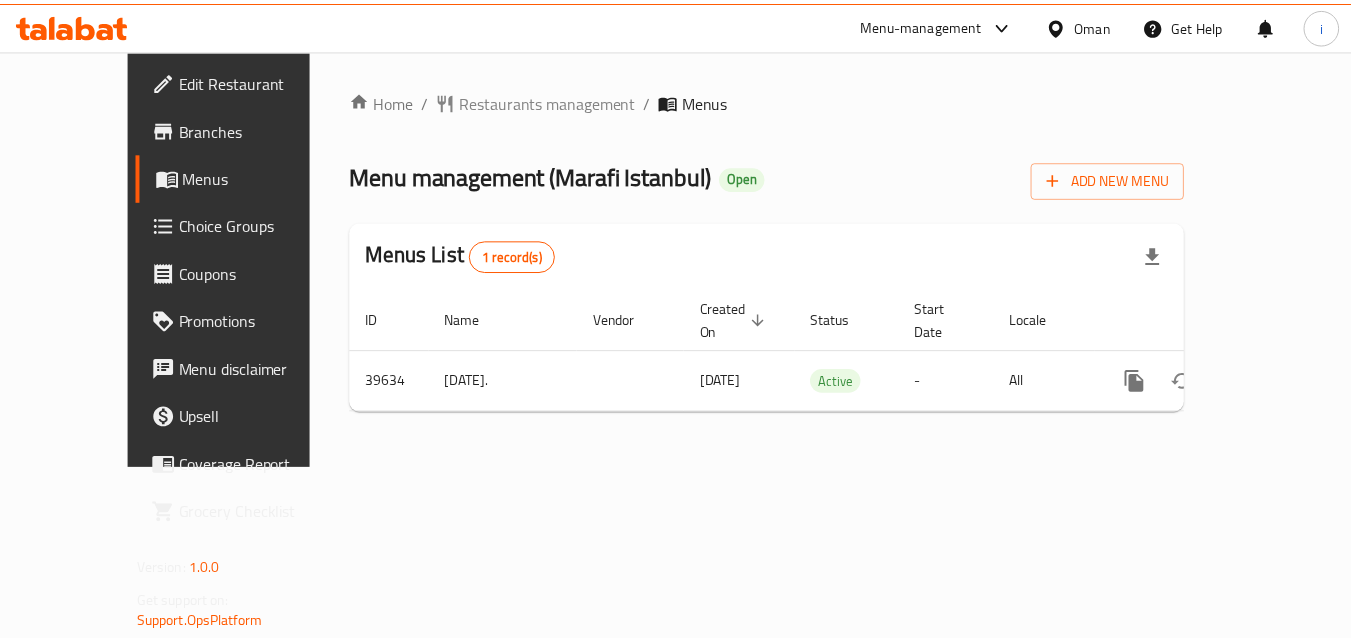 scroll, scrollTop: 0, scrollLeft: 0, axis: both 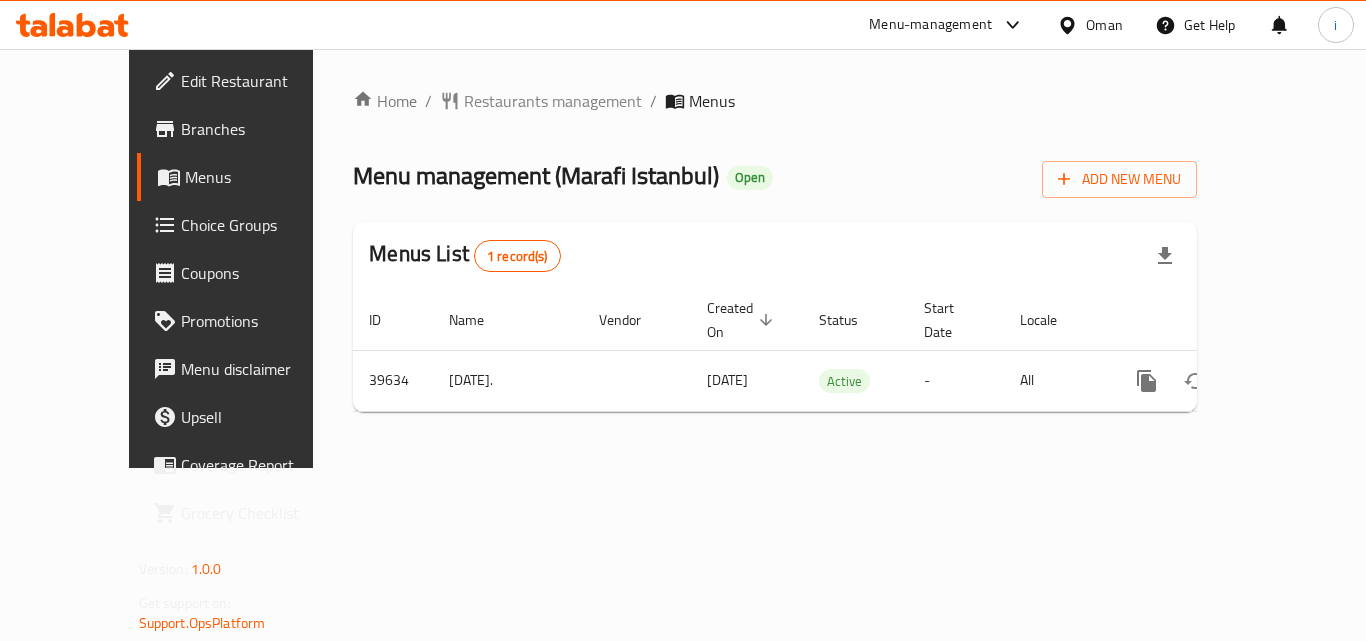 click on "Restaurants management" at bounding box center (553, 101) 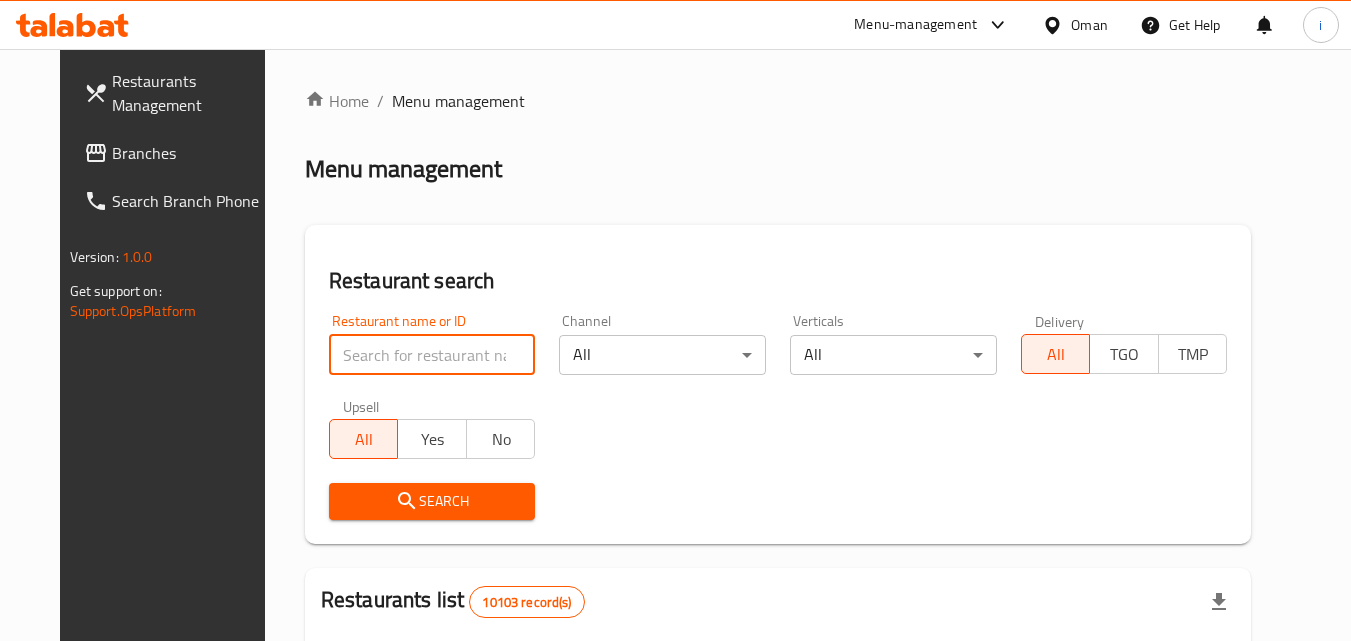 click at bounding box center [432, 355] 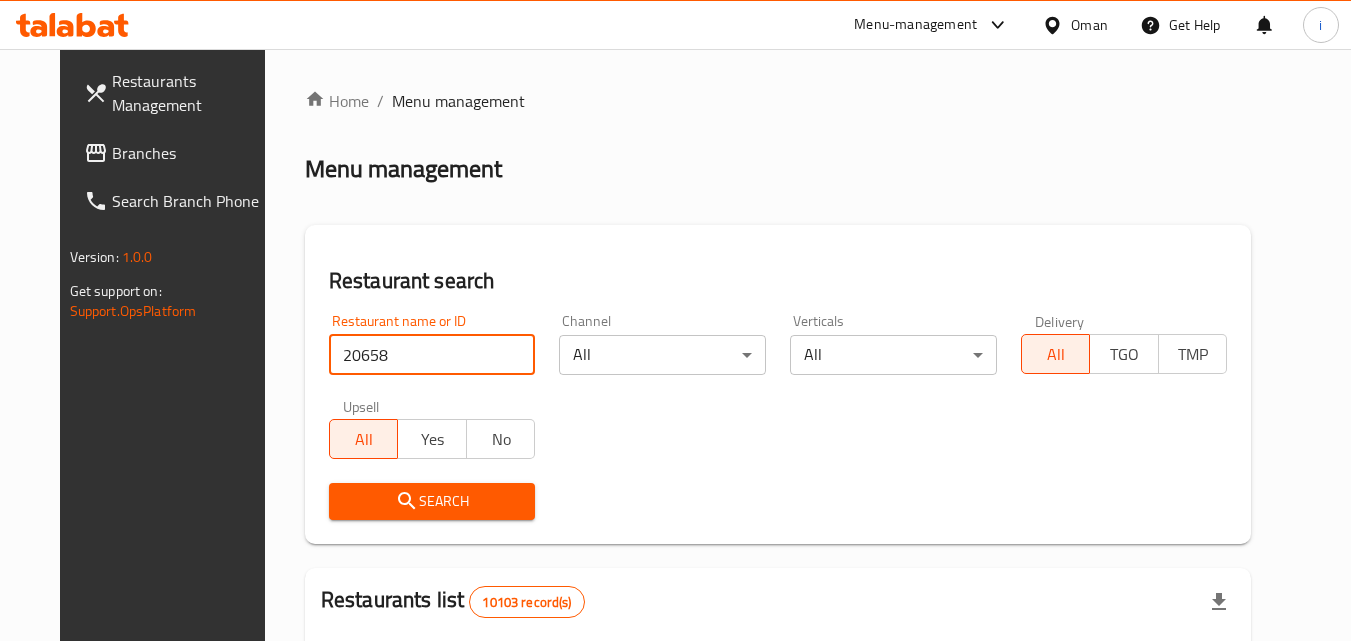 type on "20658" 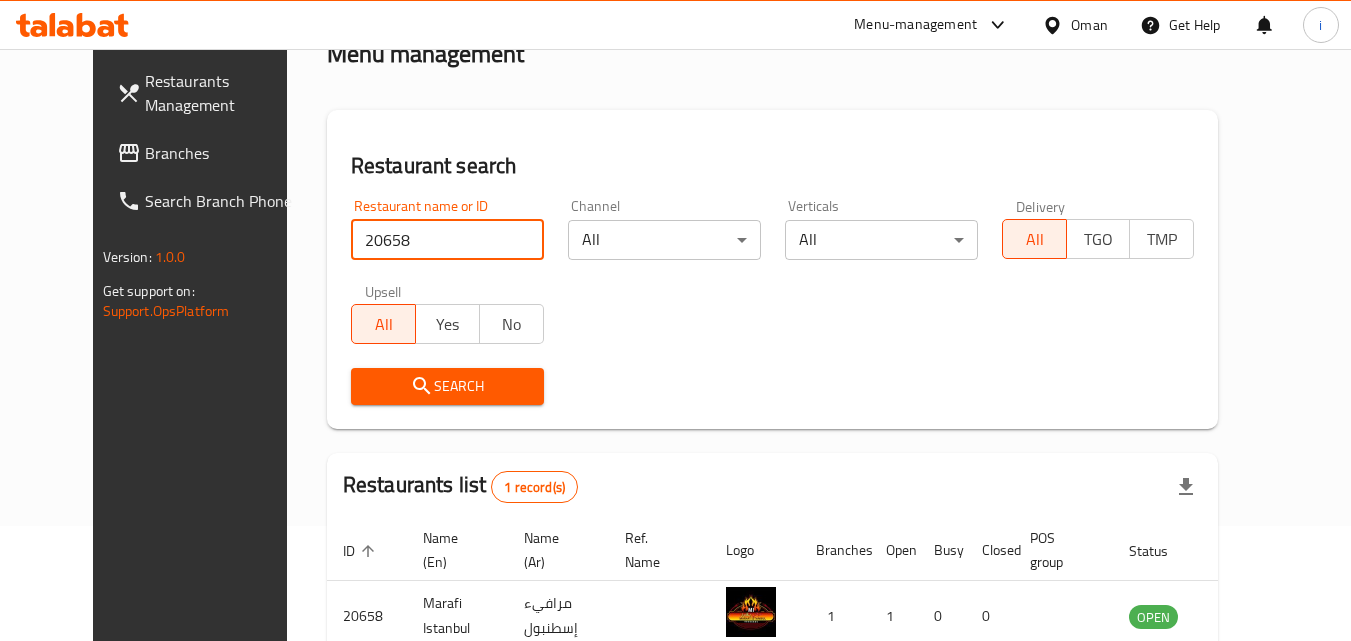 scroll, scrollTop: 234, scrollLeft: 0, axis: vertical 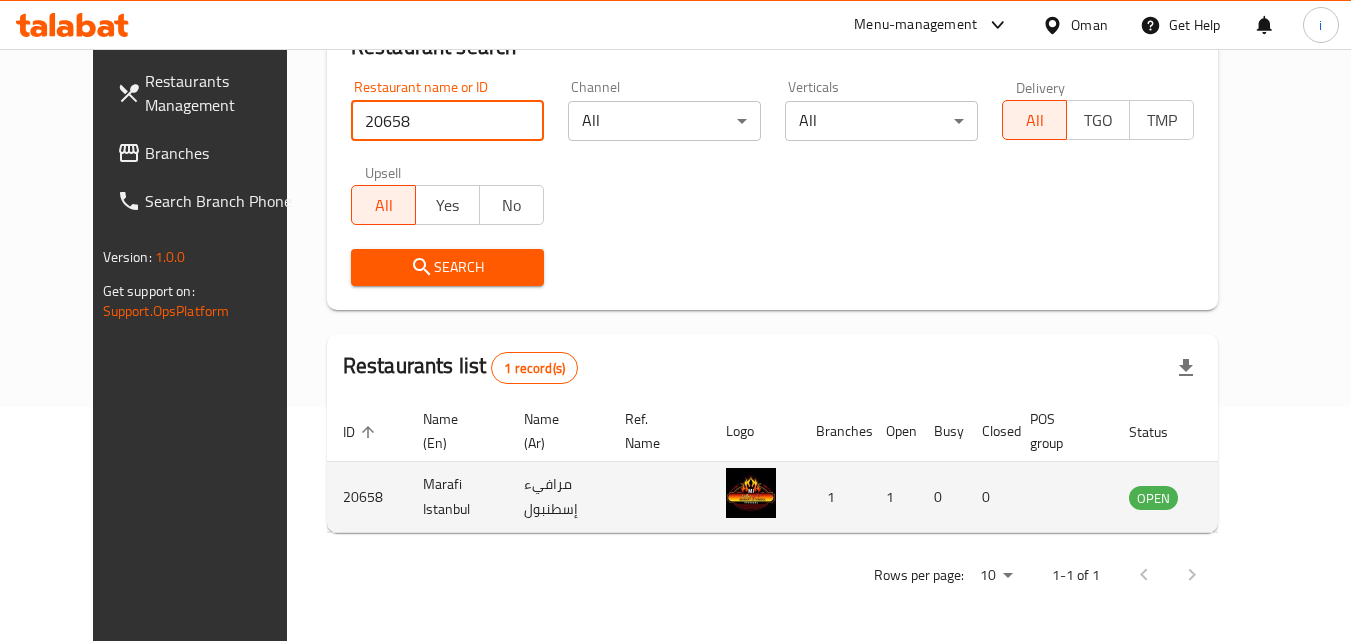 click 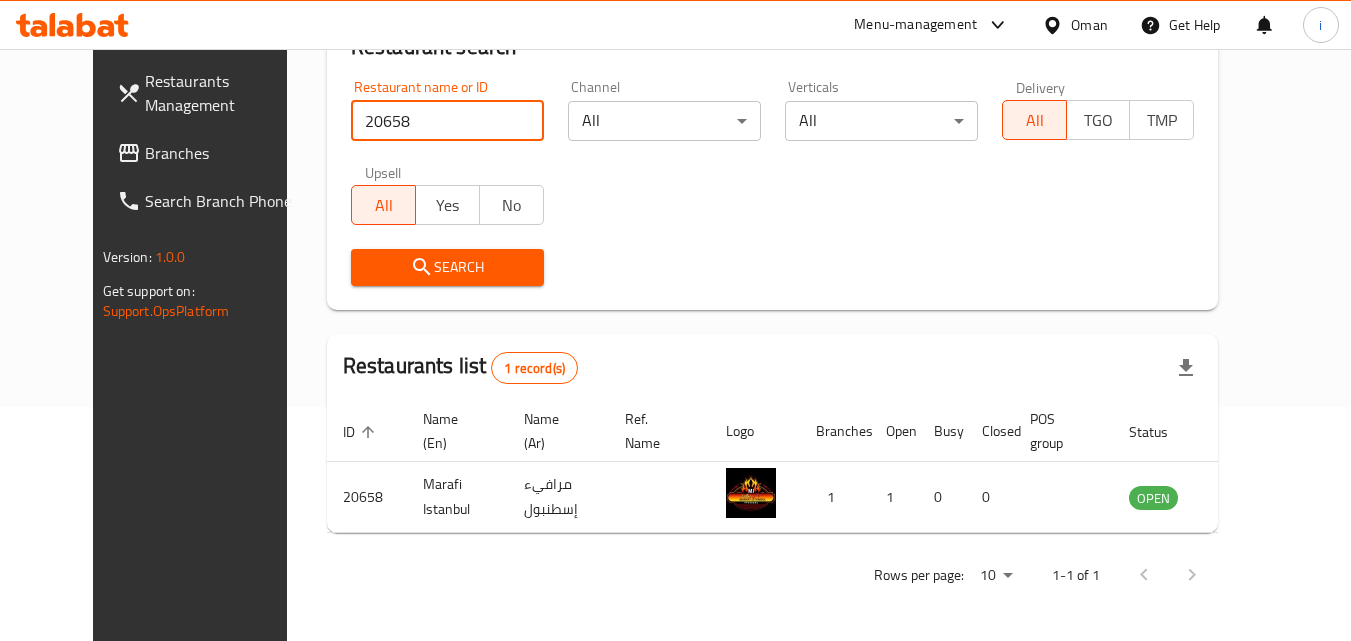 scroll, scrollTop: 0, scrollLeft: 0, axis: both 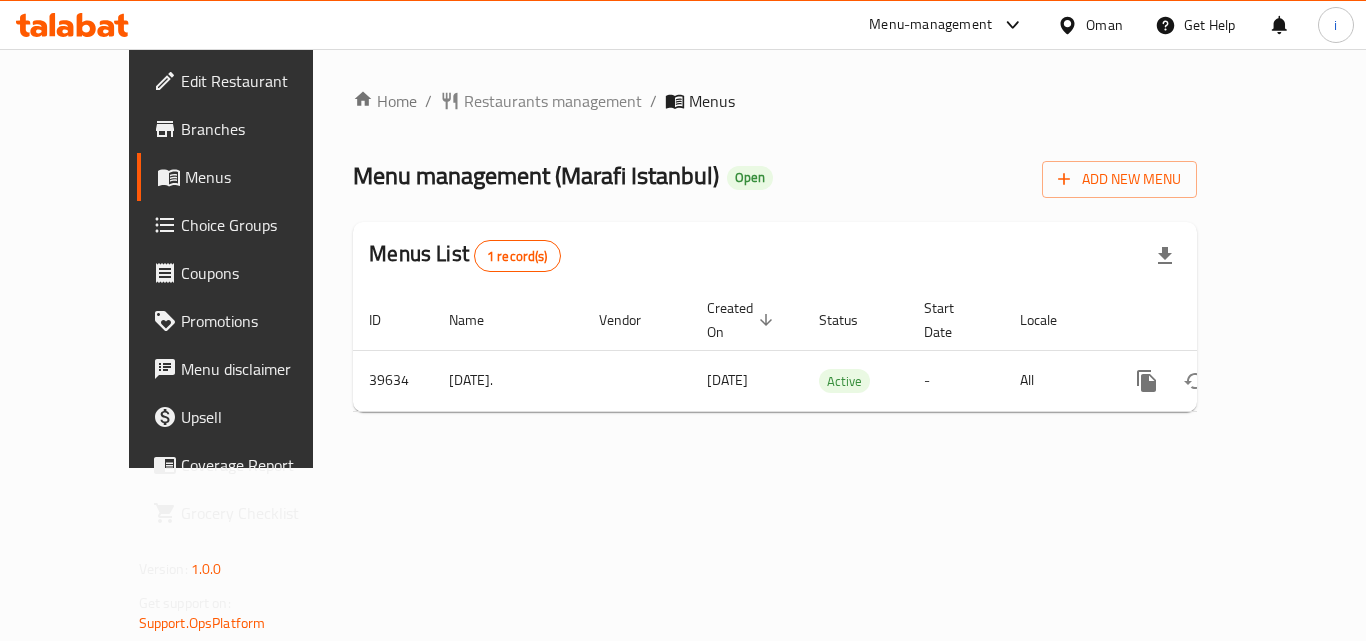 click 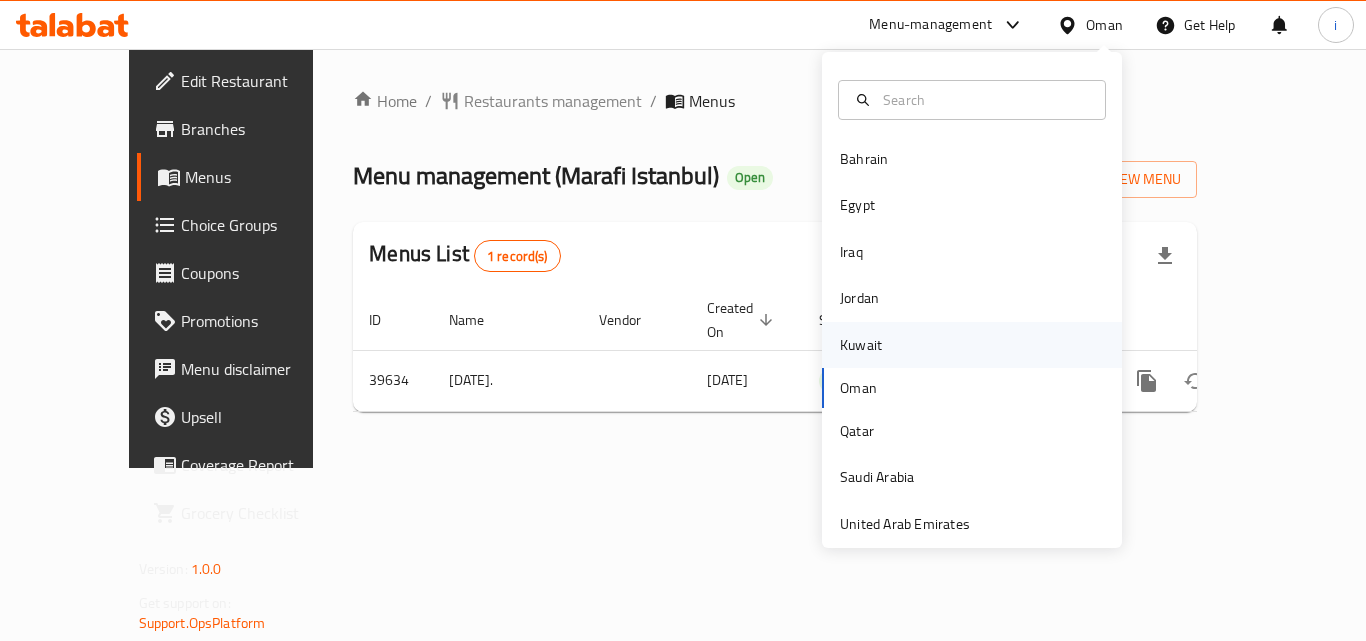 click on "Kuwait" at bounding box center [861, 345] 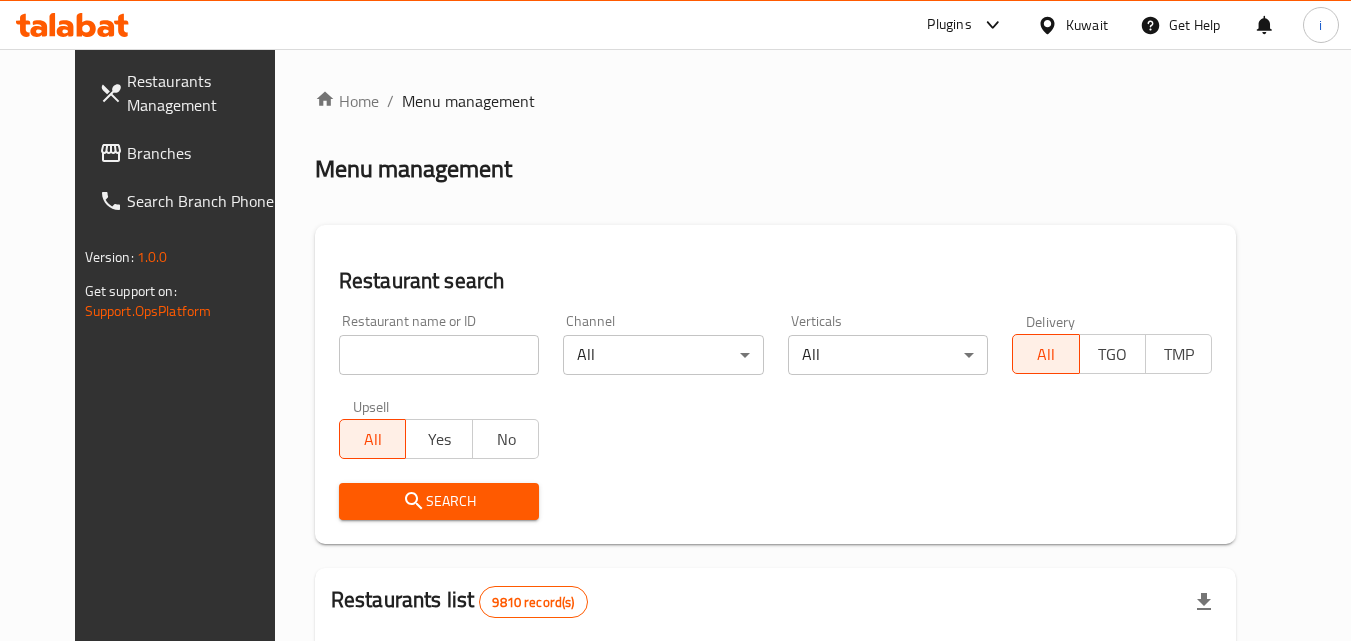click at bounding box center (988, 25) 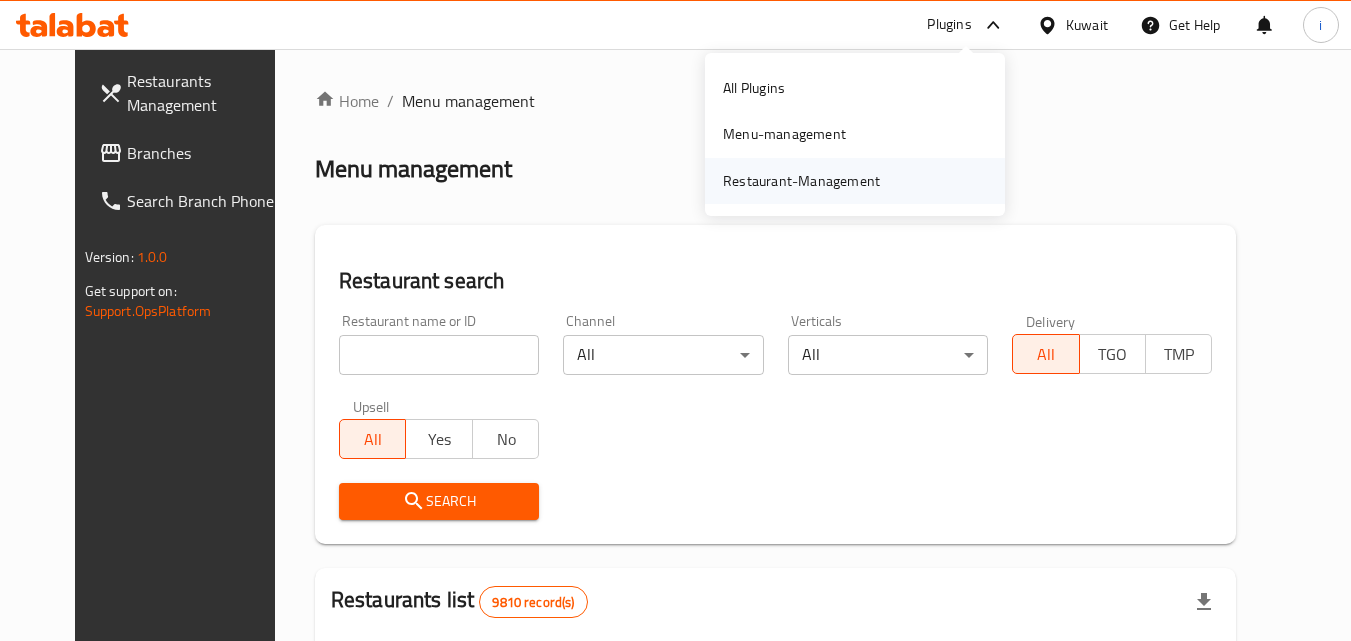 click on "Restaurant-Management" at bounding box center (801, 181) 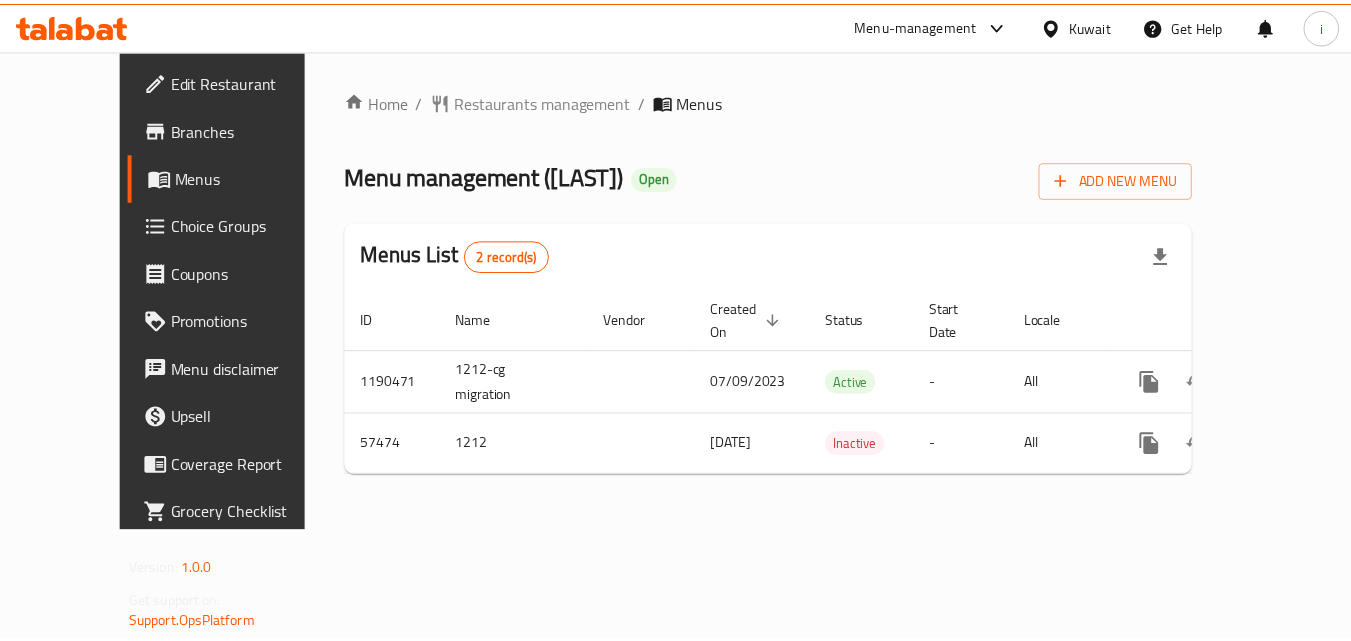 scroll, scrollTop: 0, scrollLeft: 0, axis: both 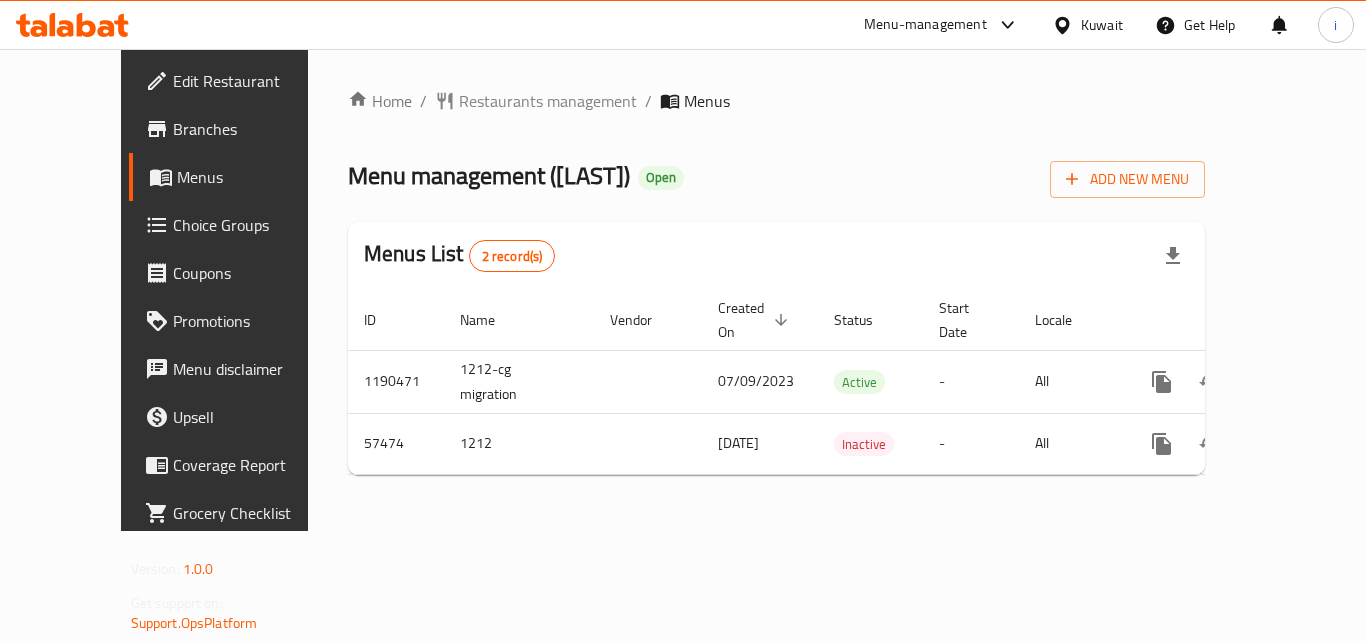 click on "Restaurants management" at bounding box center (548, 101) 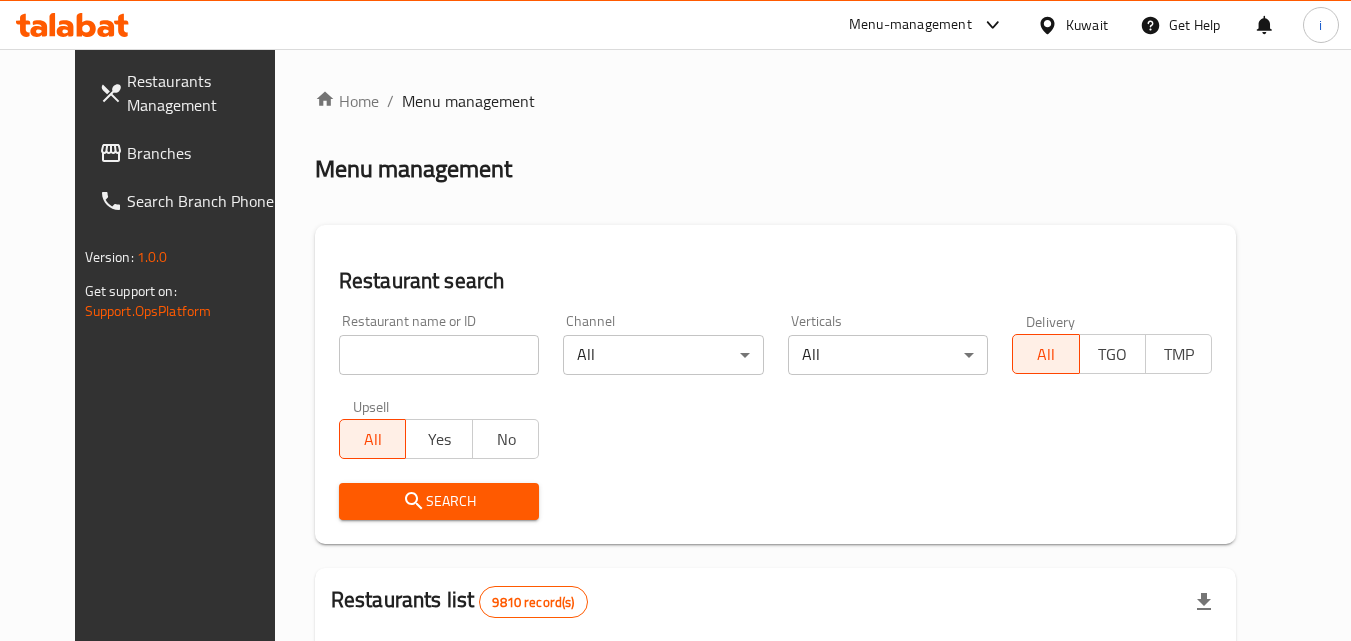 click at bounding box center [439, 355] 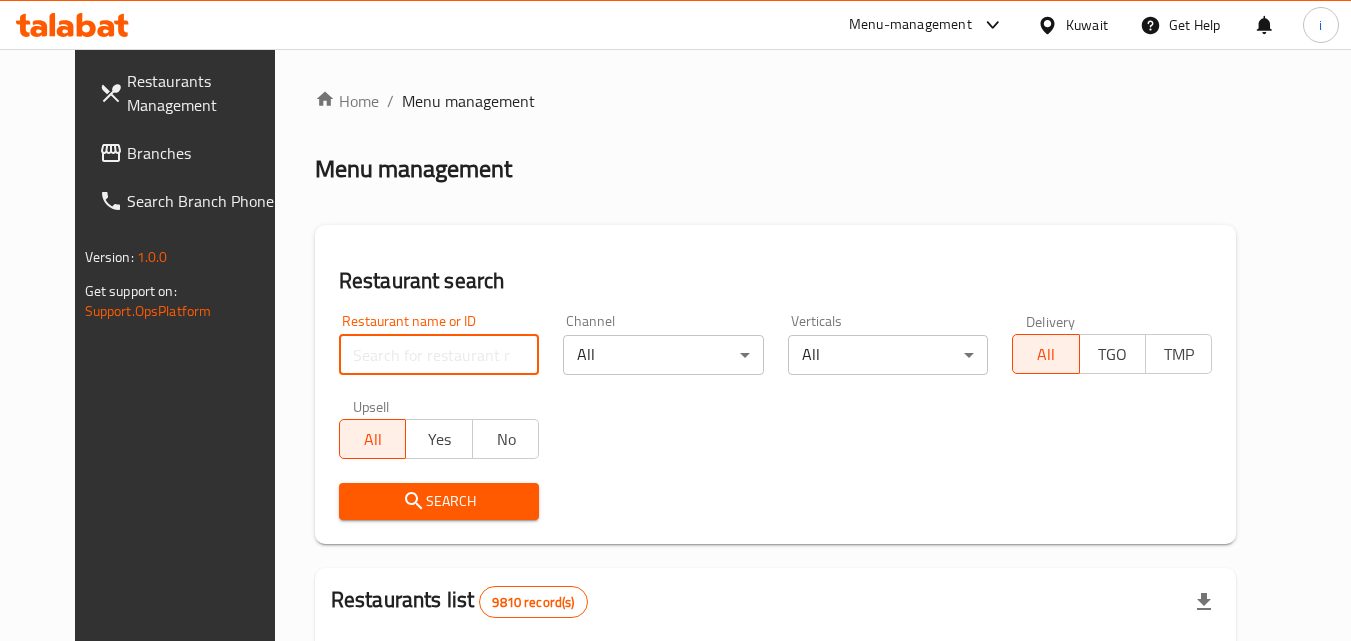 paste on "28004" 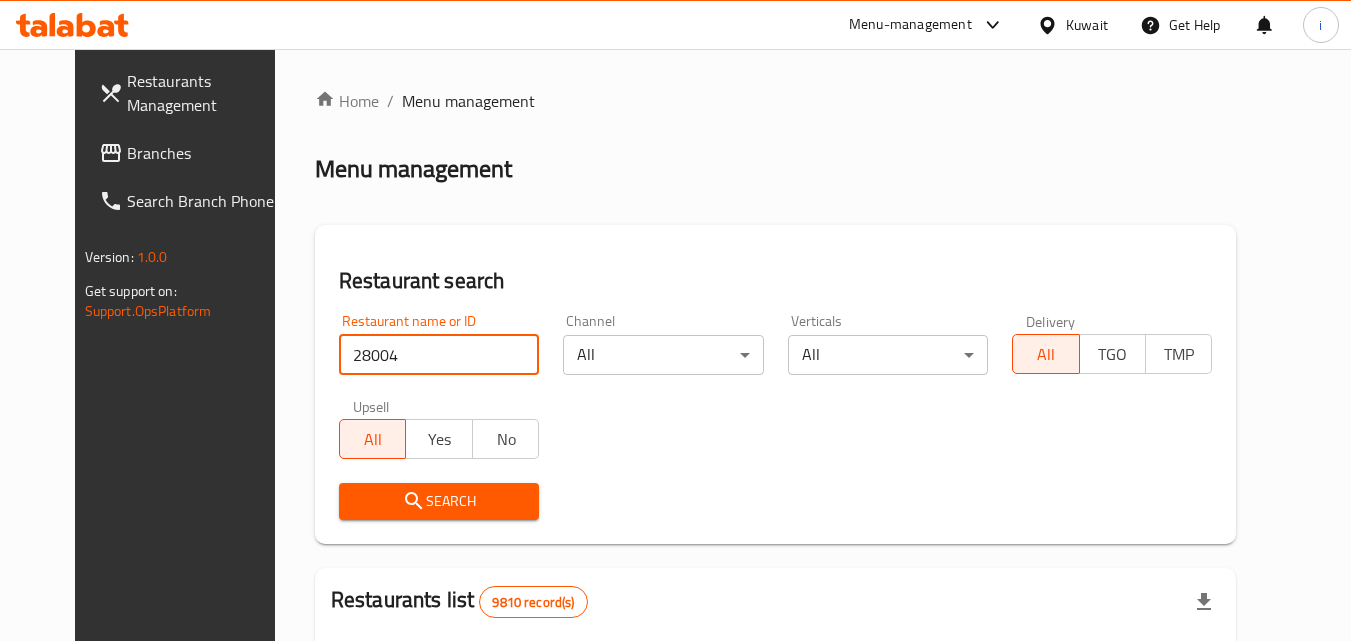 type on "28004" 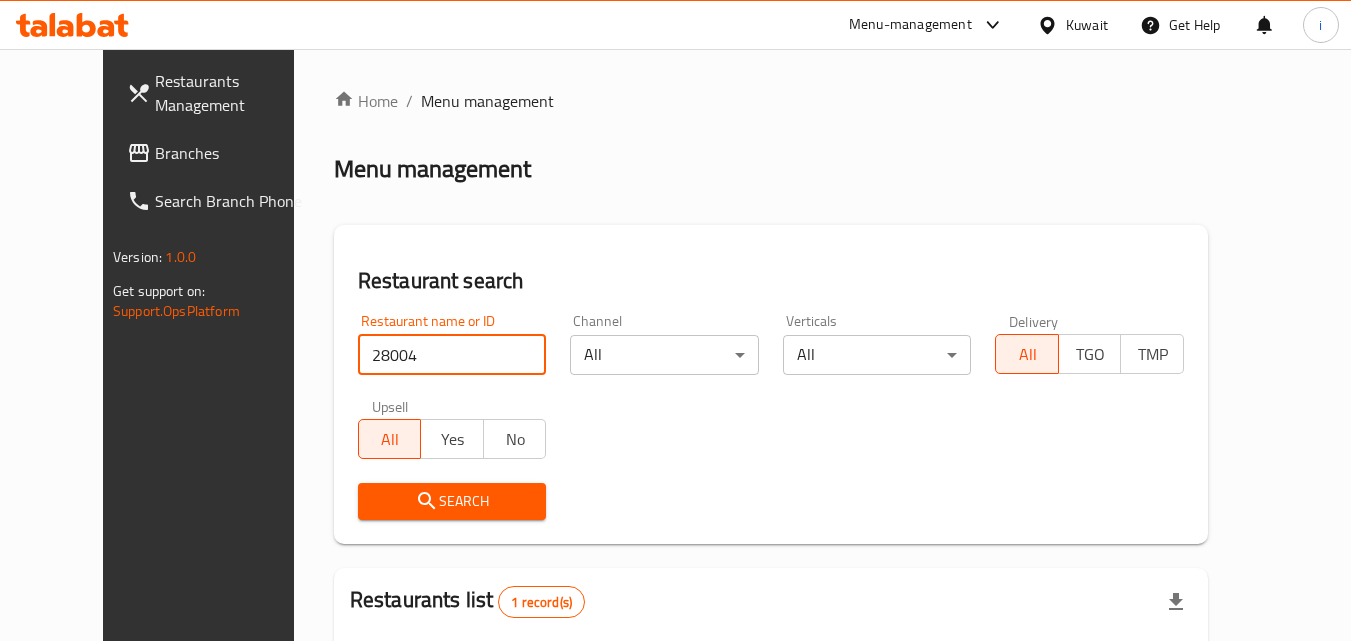 scroll, scrollTop: 234, scrollLeft: 0, axis: vertical 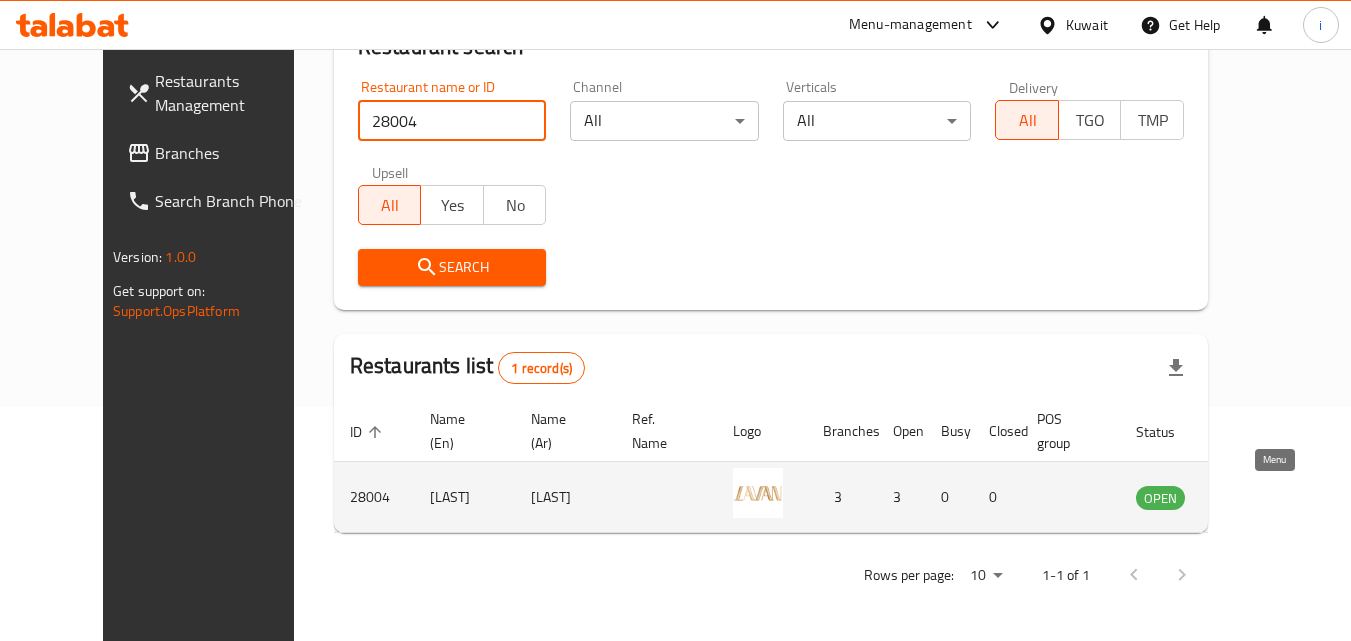 click 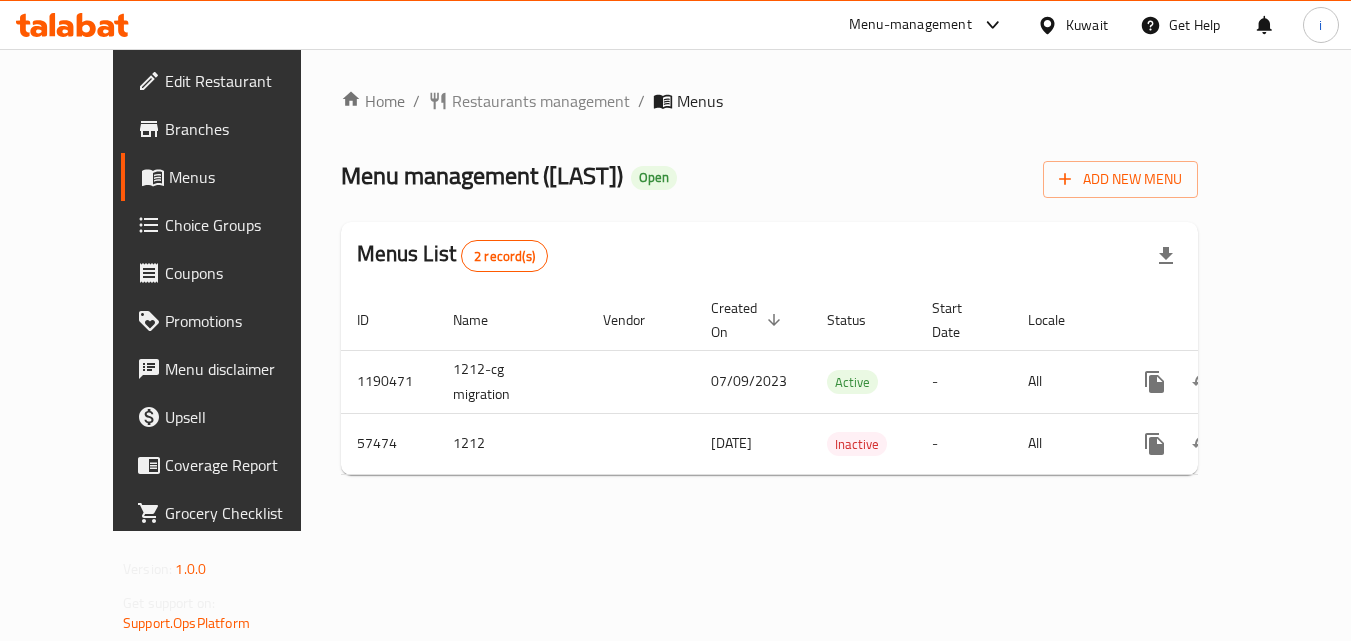 scroll, scrollTop: 0, scrollLeft: 0, axis: both 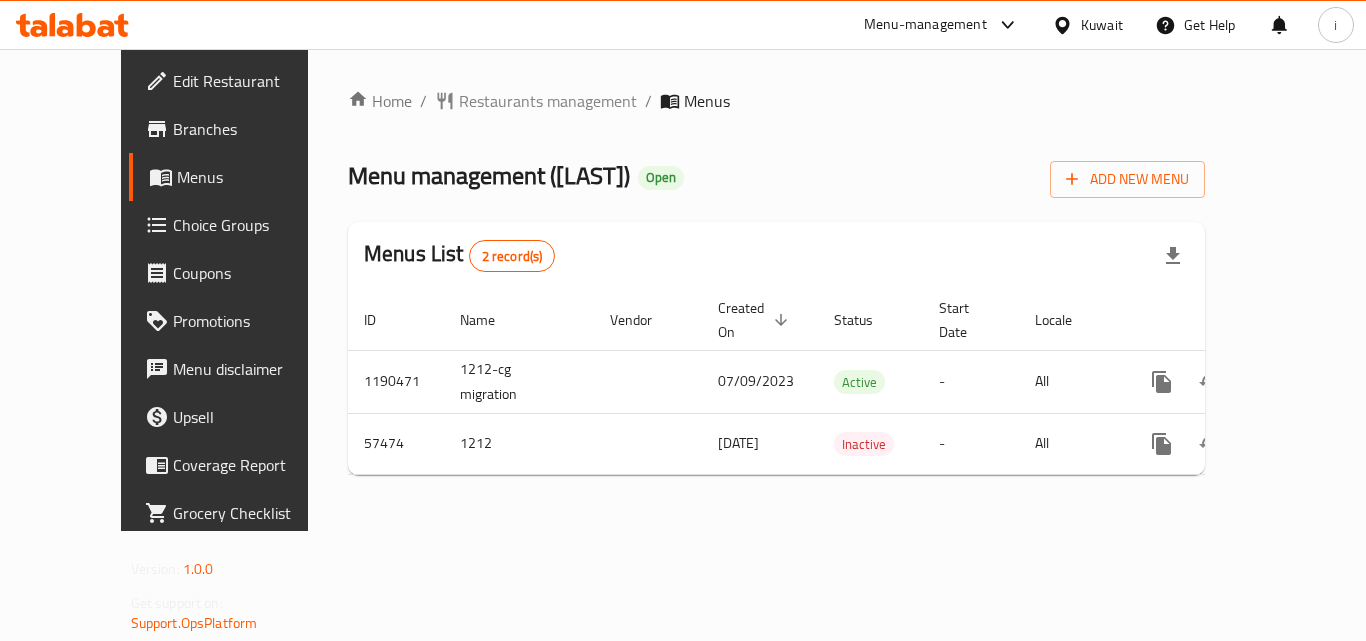 click 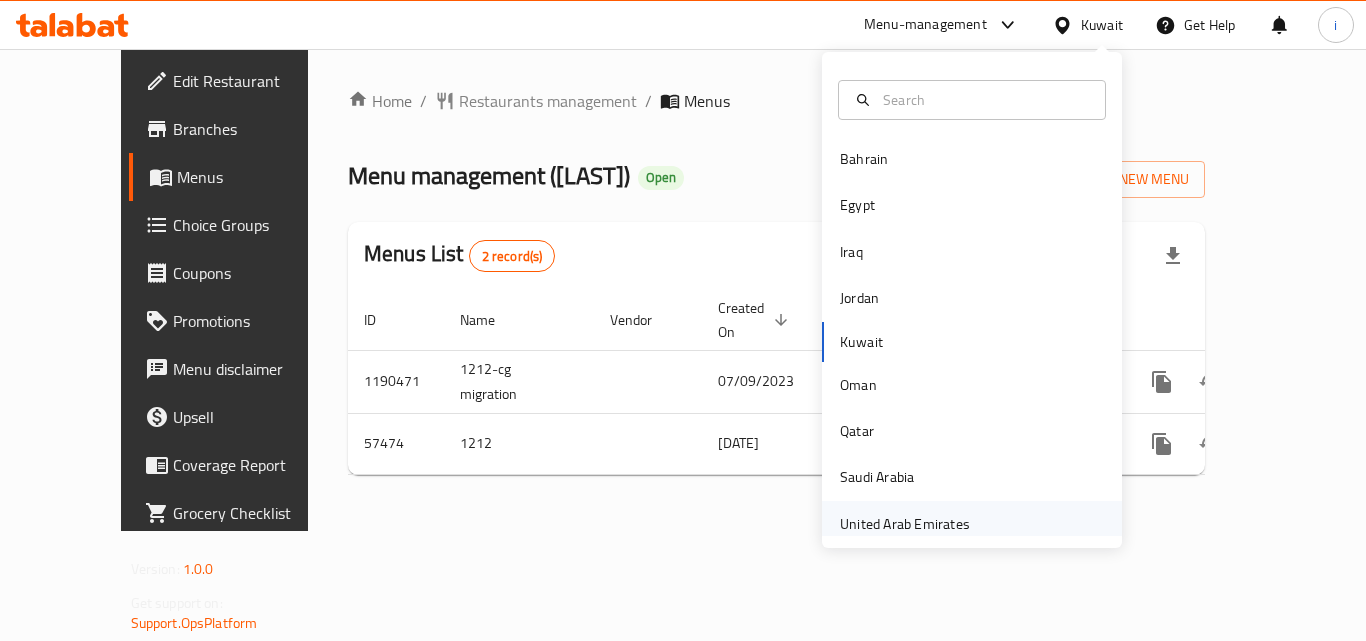 click on "United Arab Emirates" at bounding box center (905, 524) 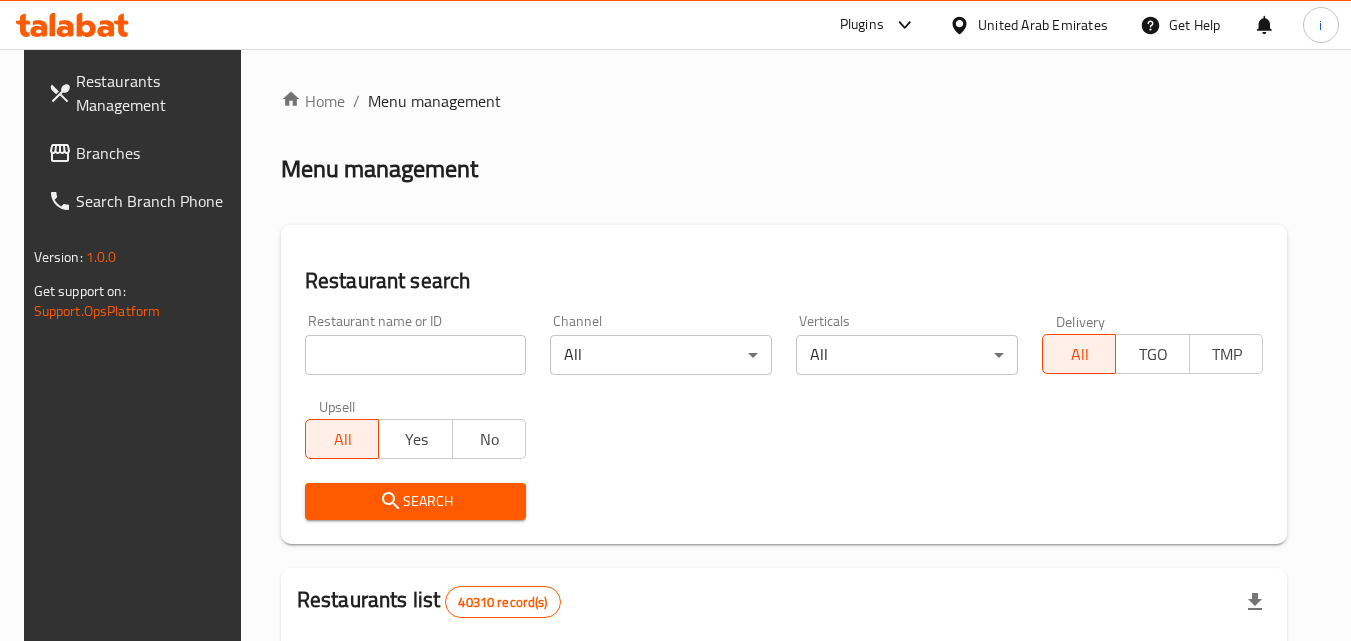 click on "Branches" at bounding box center (155, 153) 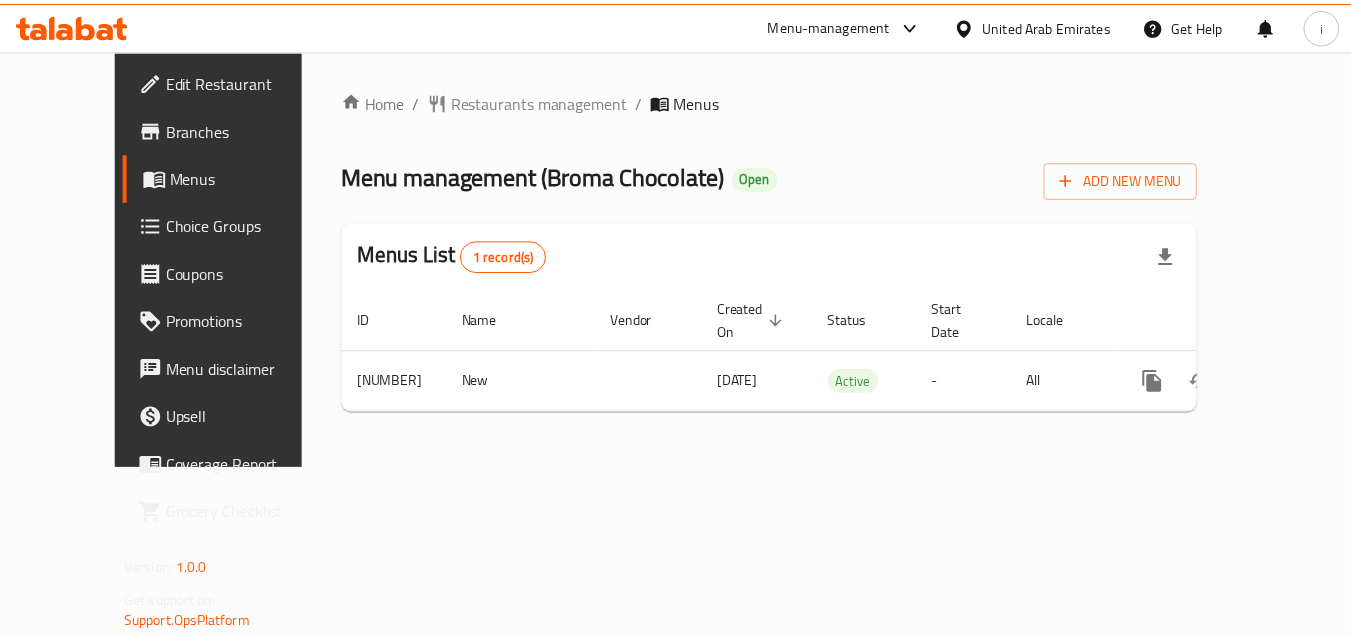 scroll, scrollTop: 0, scrollLeft: 0, axis: both 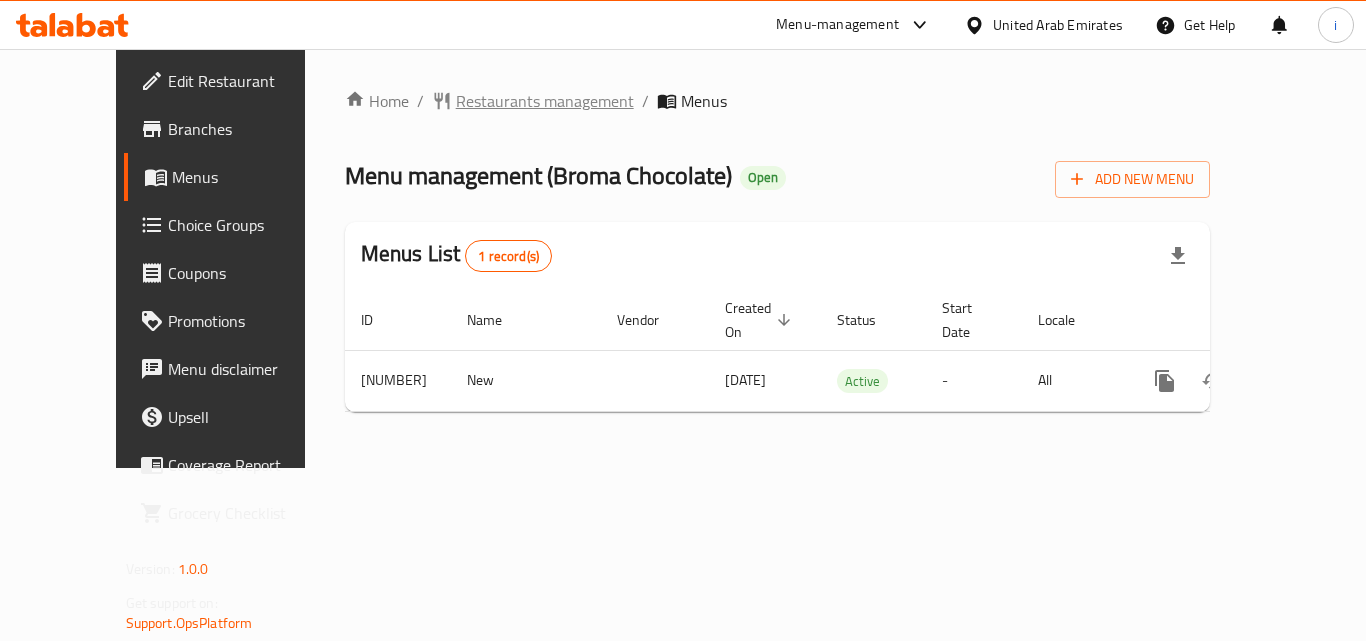 click on "Restaurants management" at bounding box center [545, 101] 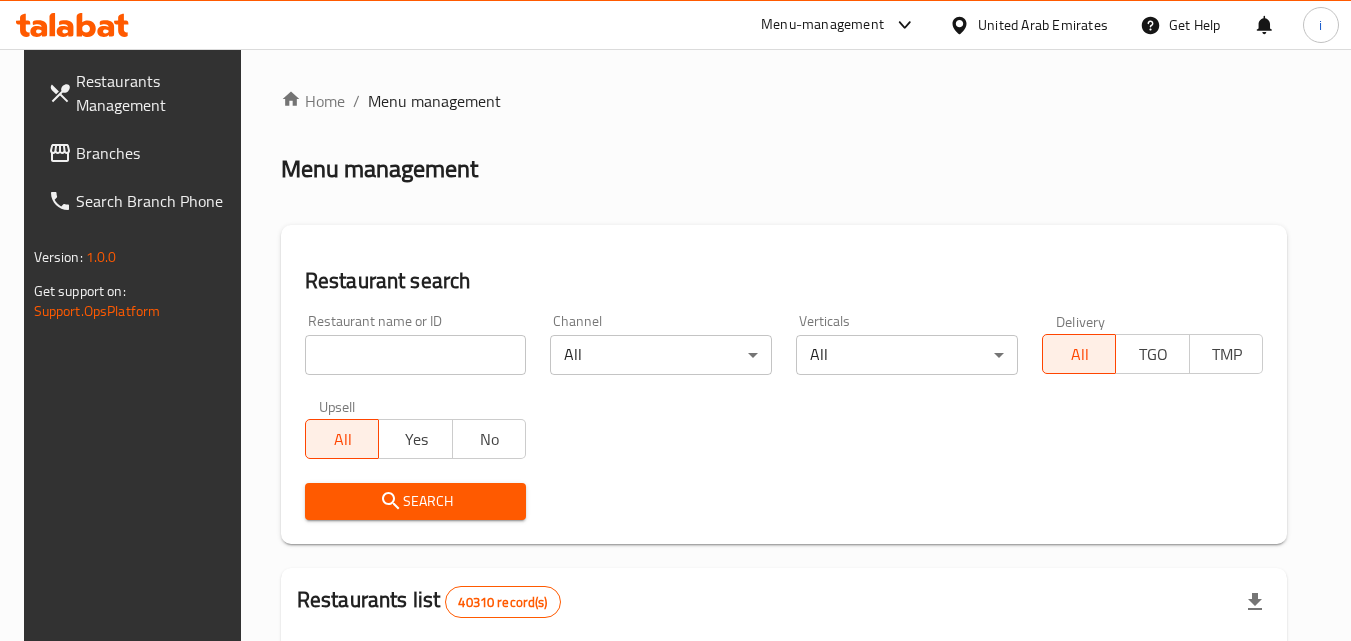 click at bounding box center (416, 355) 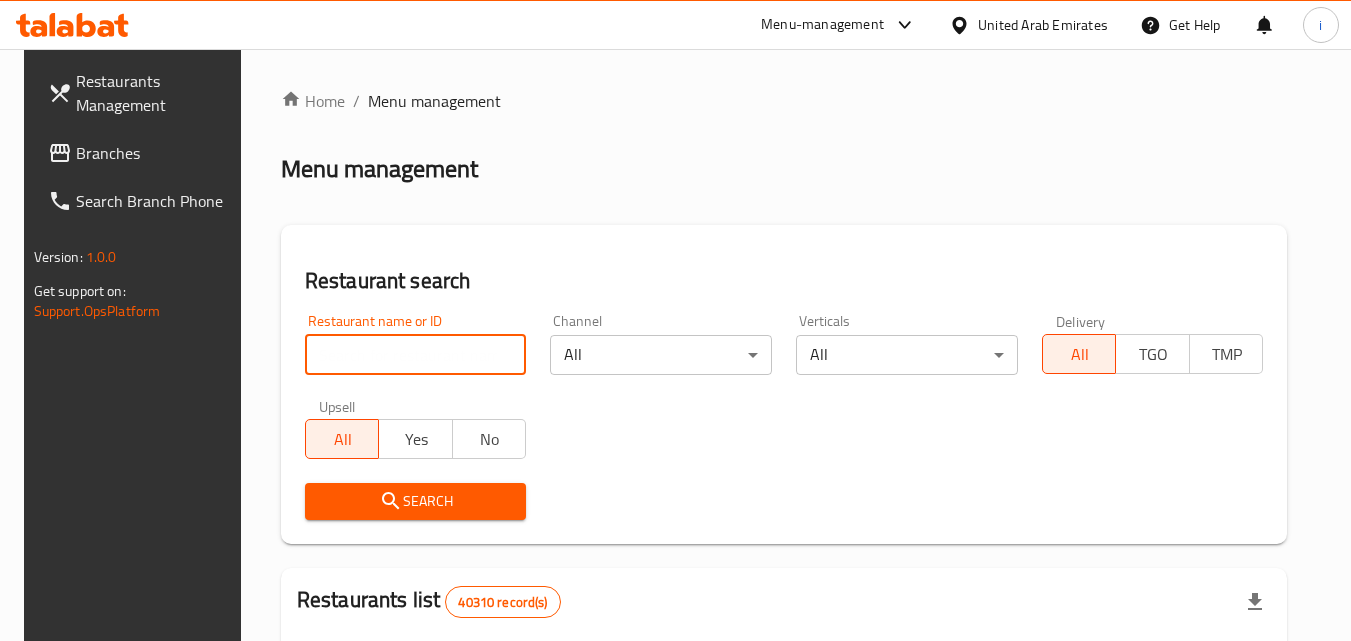 paste on "[NUMBER]" 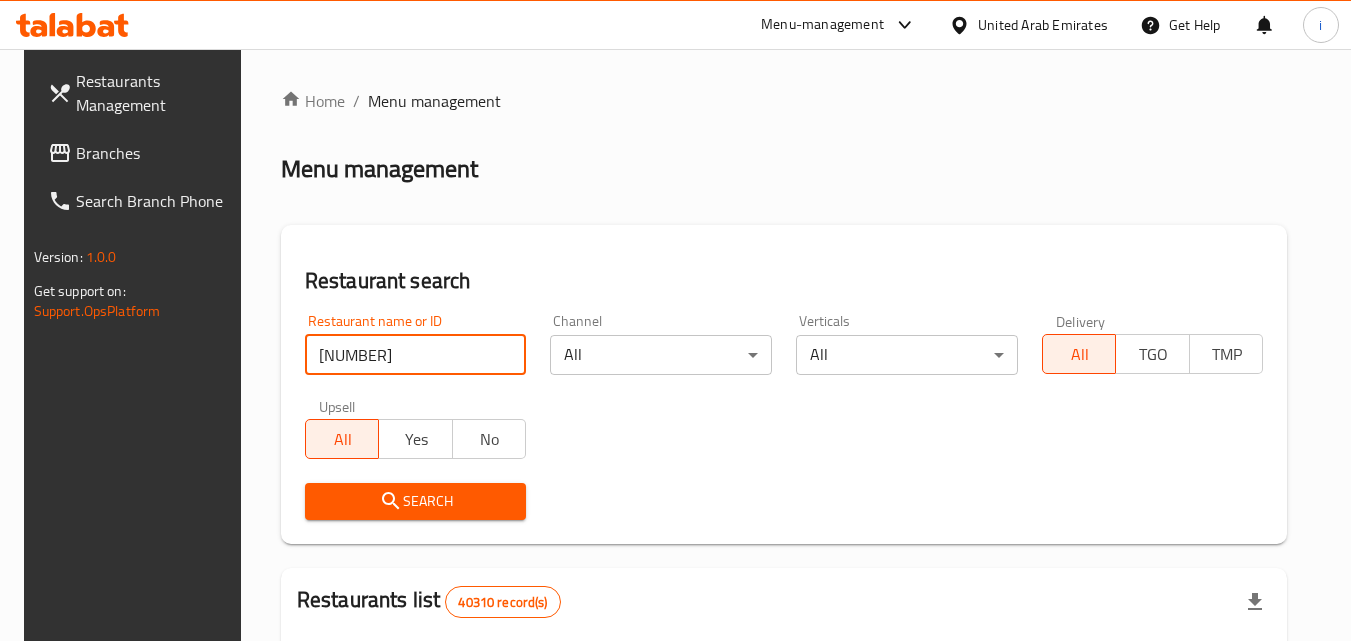 type on "[NUMBER]" 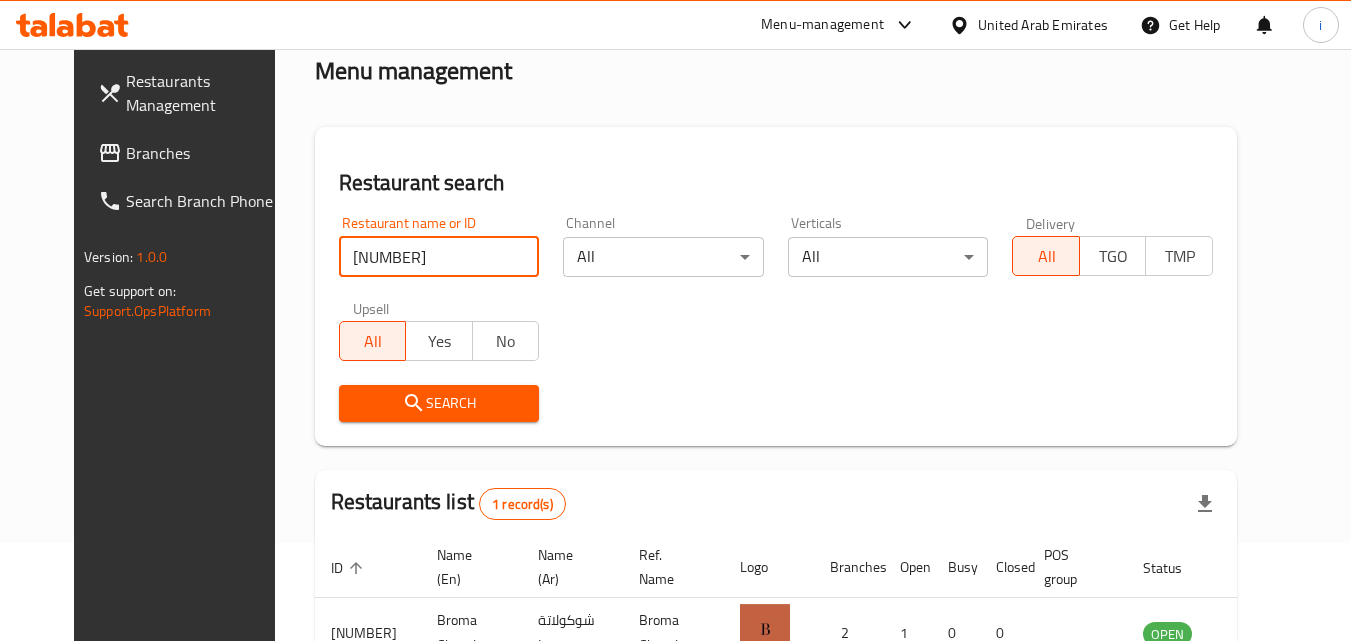 scroll, scrollTop: 234, scrollLeft: 0, axis: vertical 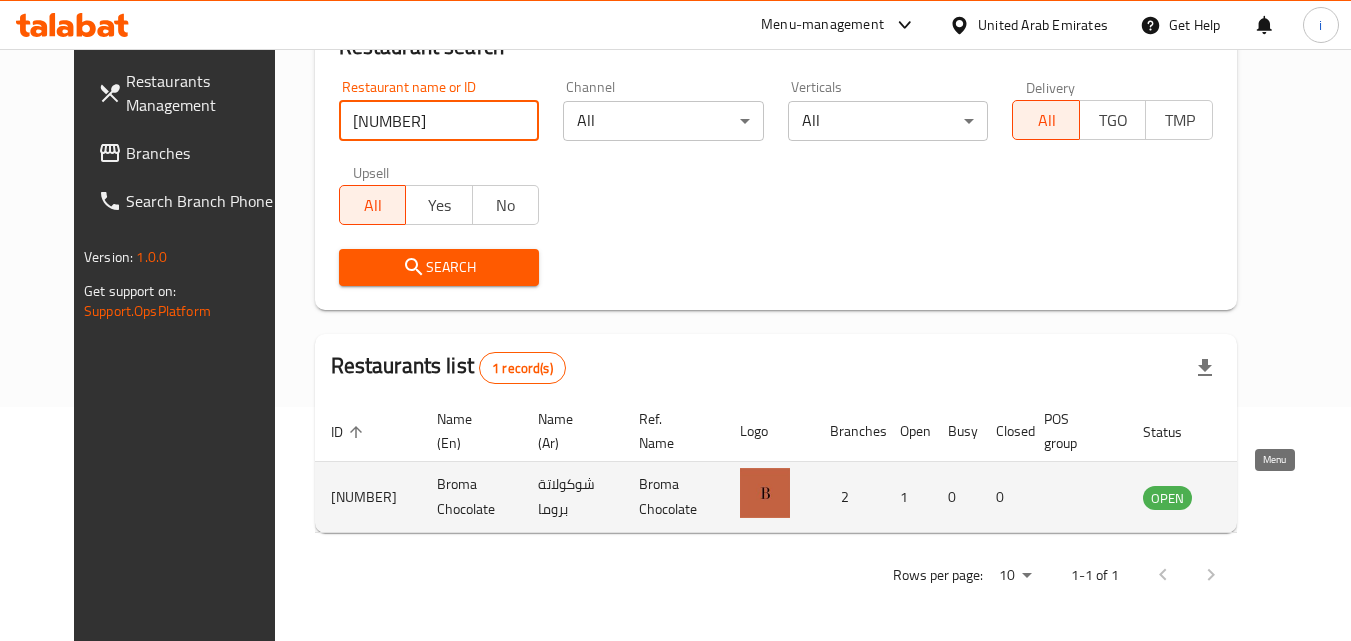 click 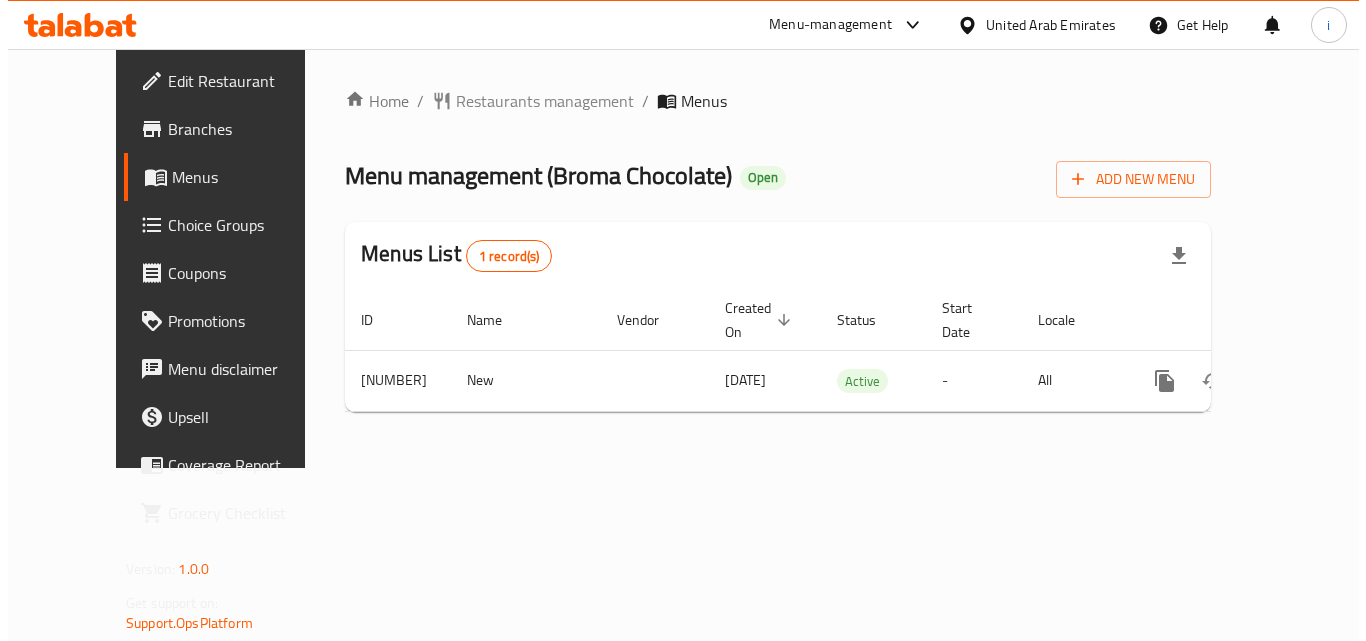 scroll, scrollTop: 0, scrollLeft: 0, axis: both 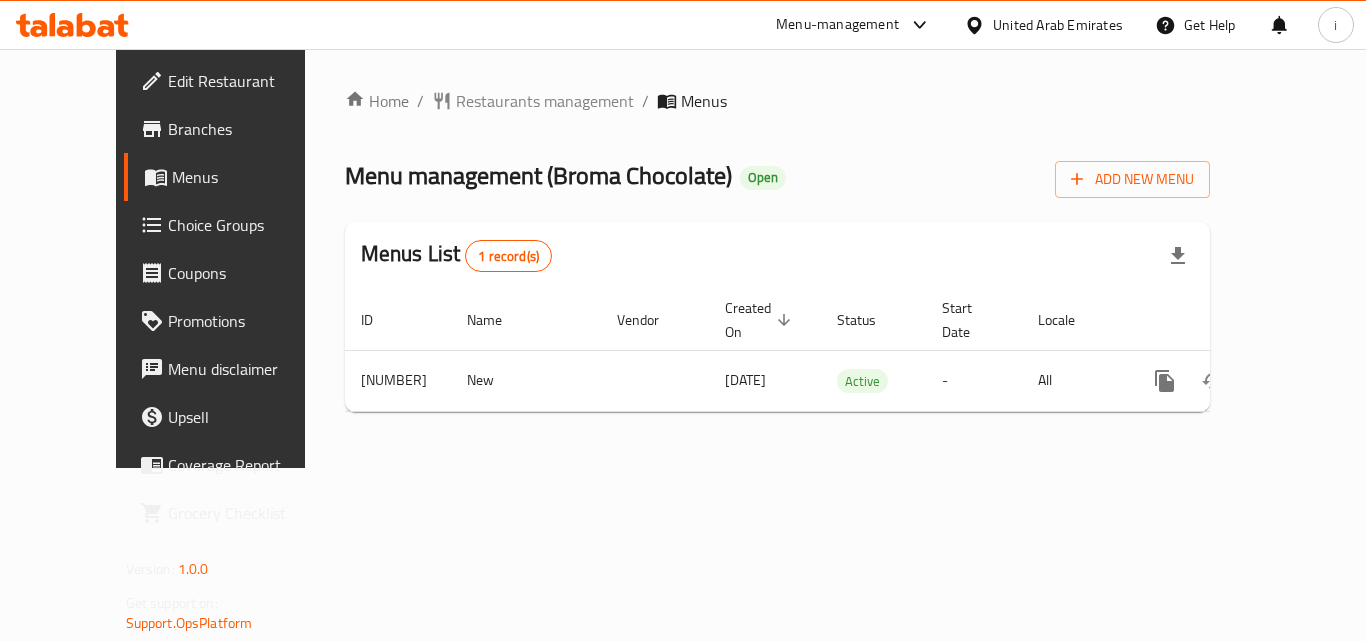 click on "Menu-management" at bounding box center [837, 25] 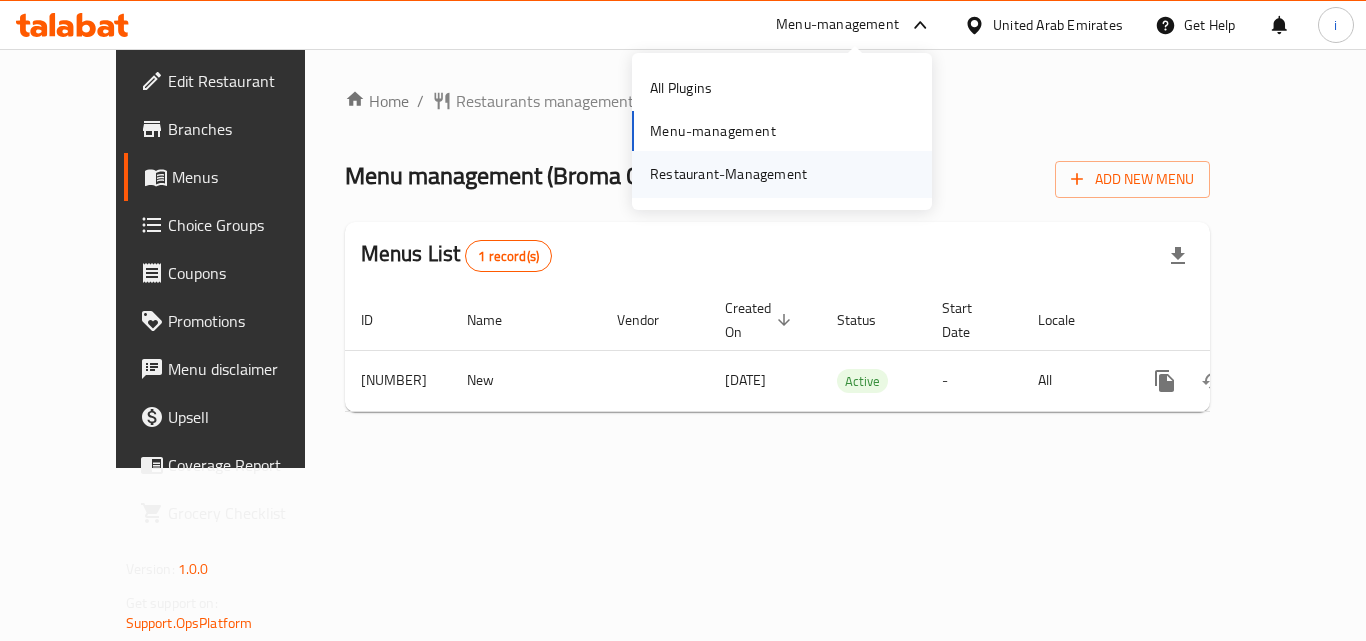 click on "Restaurant-Management" at bounding box center (728, 174) 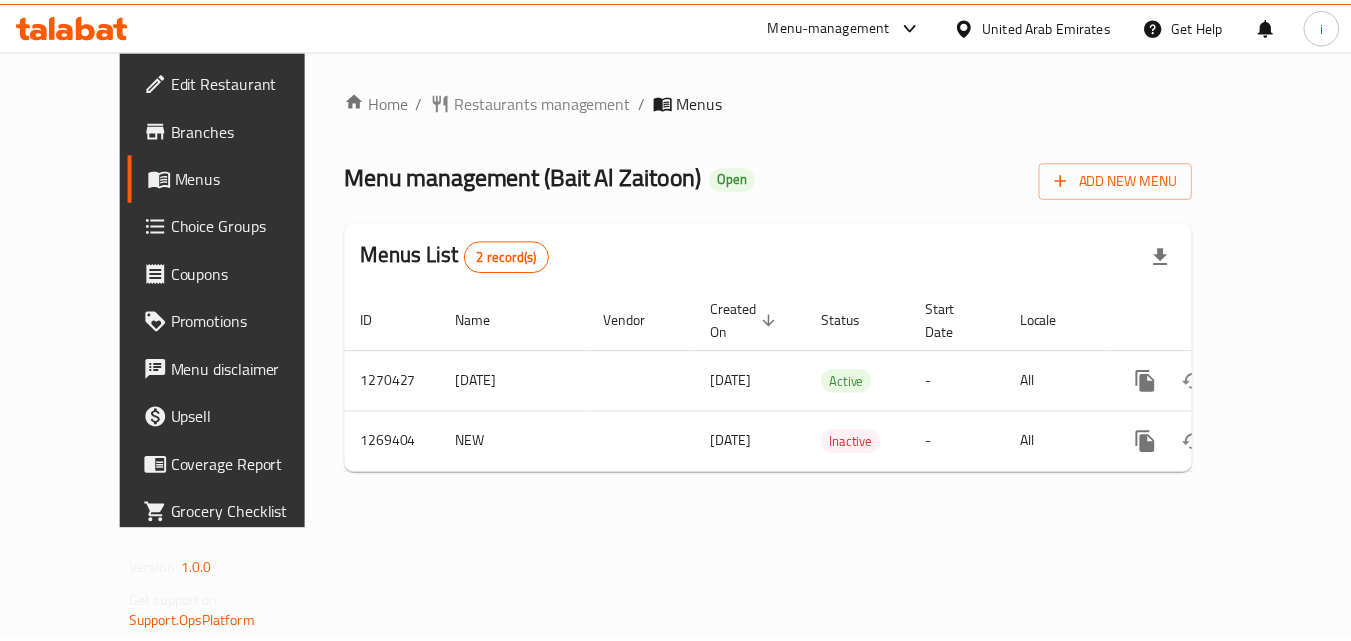 scroll, scrollTop: 0, scrollLeft: 0, axis: both 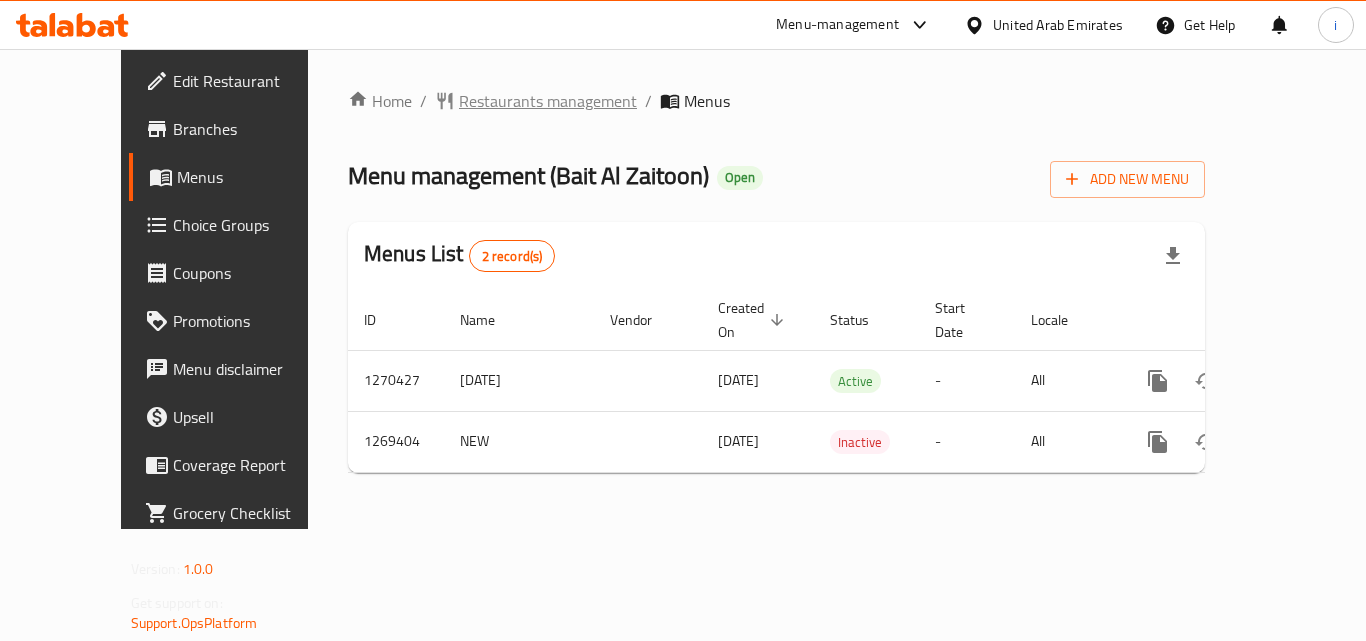 click on "Restaurants management" at bounding box center (548, 101) 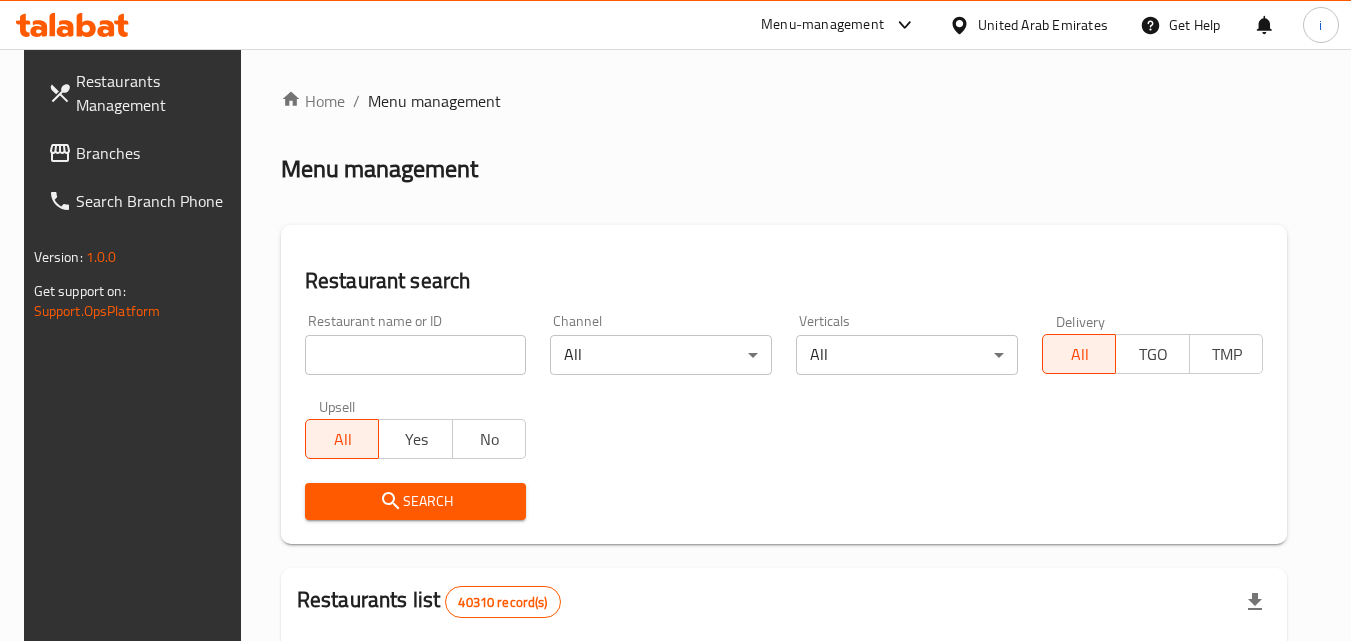 click at bounding box center (416, 355) 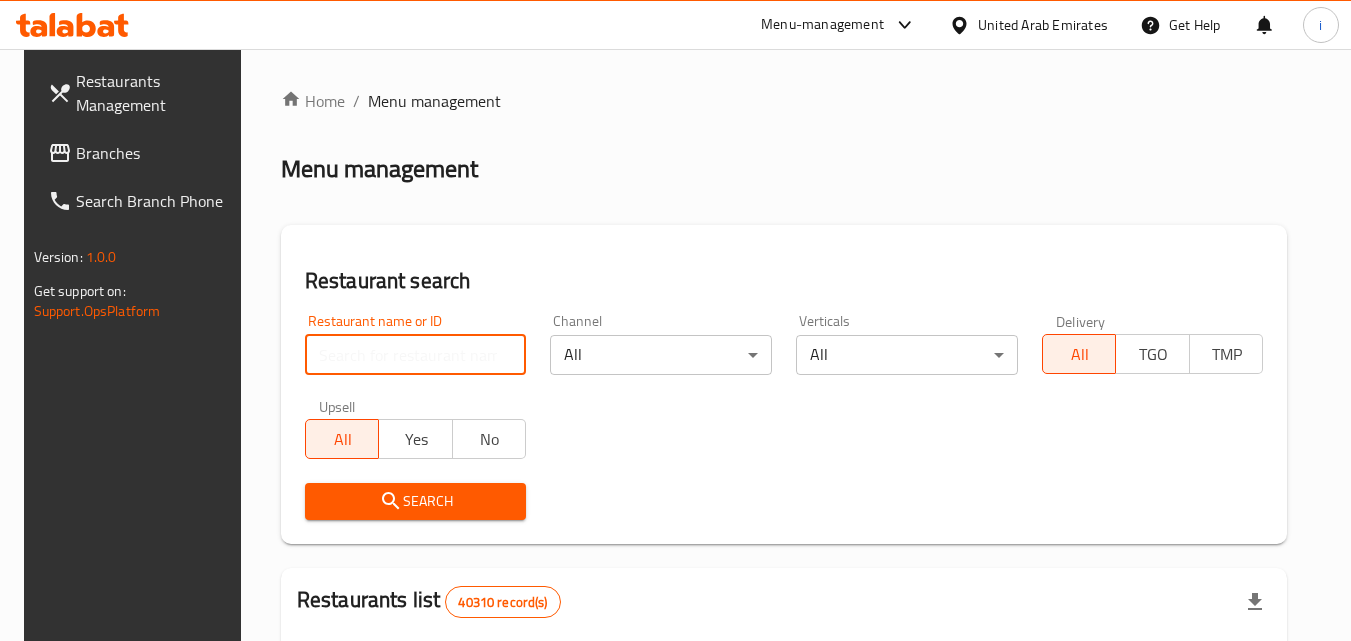 paste on "688618" 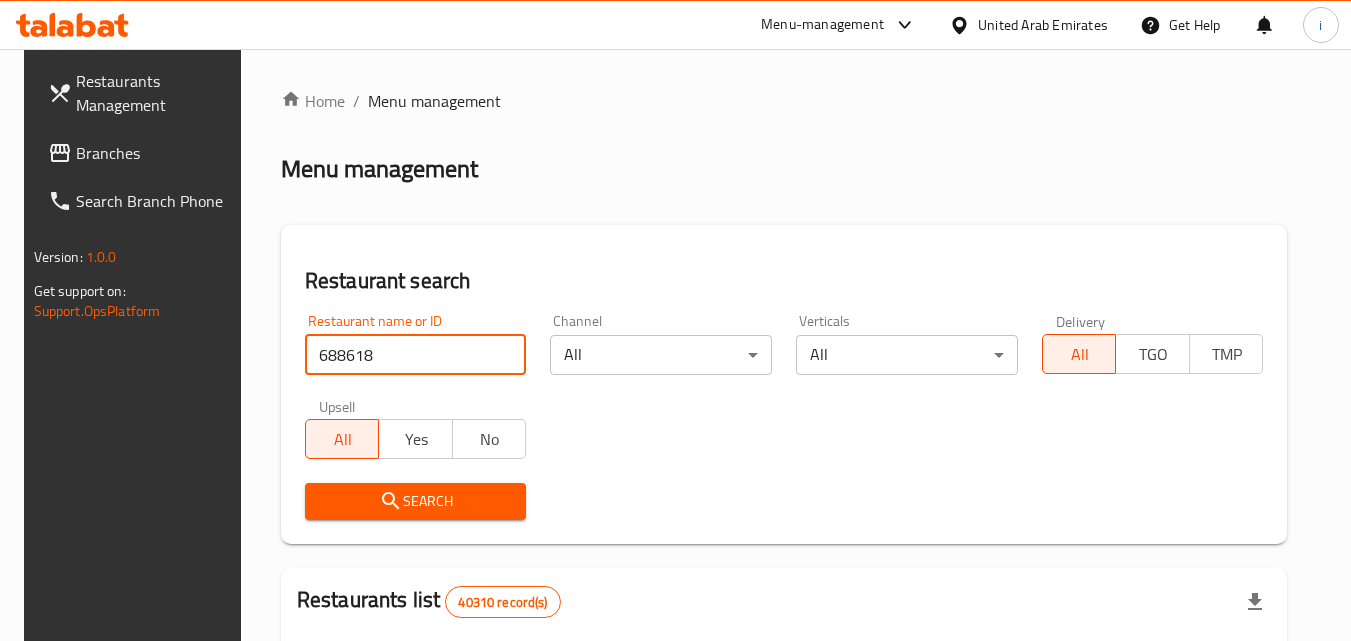 type on "688618" 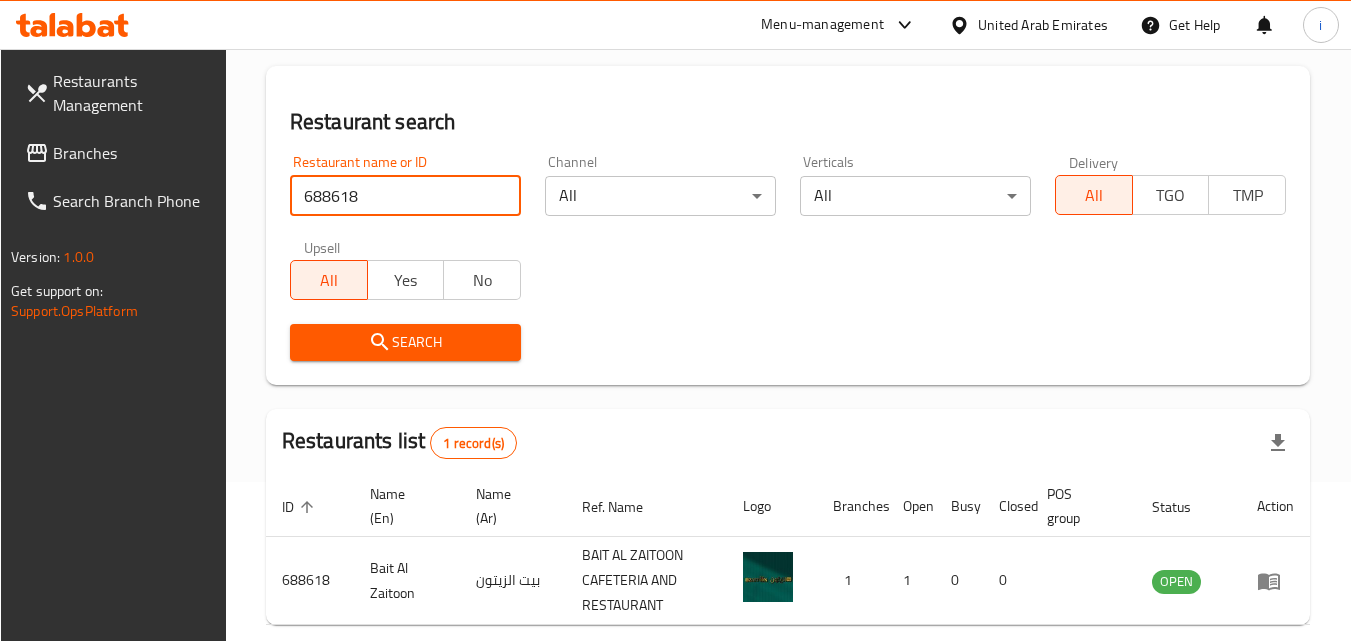 scroll, scrollTop: 251, scrollLeft: 0, axis: vertical 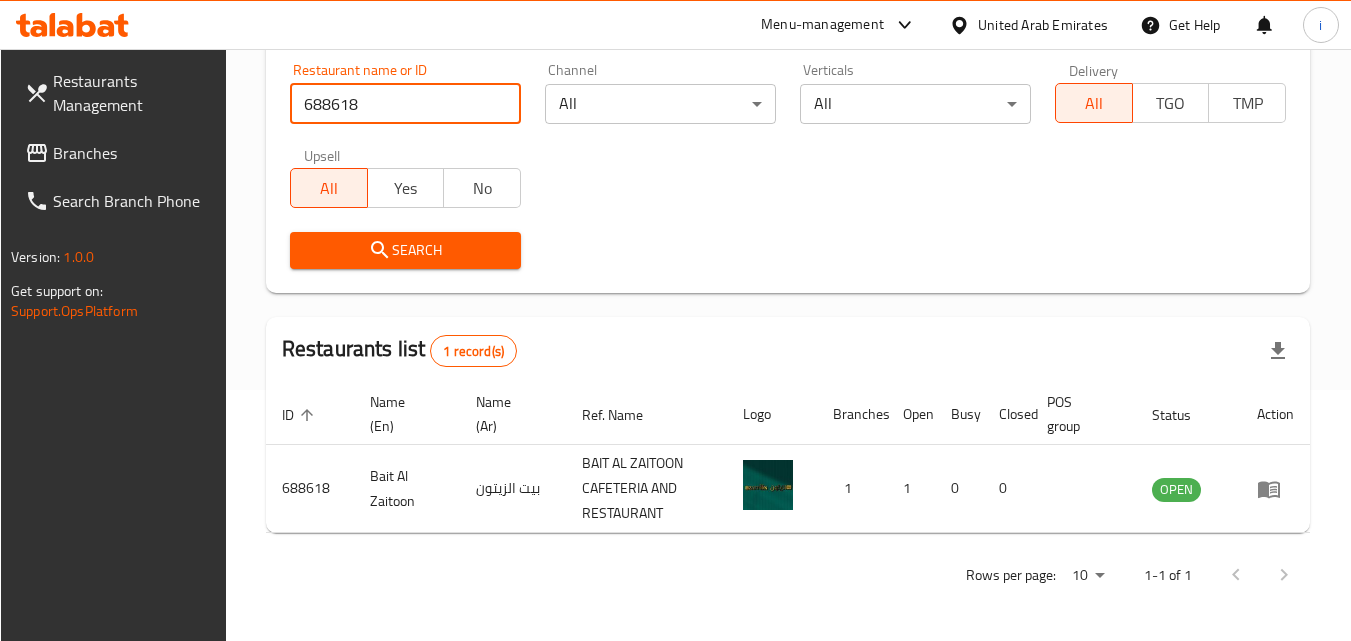 click 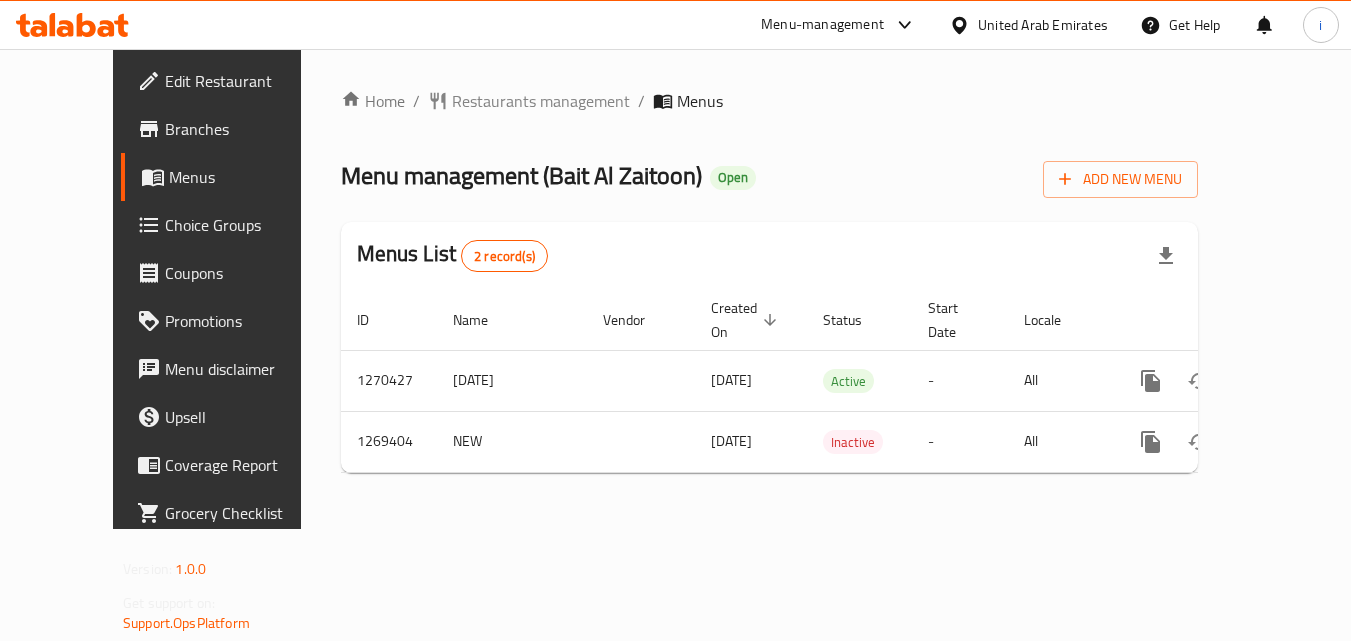 scroll, scrollTop: 0, scrollLeft: 0, axis: both 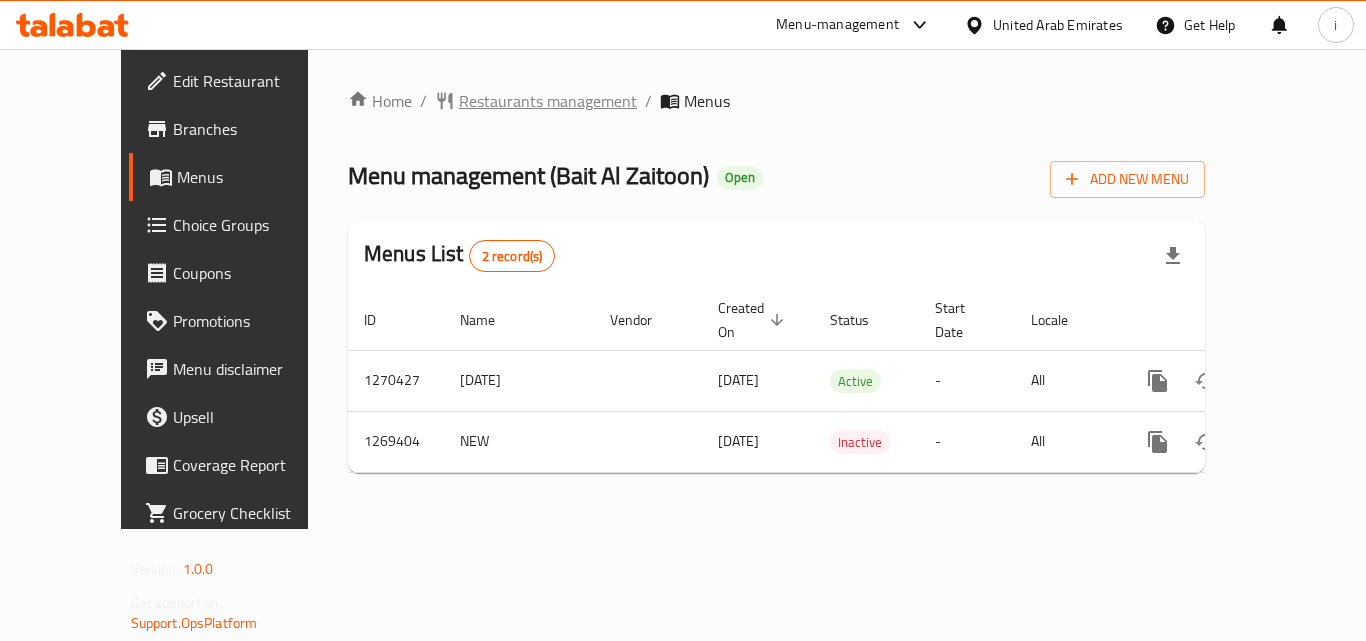 click on "Restaurants management" at bounding box center [548, 101] 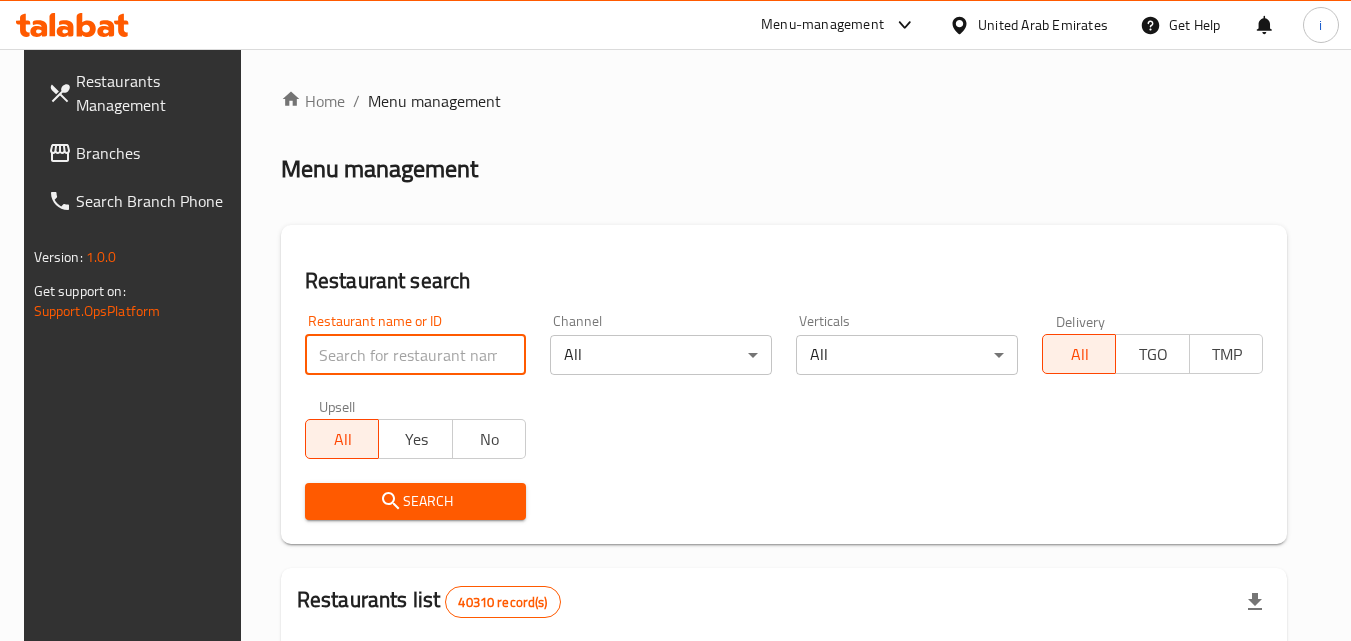 click at bounding box center (416, 355) 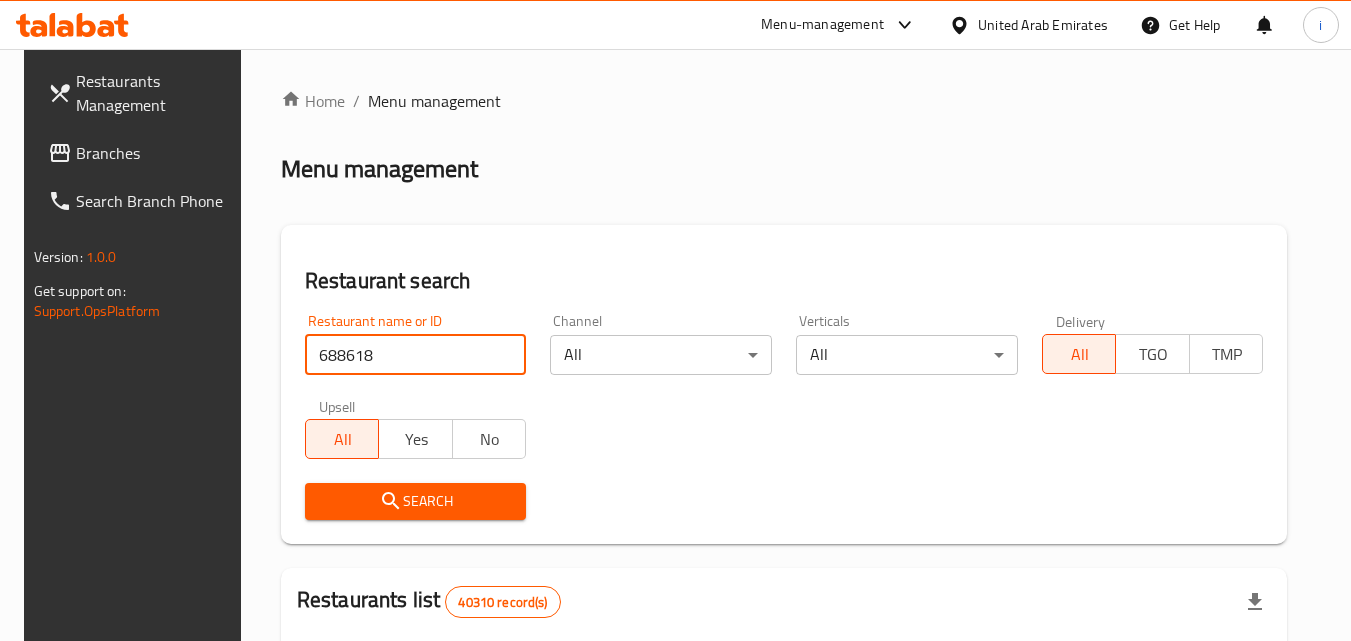 type on "688618" 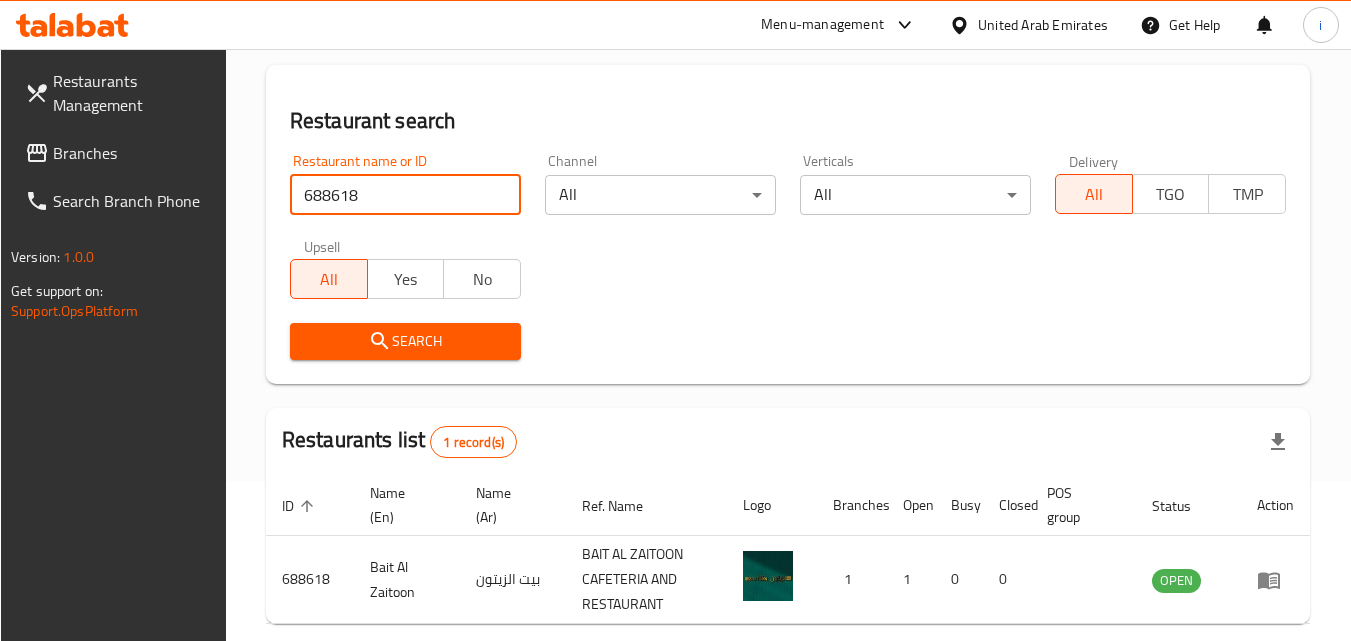 scroll, scrollTop: 251, scrollLeft: 0, axis: vertical 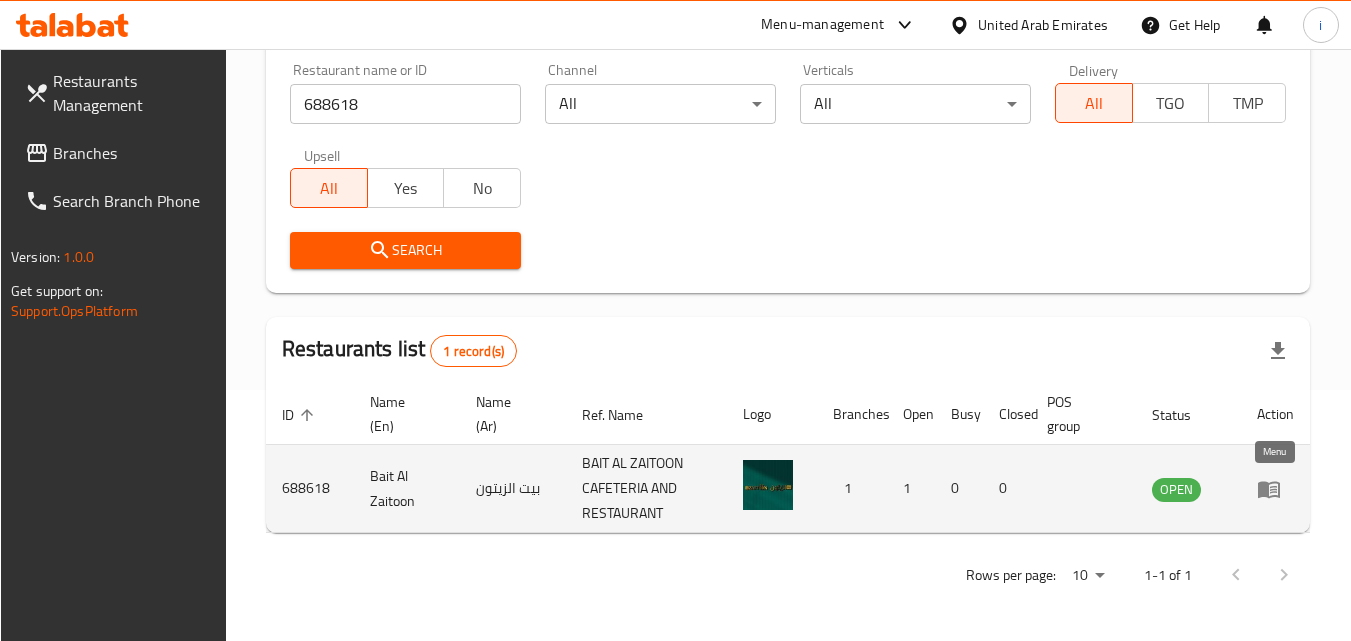 click 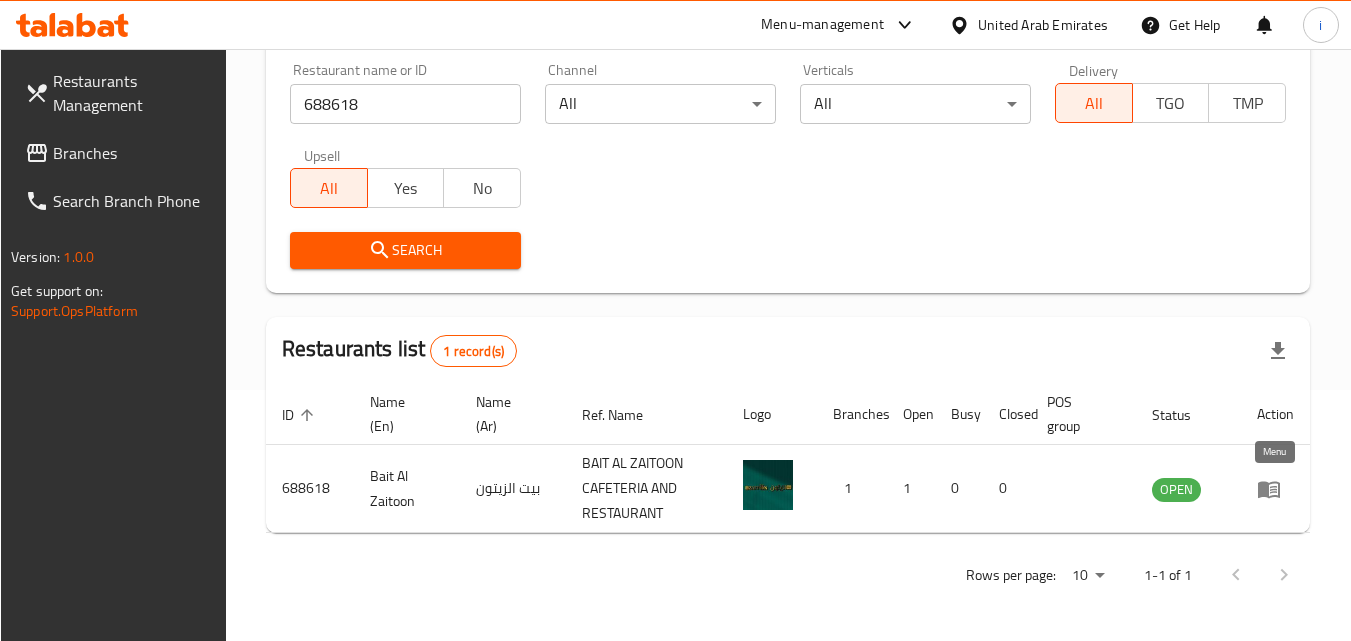 scroll, scrollTop: 0, scrollLeft: 0, axis: both 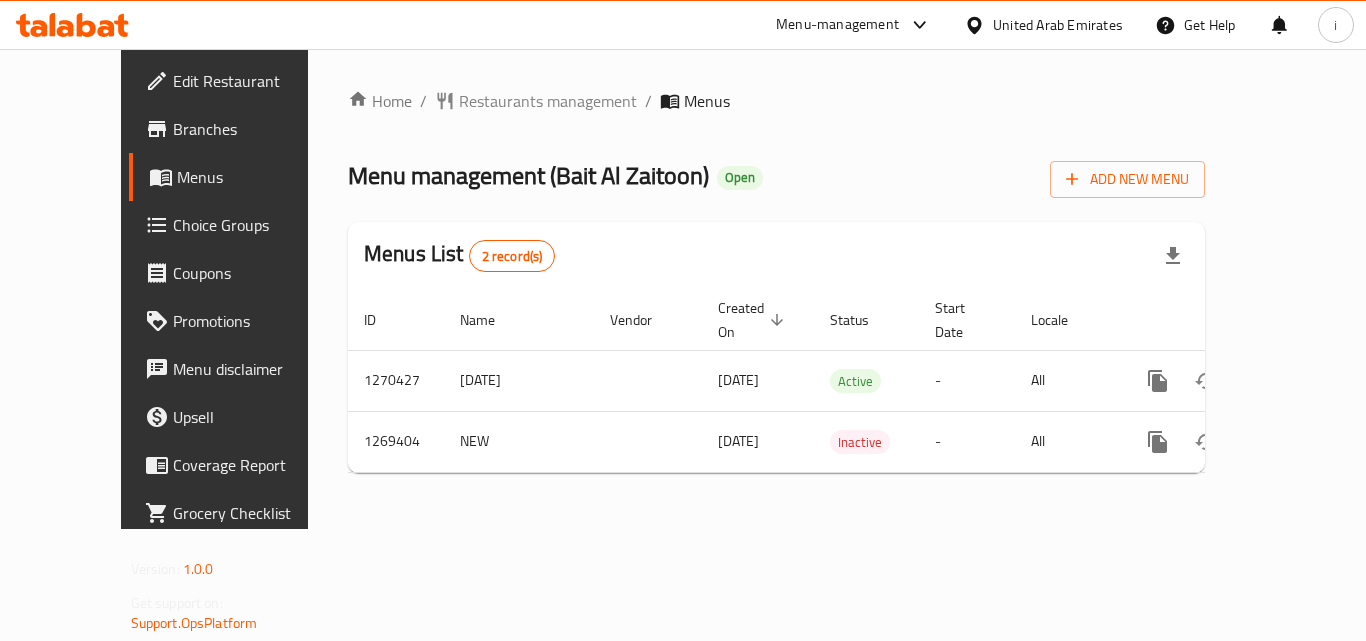 click on "United Arab Emirates" at bounding box center (1058, 25) 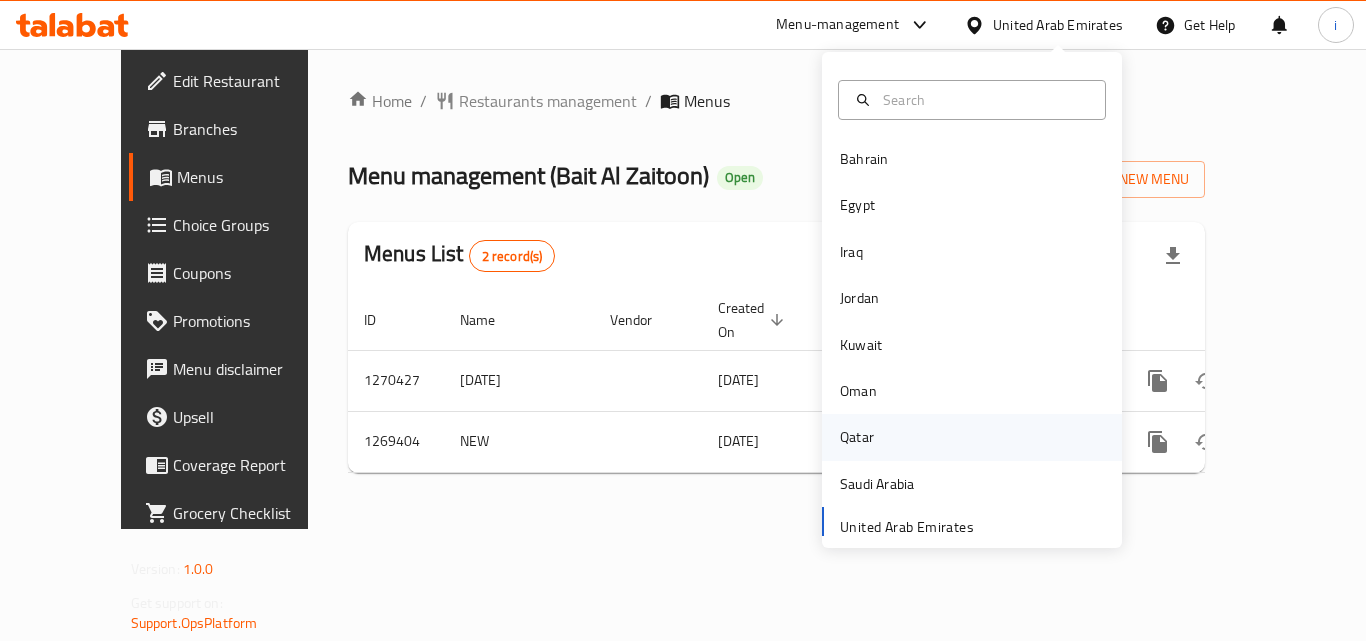 click on "Qatar" at bounding box center (857, 437) 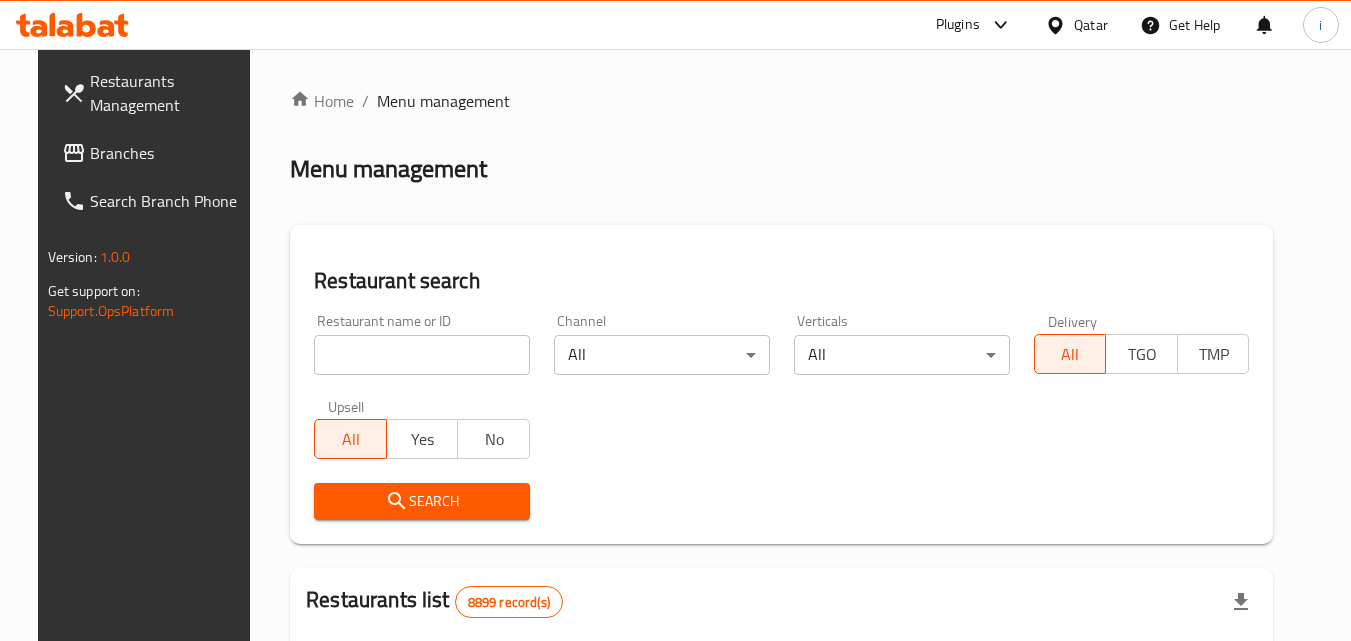 click on "Plugins" at bounding box center [958, 25] 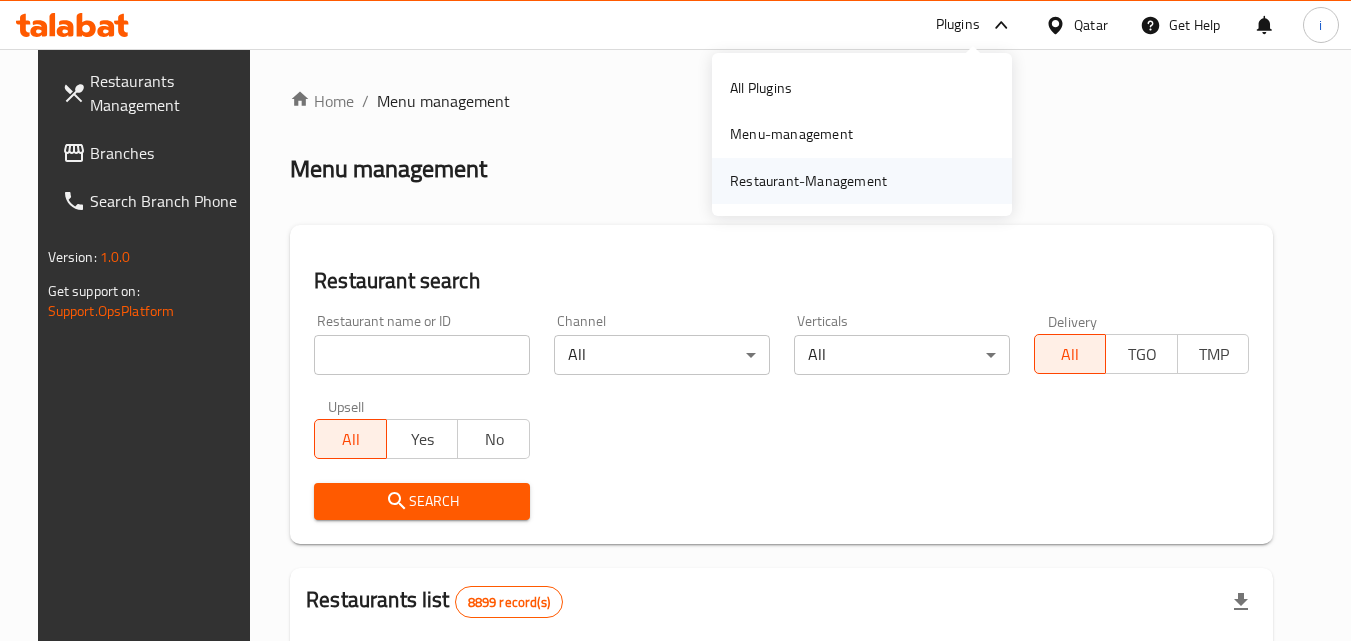 click on "Restaurant-Management" at bounding box center (808, 181) 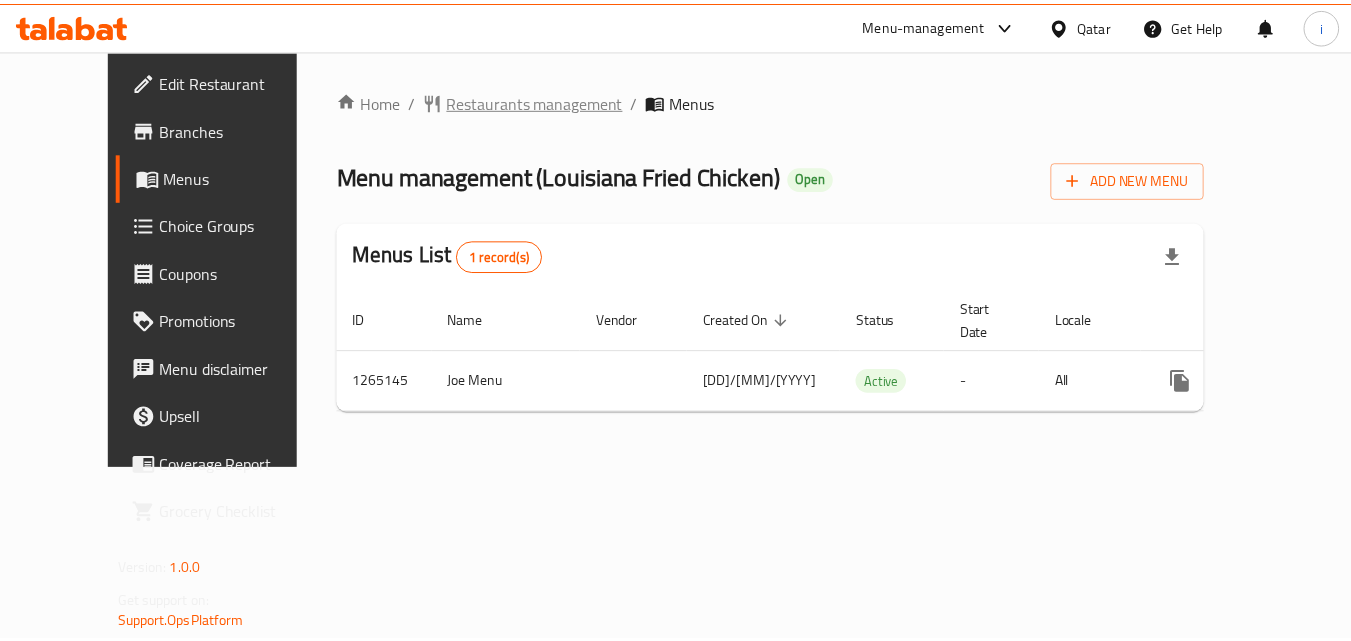 scroll, scrollTop: 0, scrollLeft: 0, axis: both 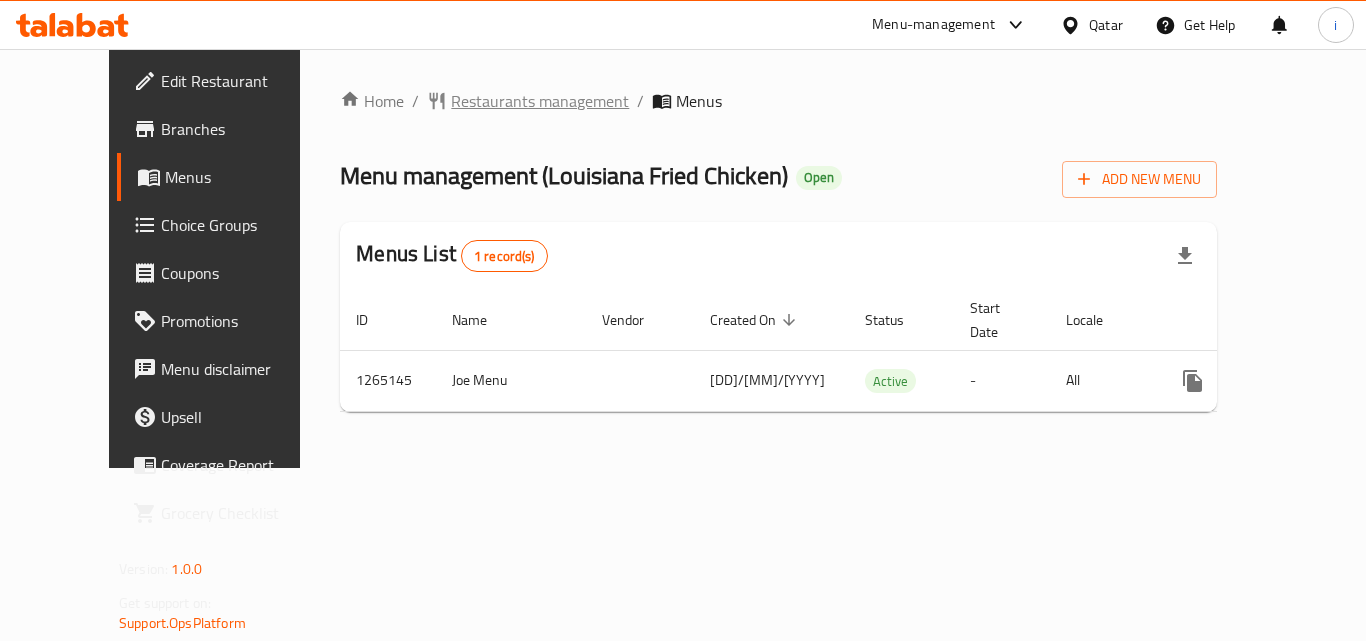 click on "Restaurants management" at bounding box center (540, 101) 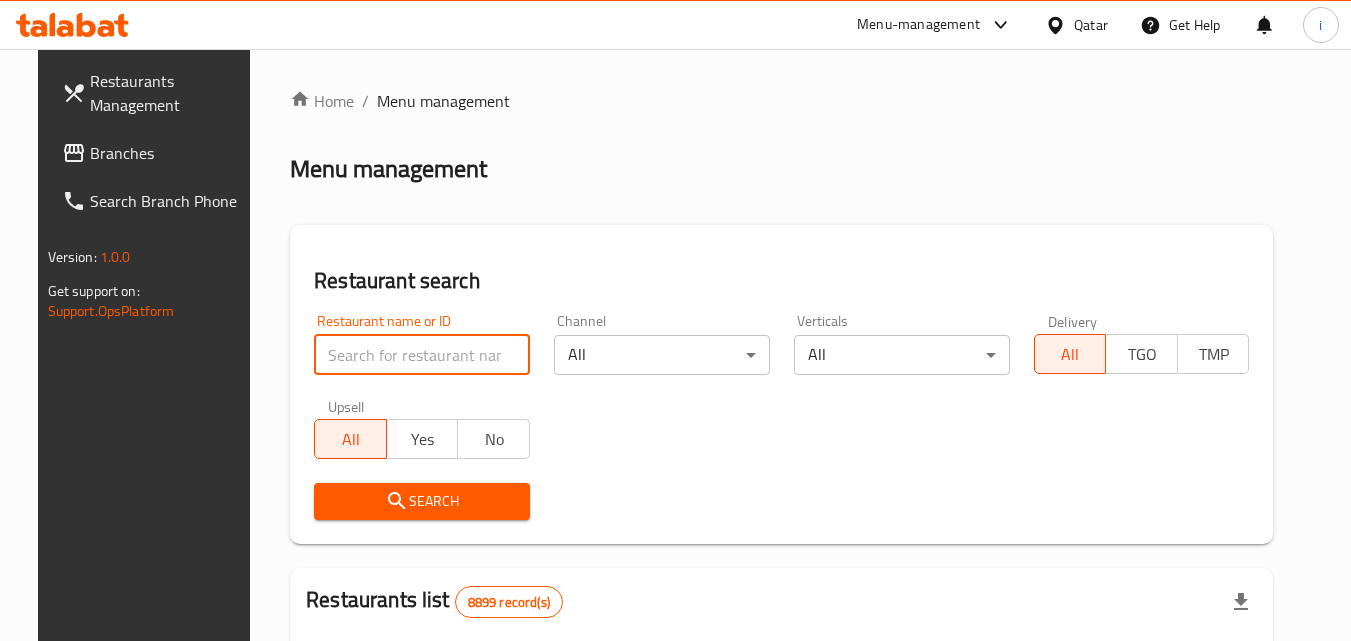 click at bounding box center (422, 355) 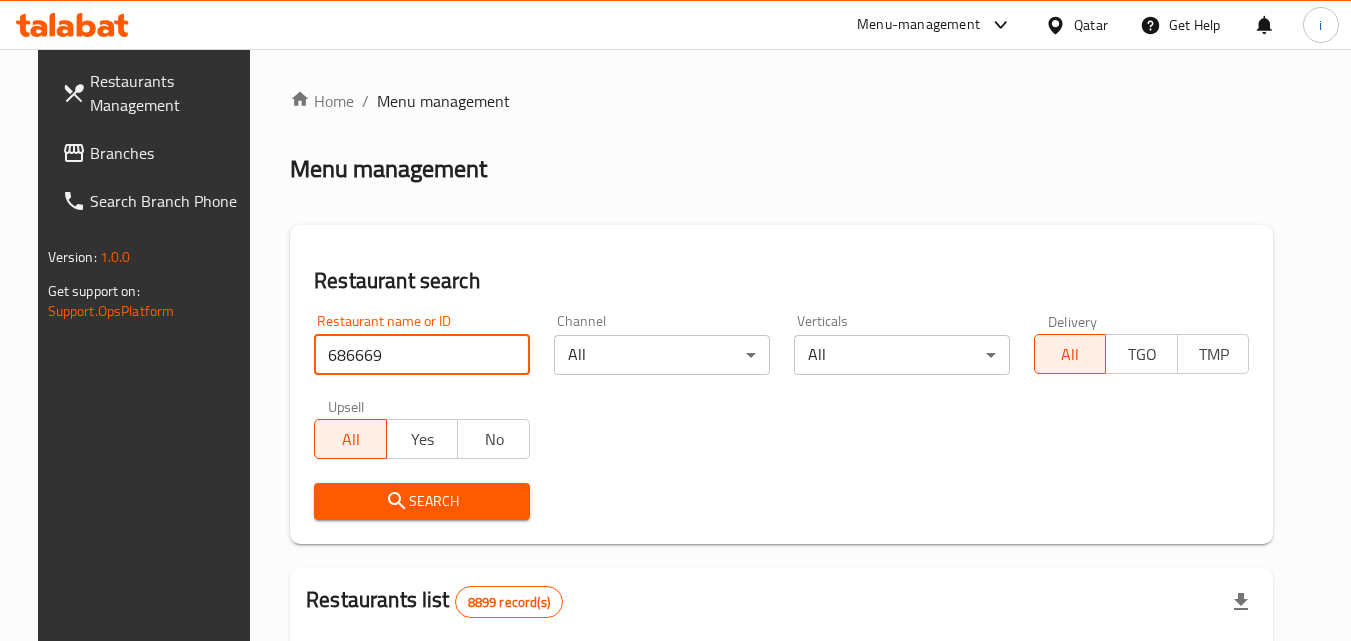 type on "686669" 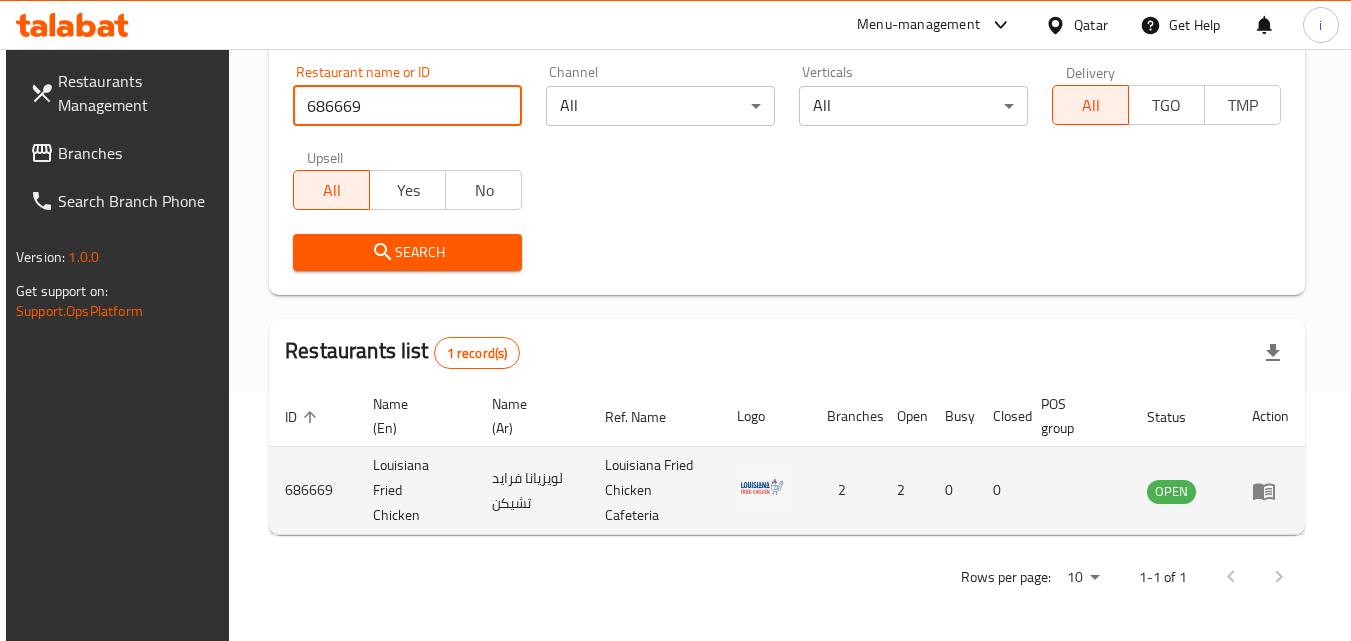 scroll, scrollTop: 251, scrollLeft: 0, axis: vertical 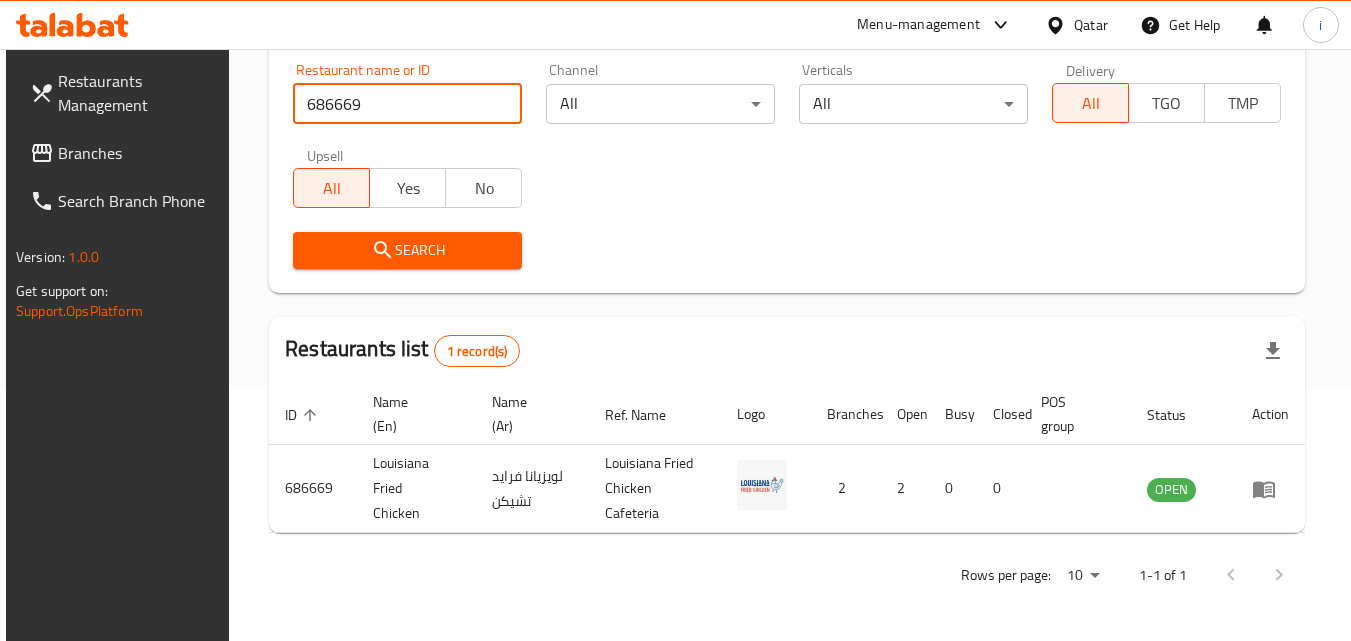click 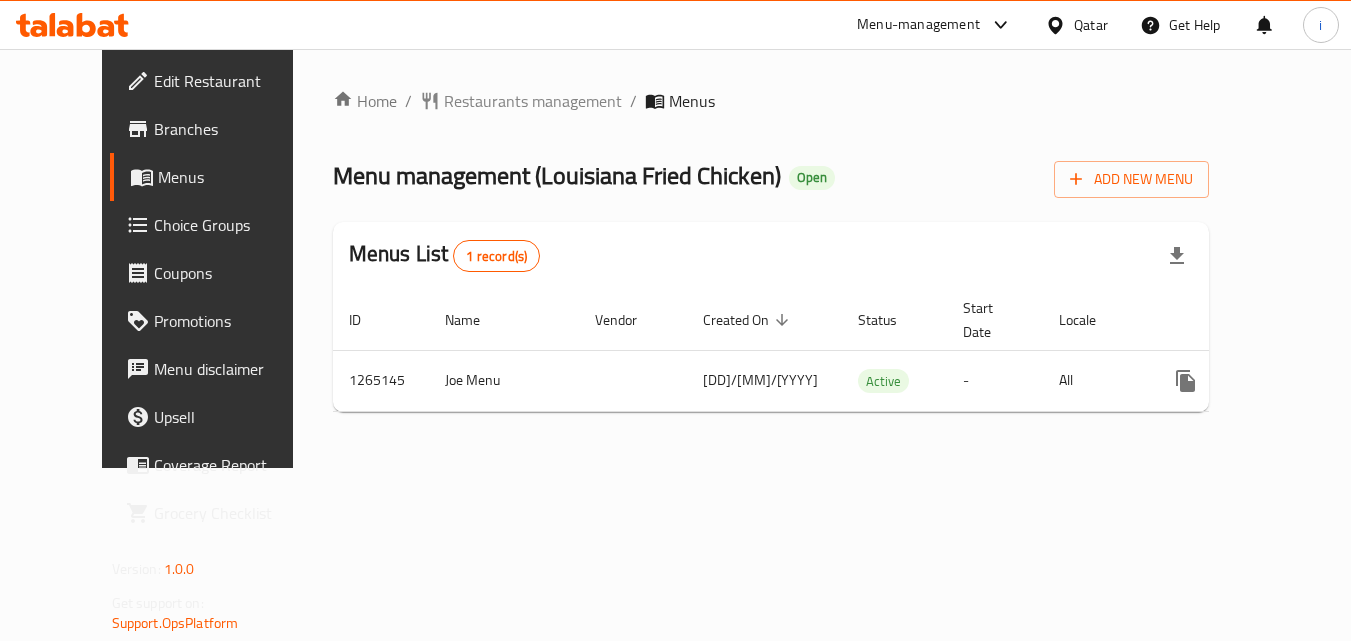 scroll, scrollTop: 0, scrollLeft: 0, axis: both 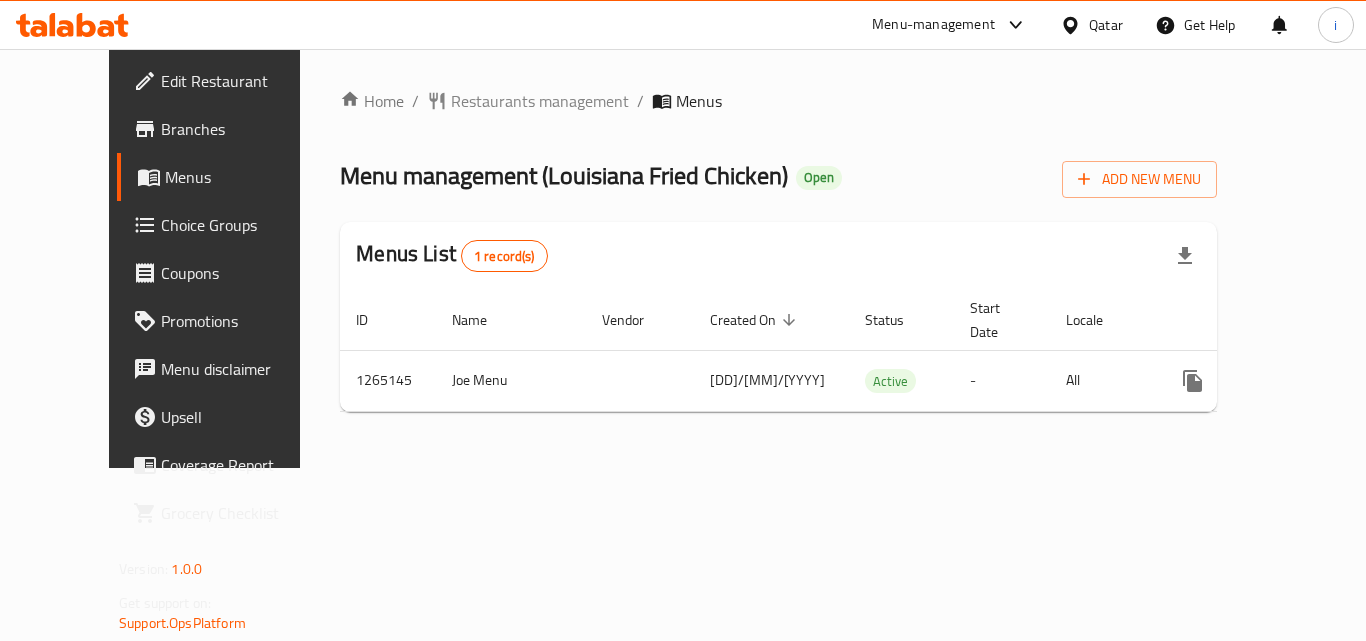click 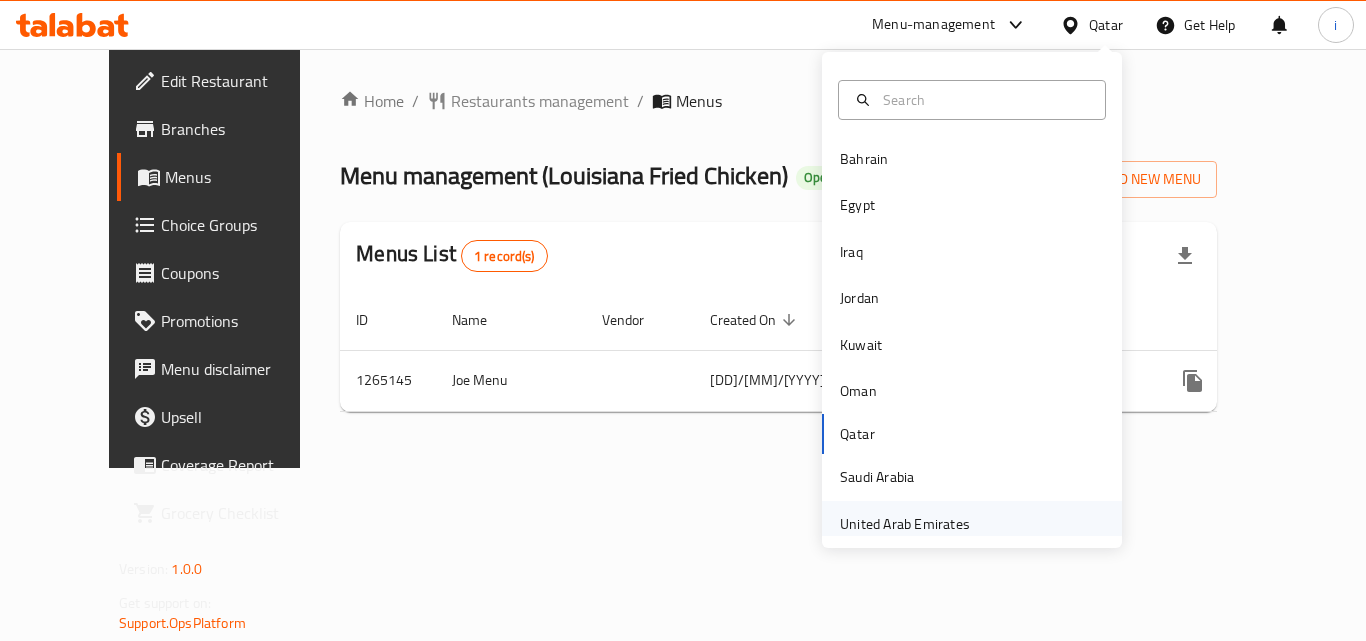 click on "United Arab Emirates" at bounding box center [905, 524] 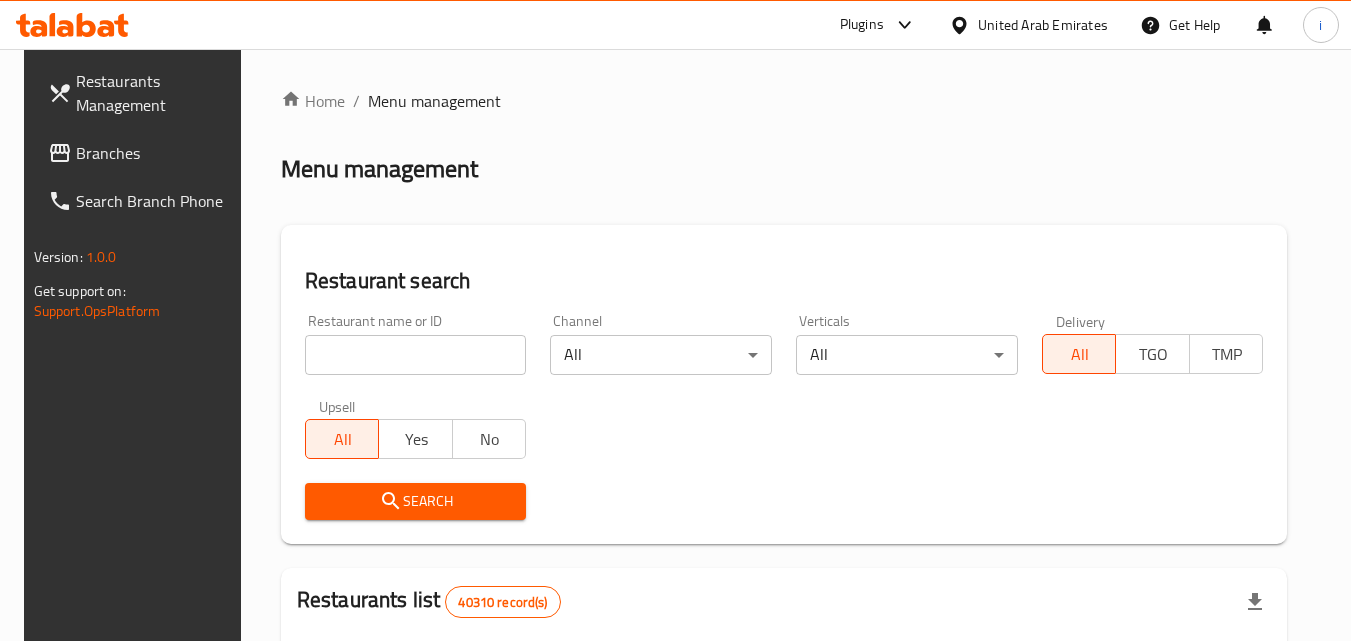 click on "Branches" at bounding box center (155, 153) 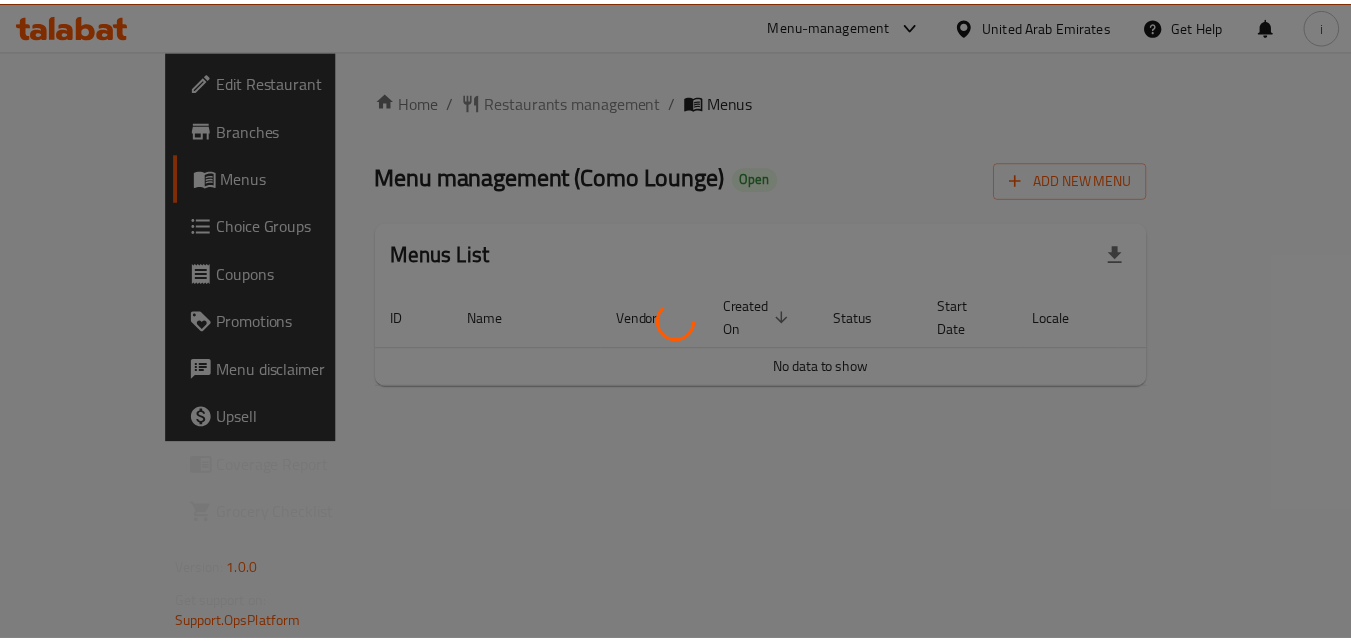 scroll, scrollTop: 0, scrollLeft: 0, axis: both 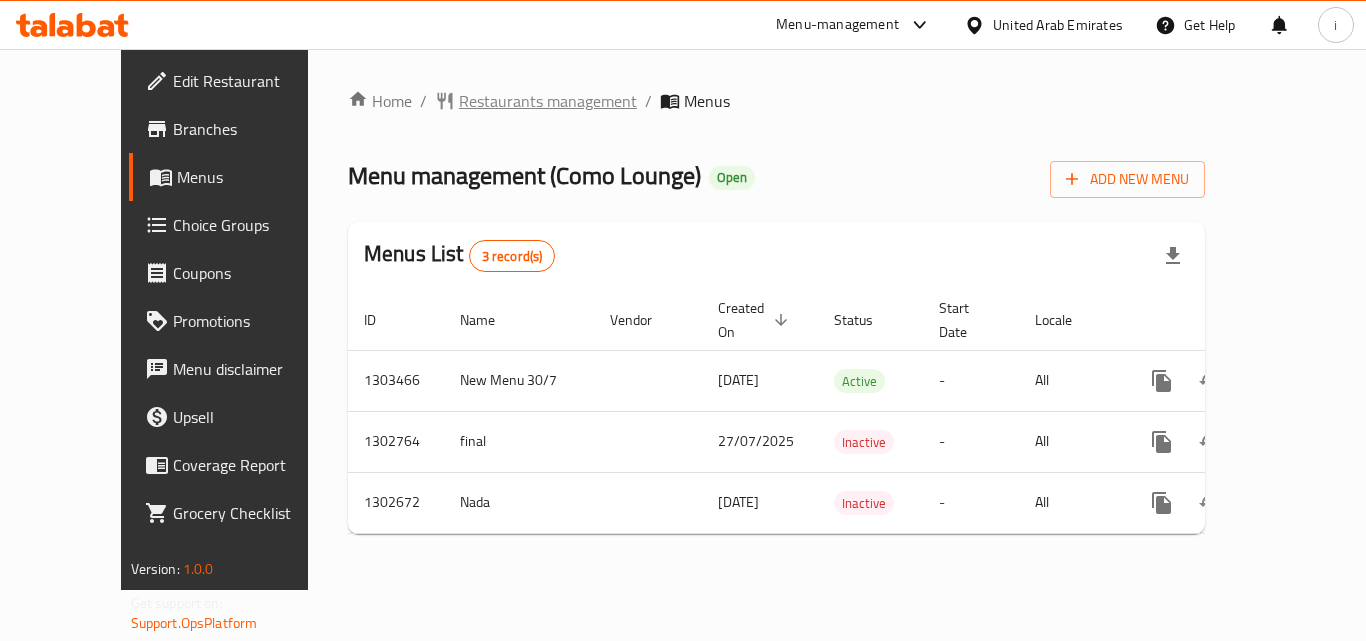 click on "Restaurants management" at bounding box center (548, 101) 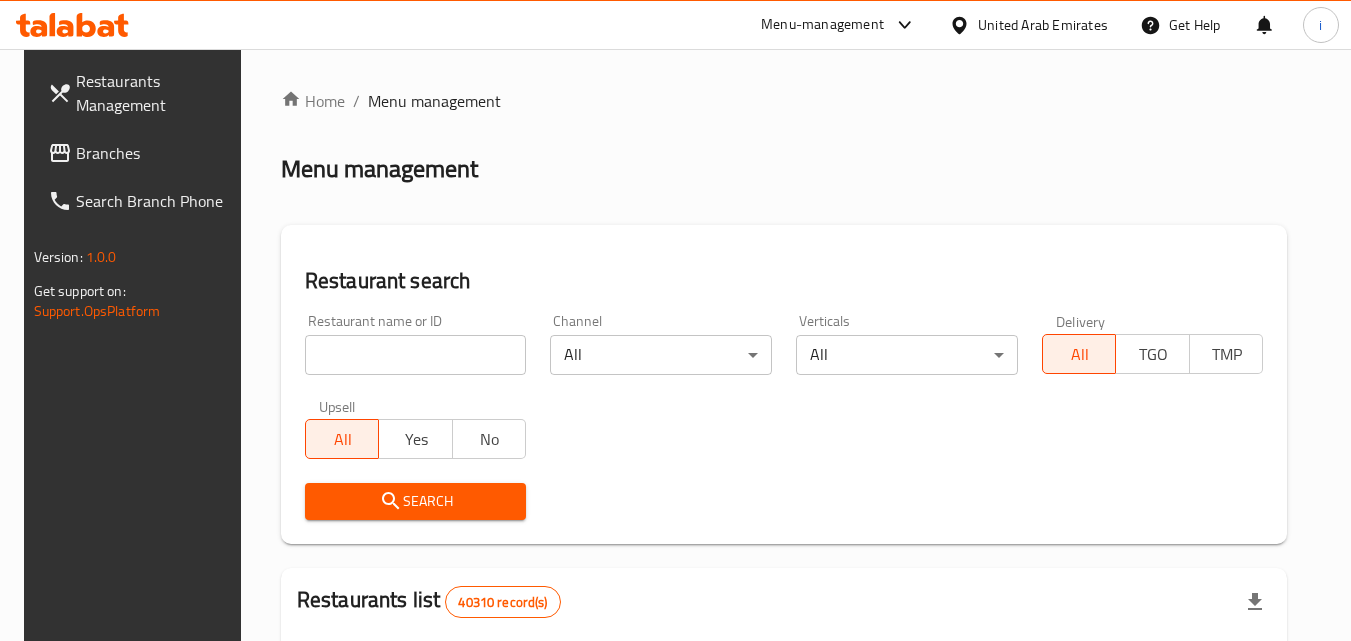 click at bounding box center (416, 355) 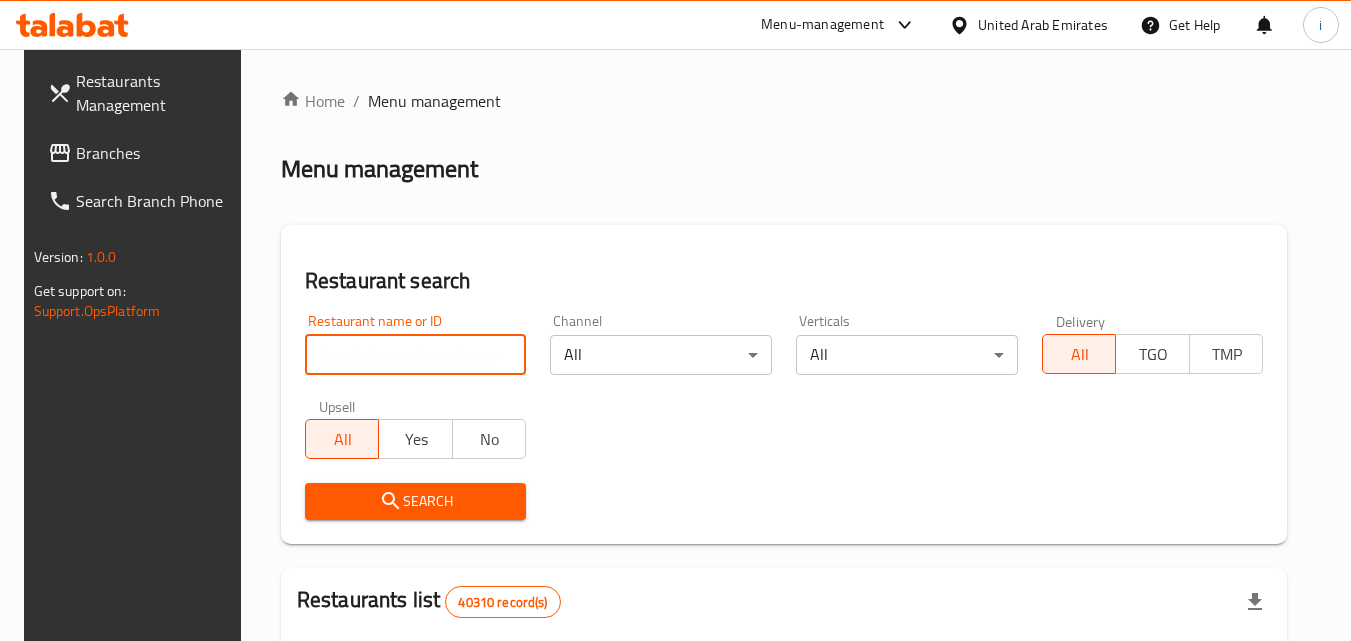 paste on "701992" 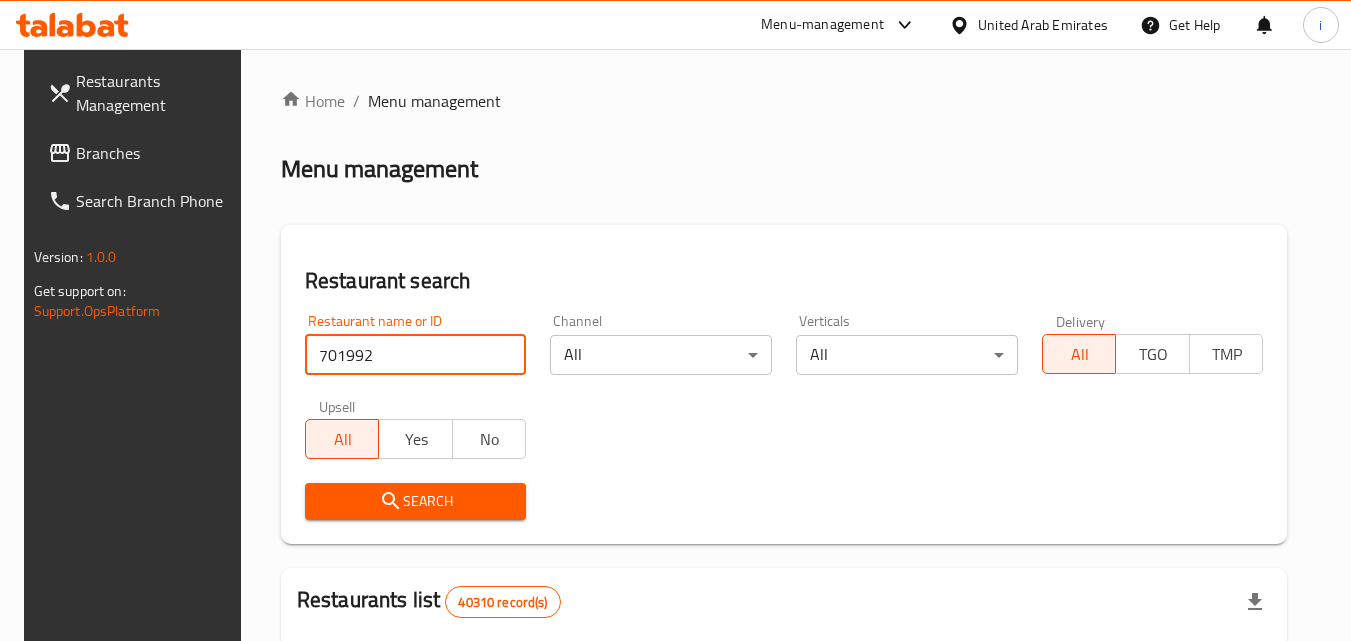 type on "701992" 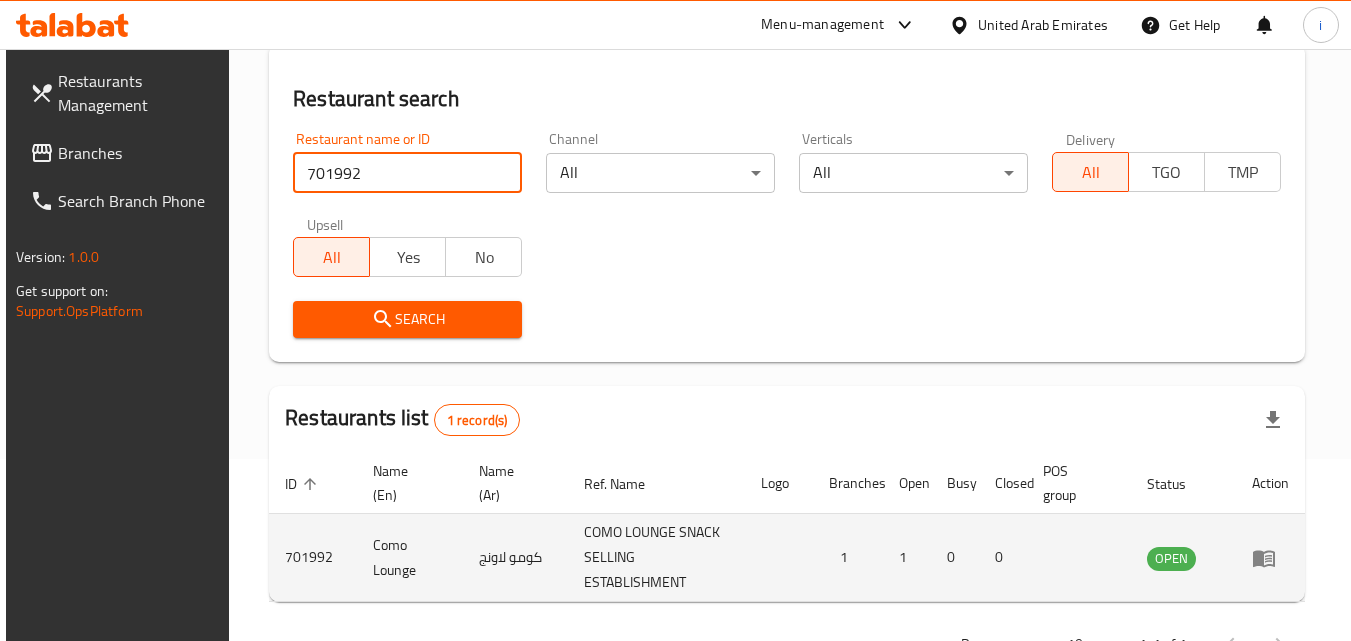 scroll, scrollTop: 251, scrollLeft: 0, axis: vertical 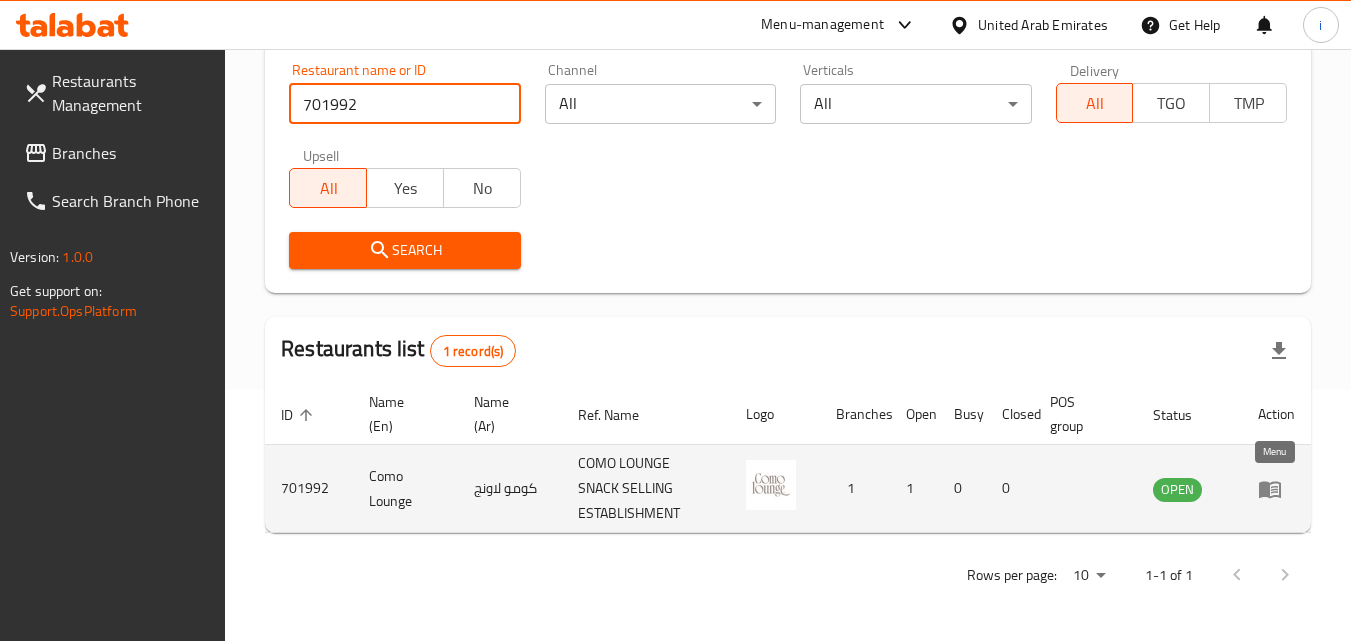 click 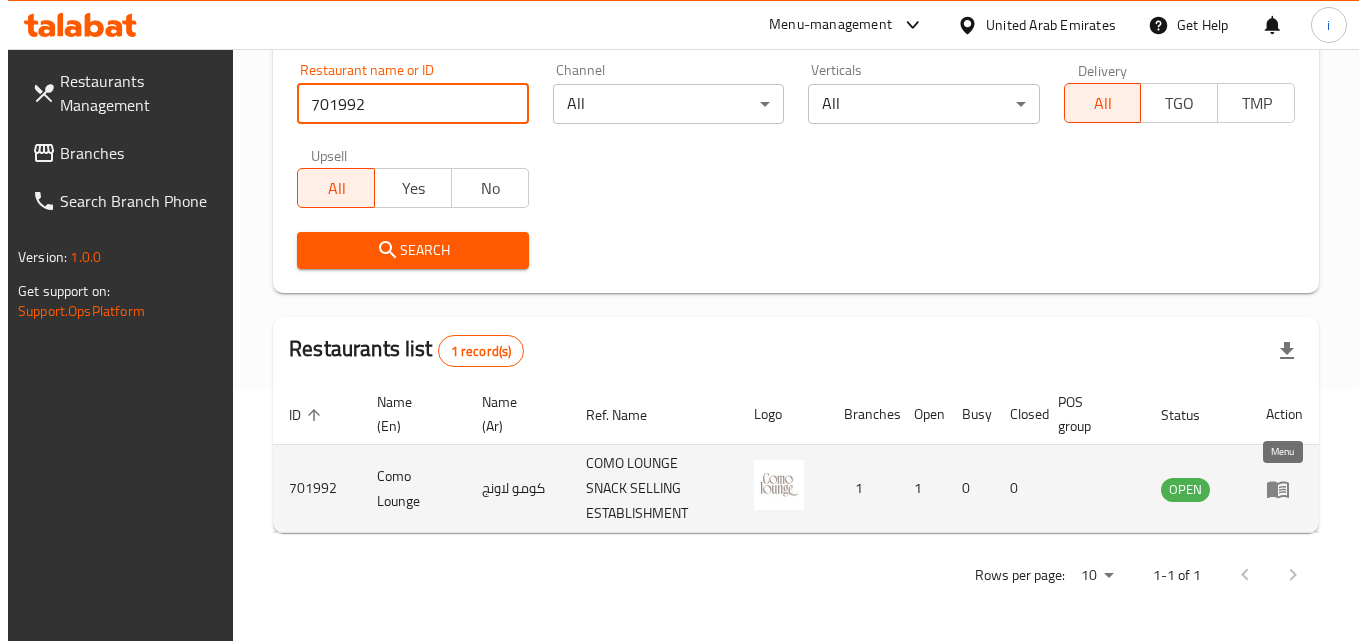 scroll, scrollTop: 0, scrollLeft: 0, axis: both 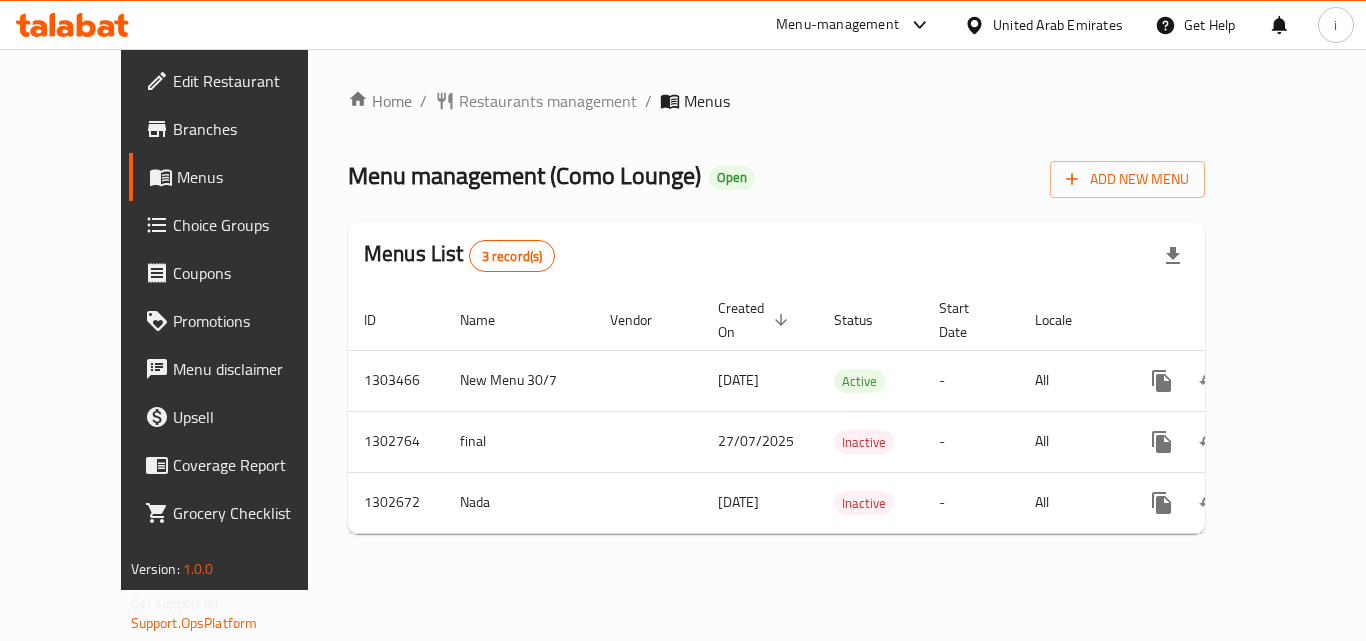click on "Menu-management" at bounding box center [837, 25] 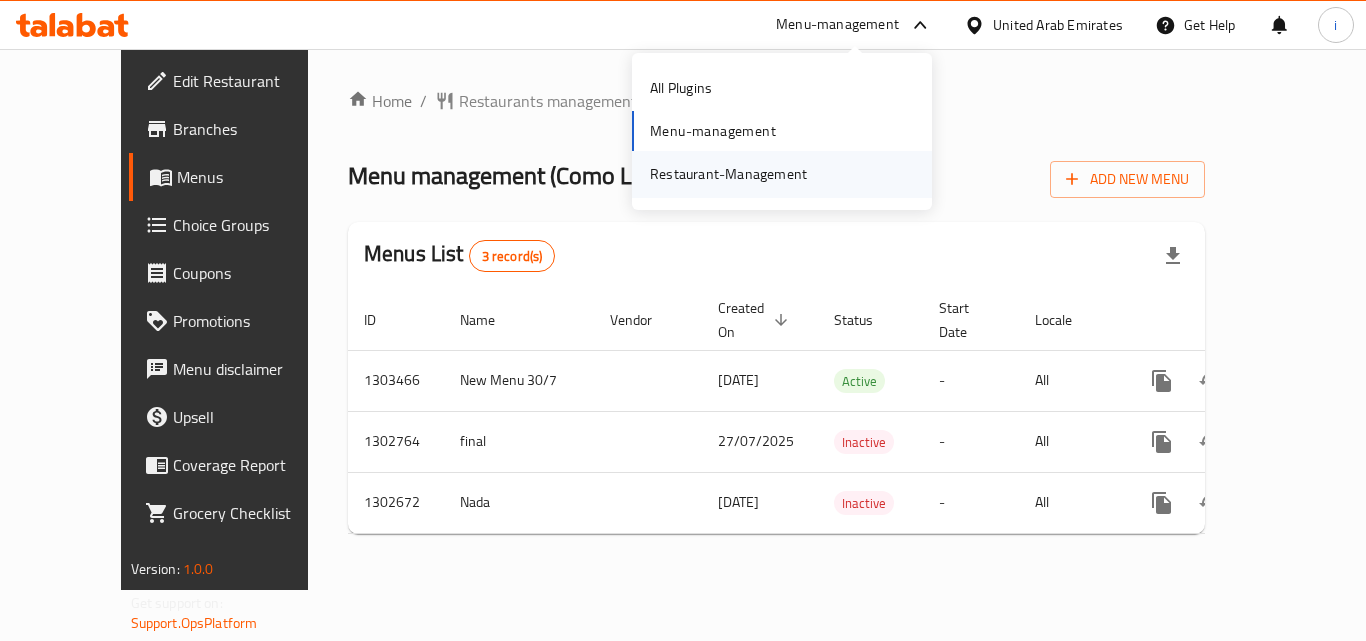 click on "Restaurant-Management" at bounding box center (728, 174) 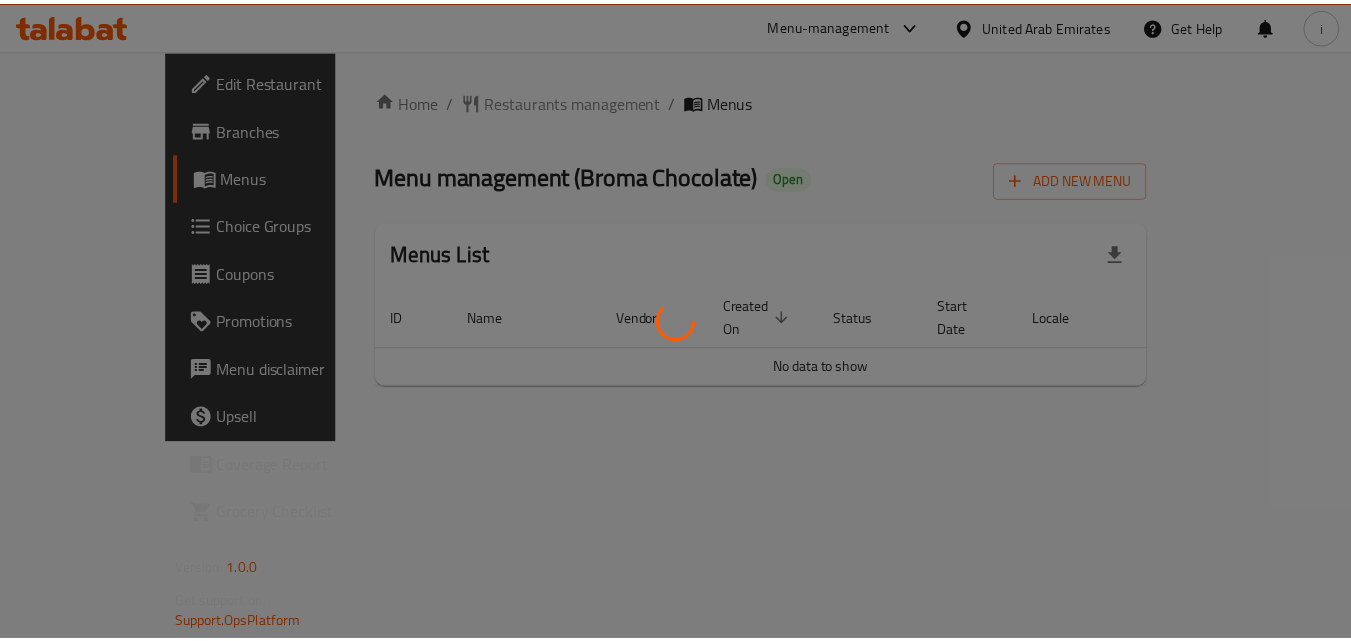 scroll, scrollTop: 0, scrollLeft: 0, axis: both 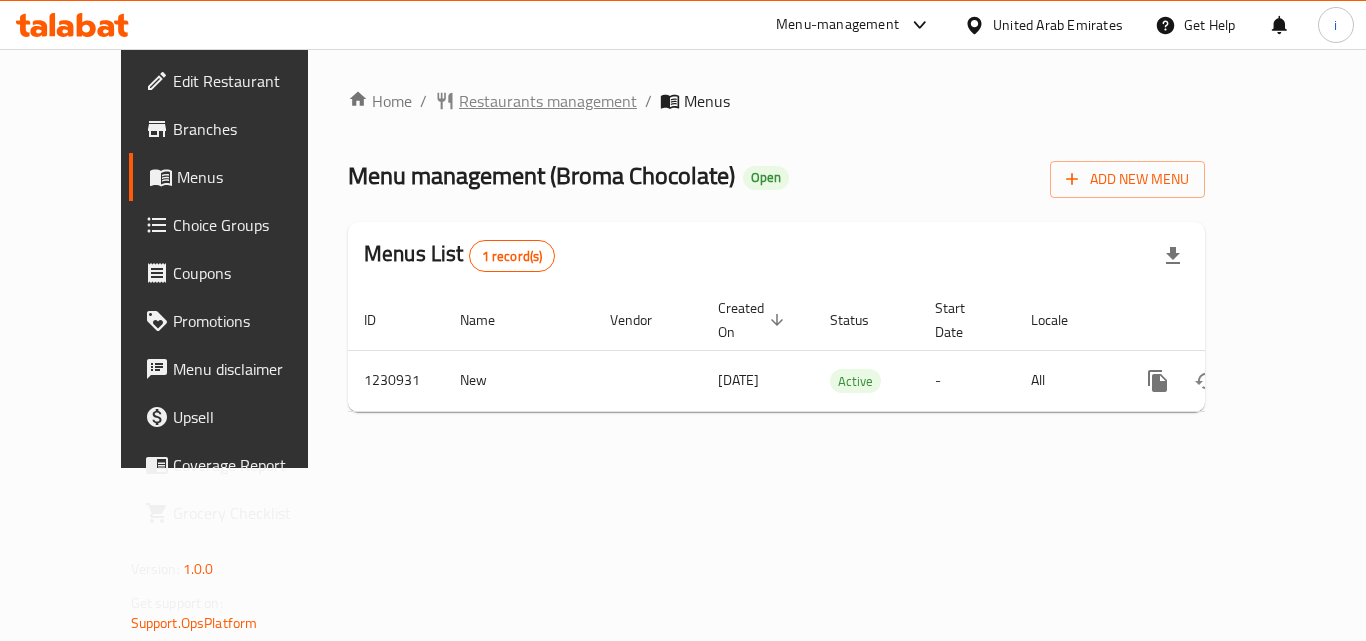 click on "Restaurants management" at bounding box center [548, 101] 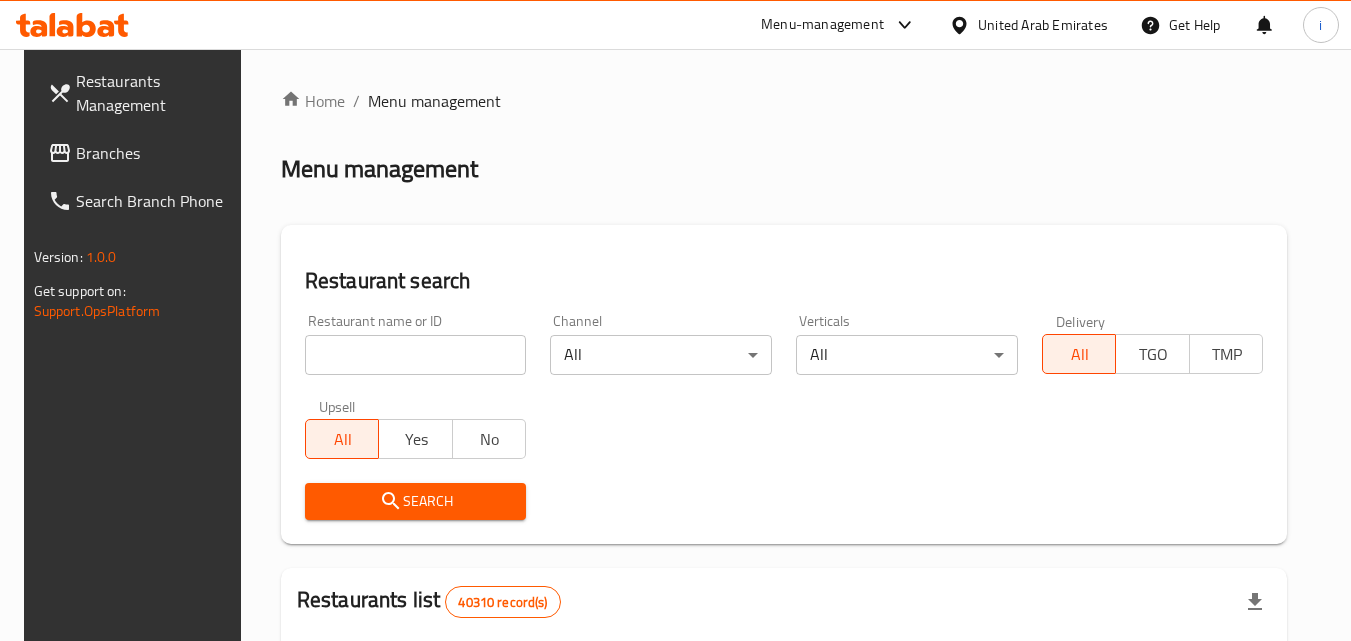 click at bounding box center [416, 355] 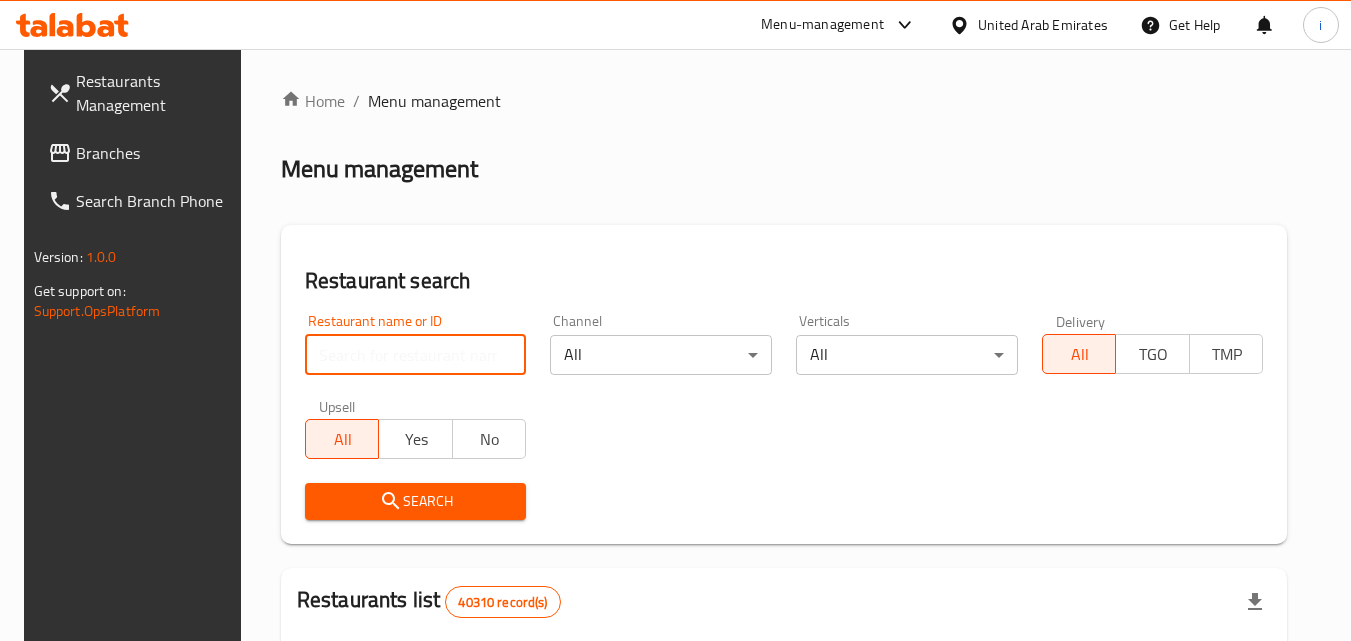 paste on "677300" 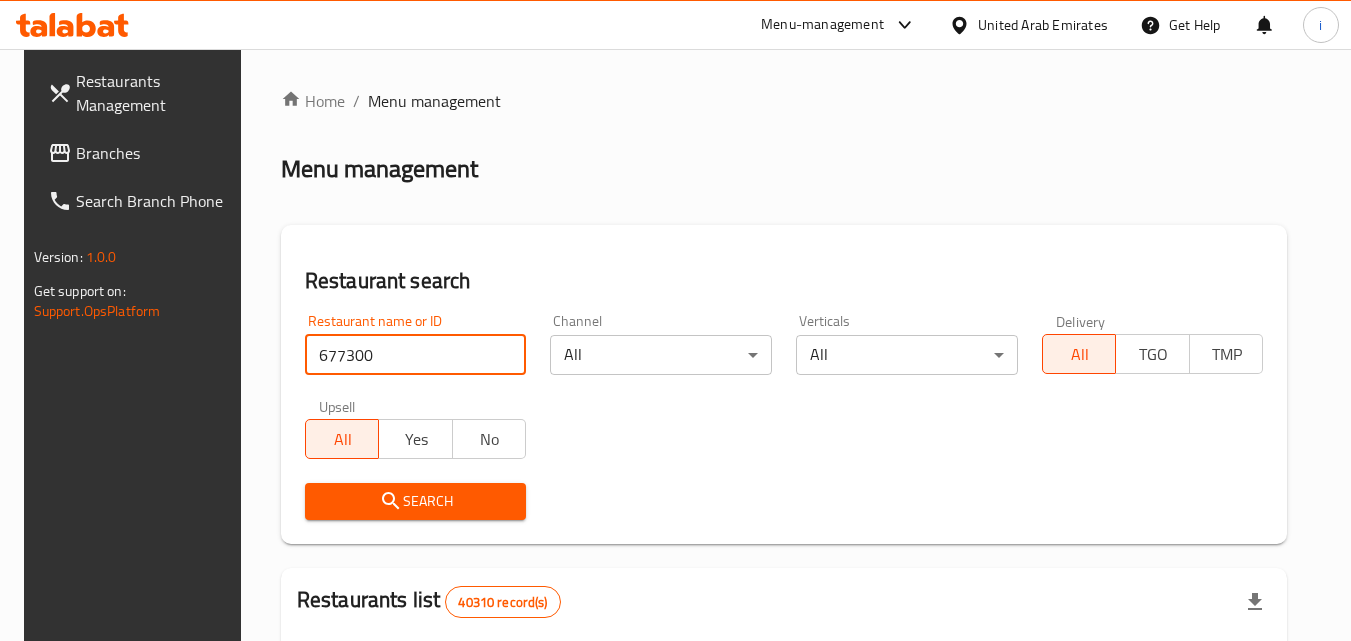 type on "677300" 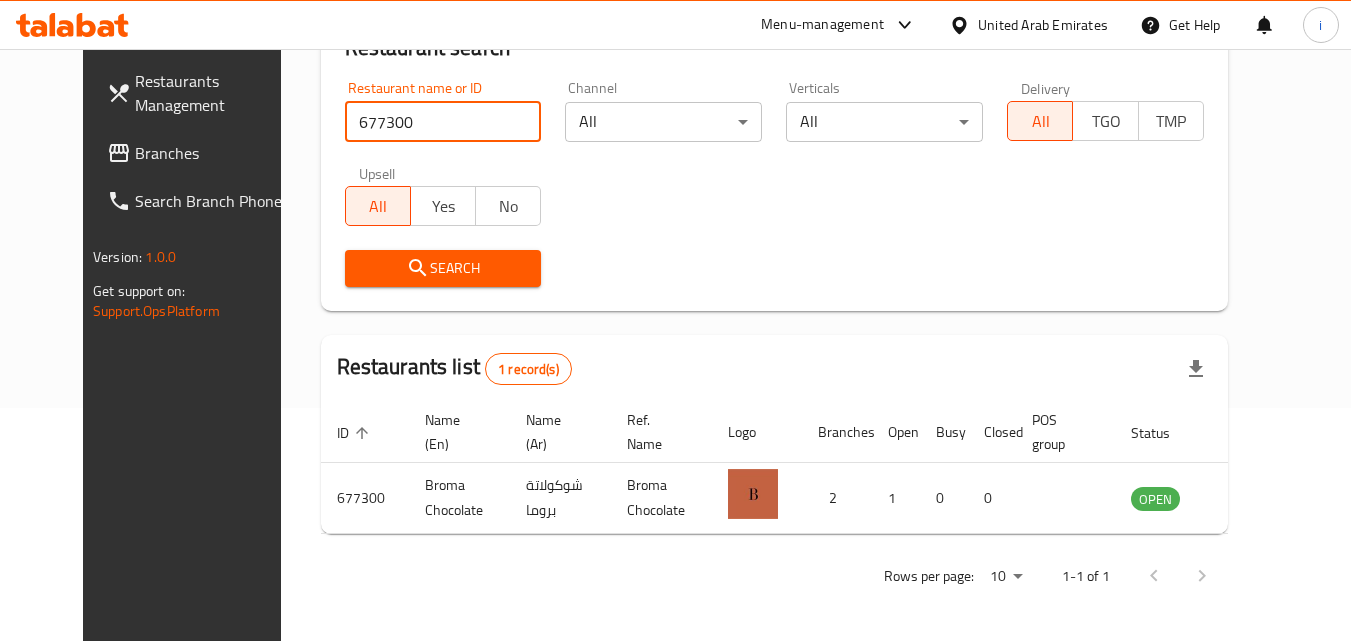 scroll, scrollTop: 234, scrollLeft: 0, axis: vertical 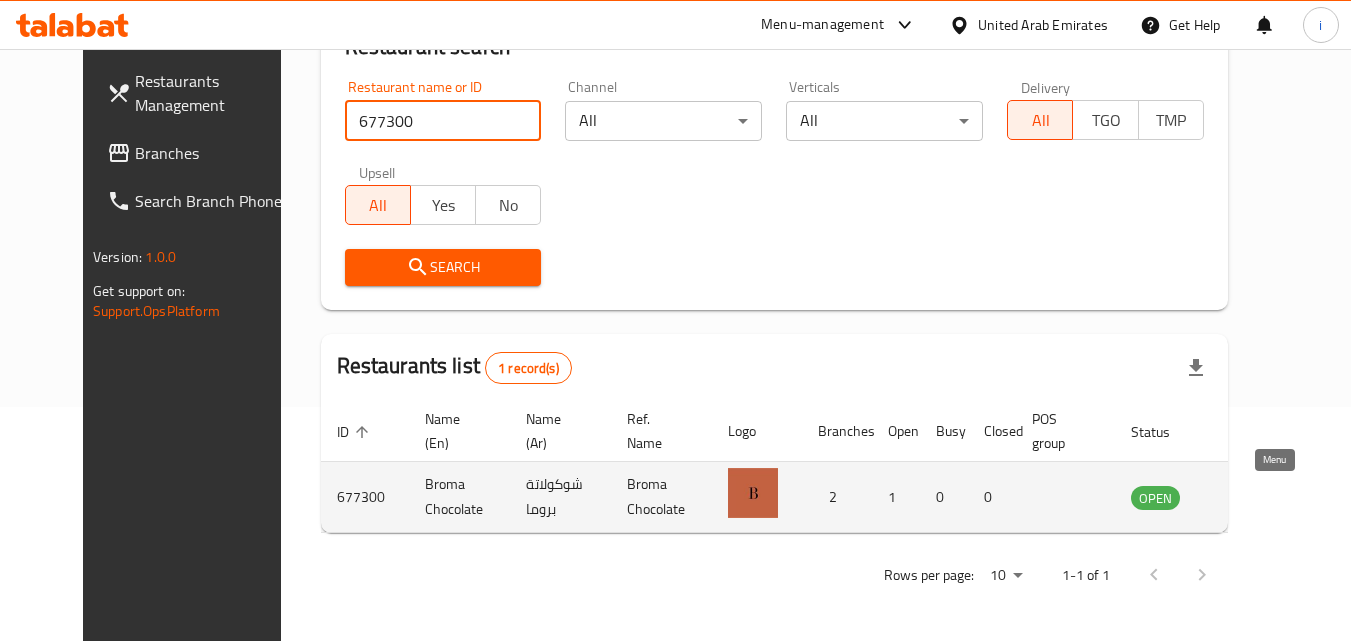 click 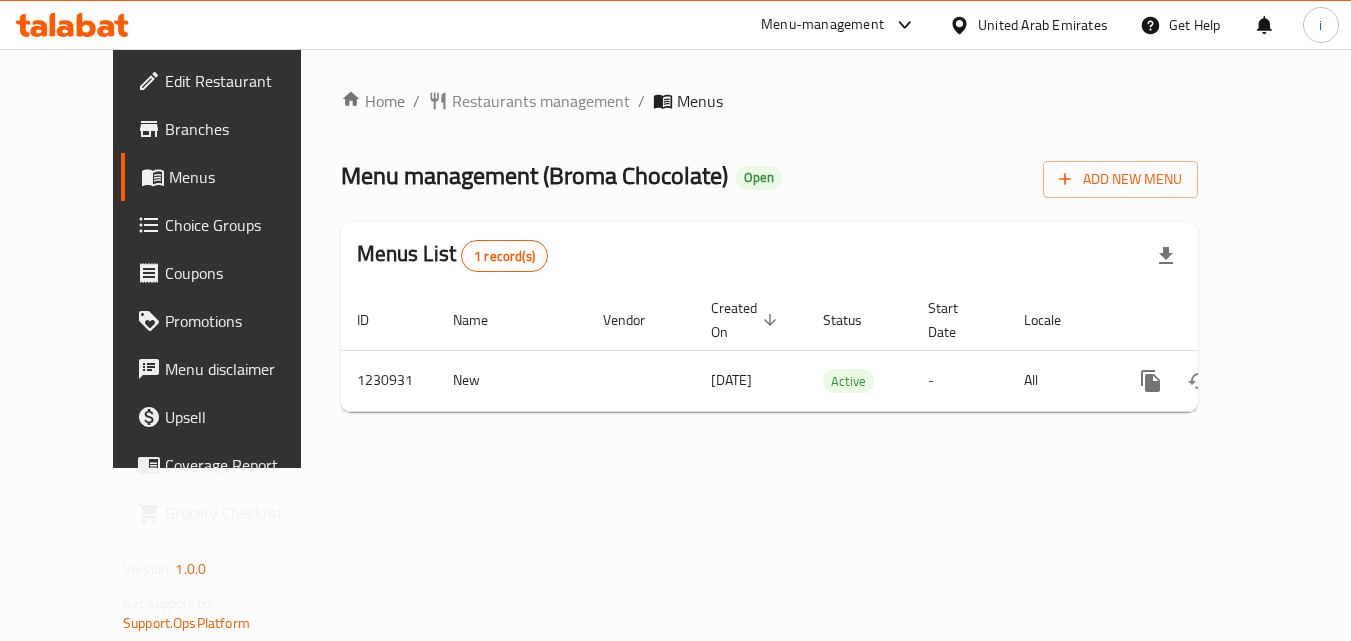 scroll, scrollTop: 0, scrollLeft: 0, axis: both 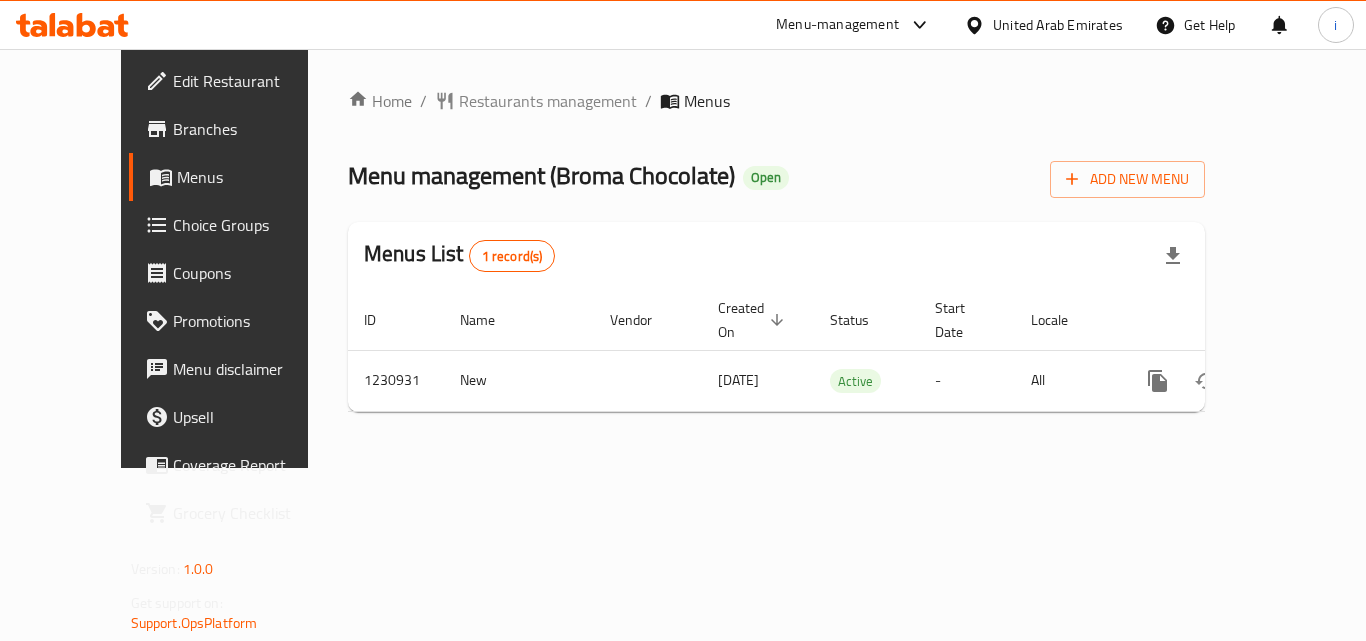 click on "United Arab Emirates" at bounding box center [1058, 25] 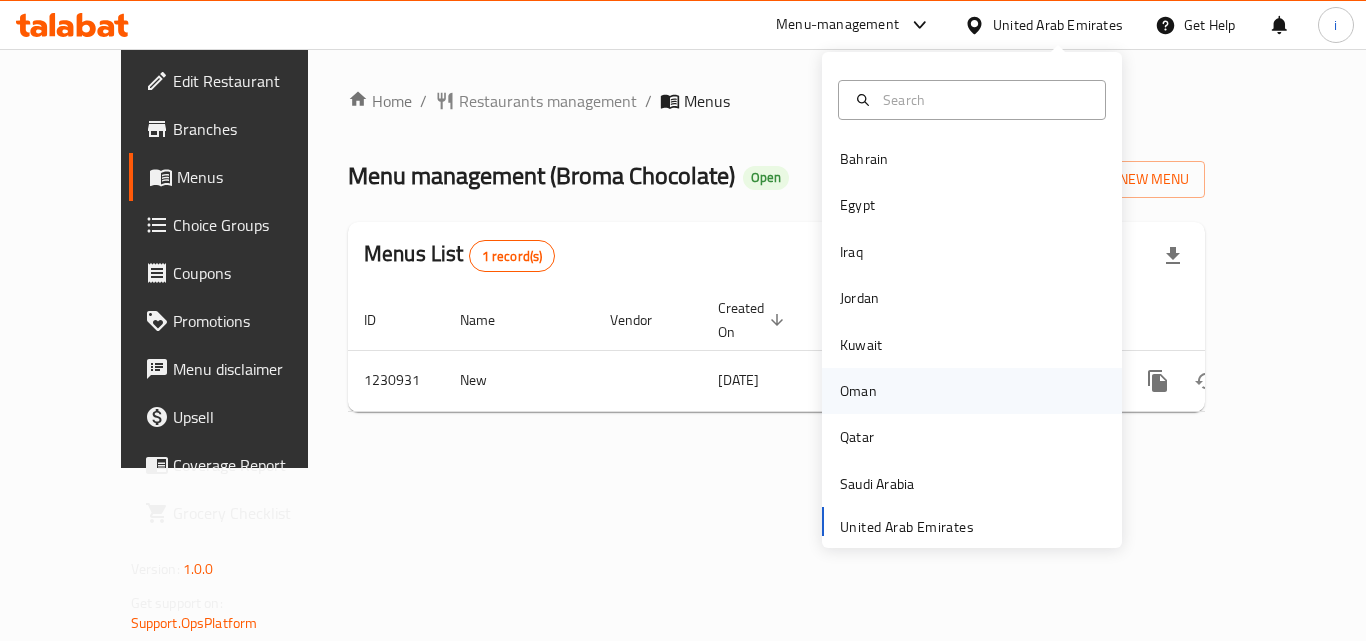click on "Oman" at bounding box center (858, 391) 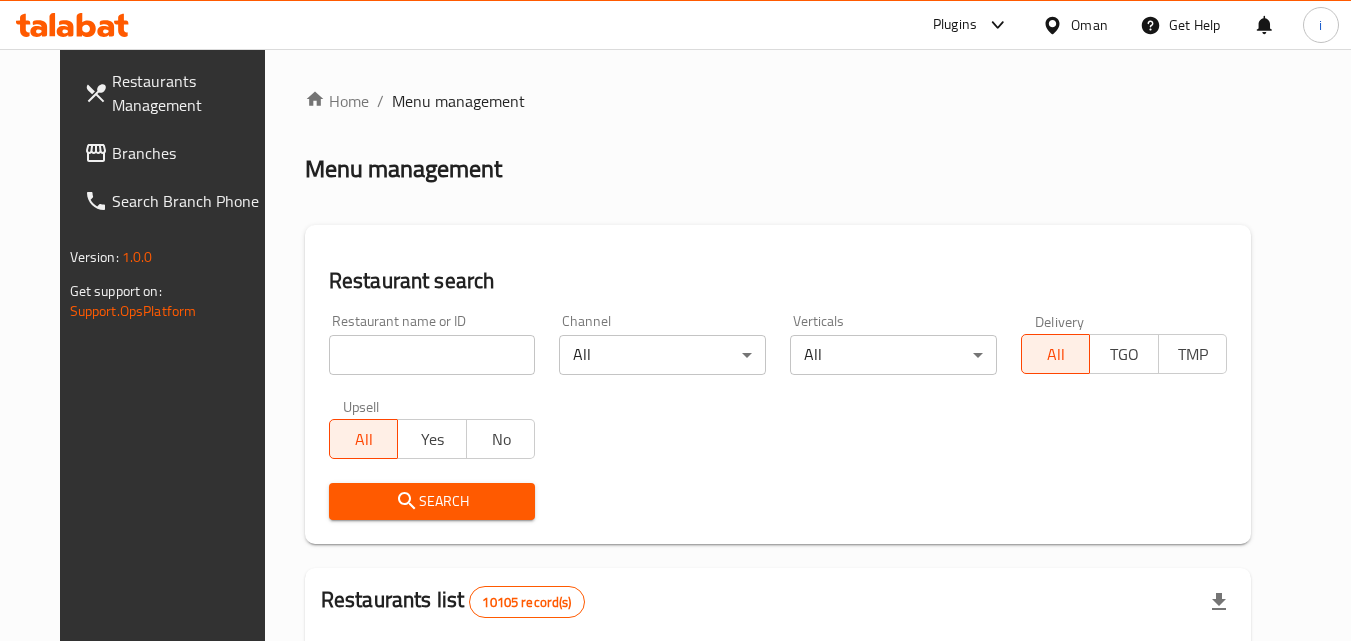 click on "Plugins" at bounding box center (955, 25) 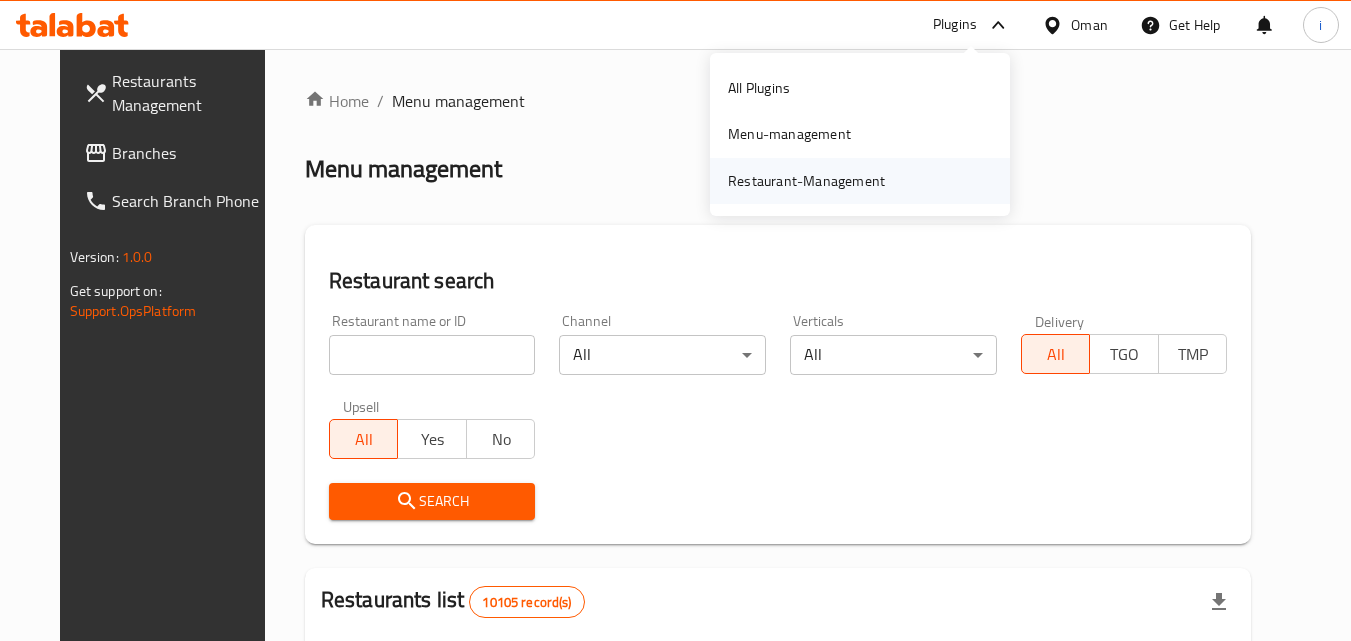 click on "Restaurant-Management" at bounding box center [806, 181] 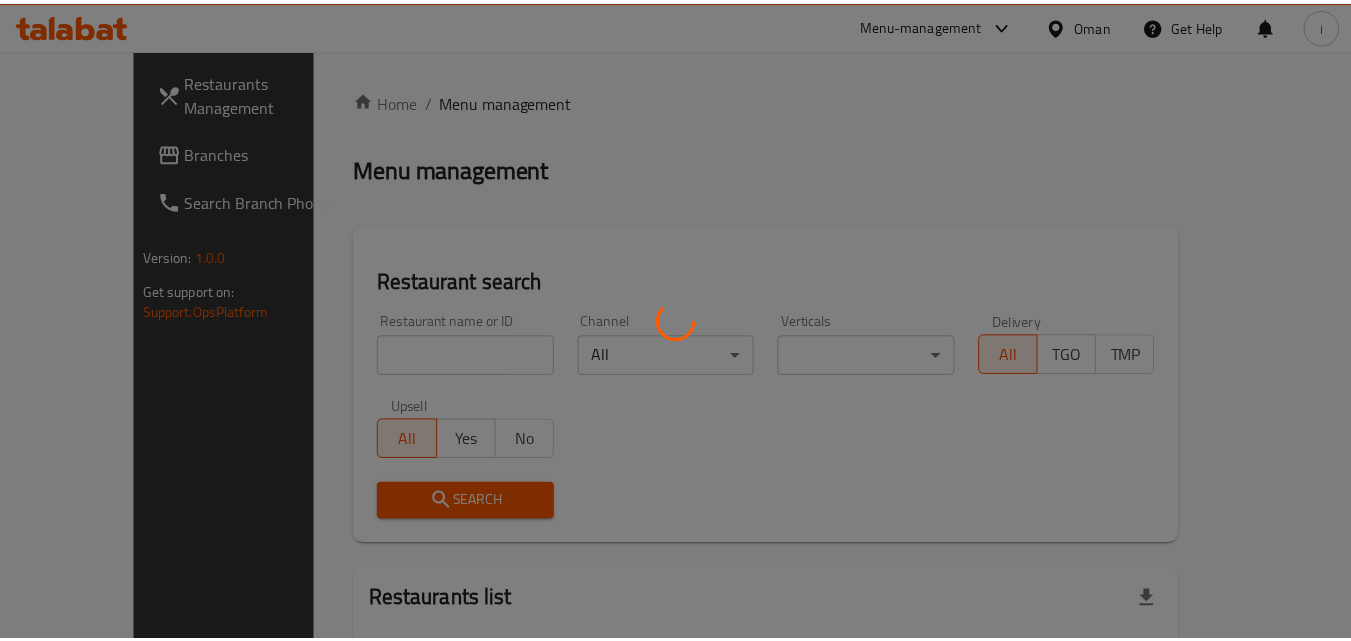 scroll, scrollTop: 0, scrollLeft: 0, axis: both 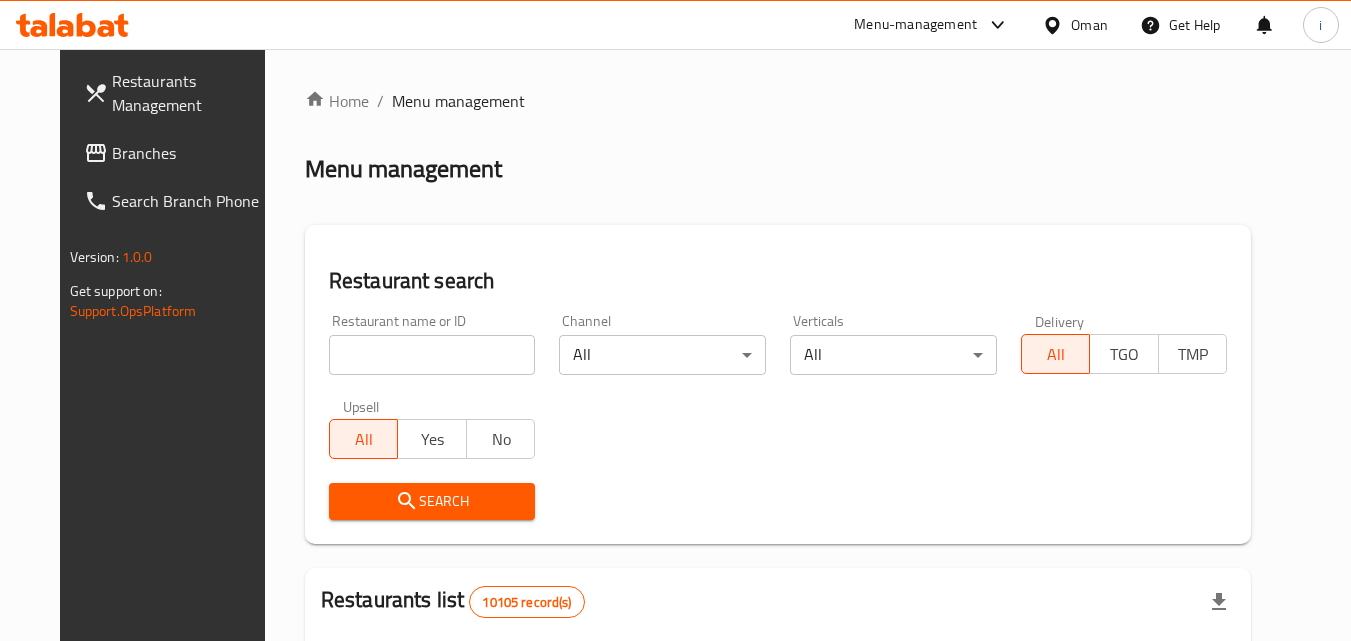 click at bounding box center [432, 355] 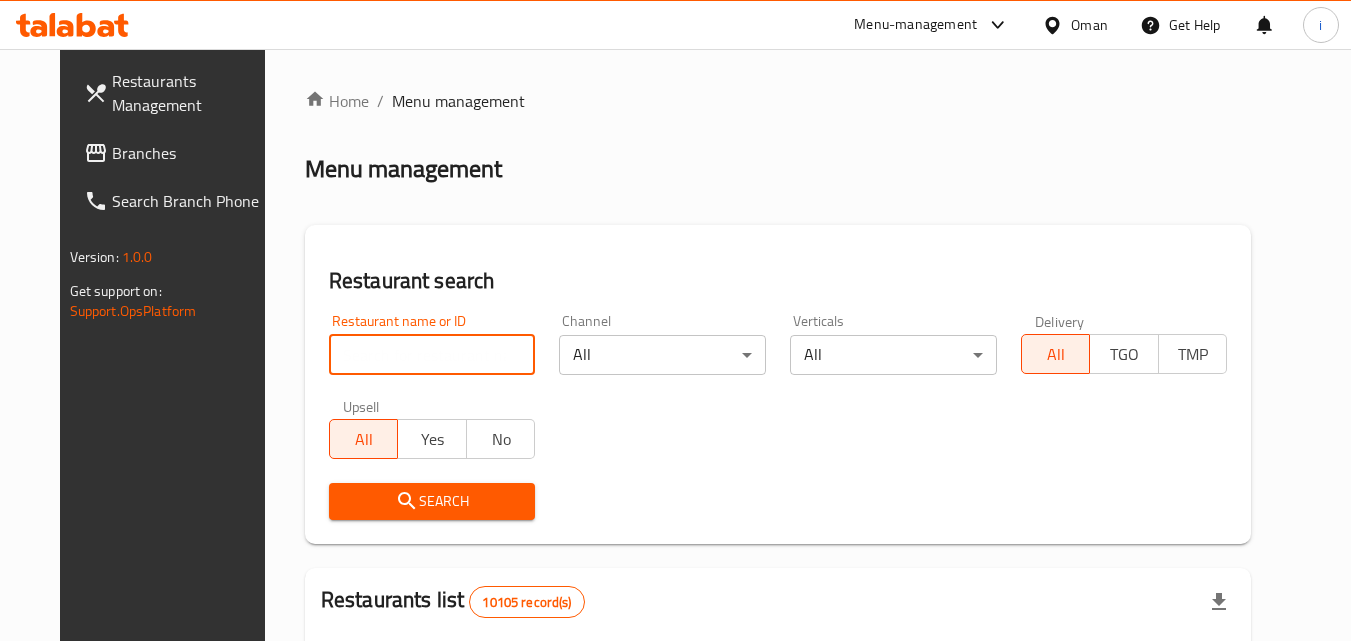paste on "690045" 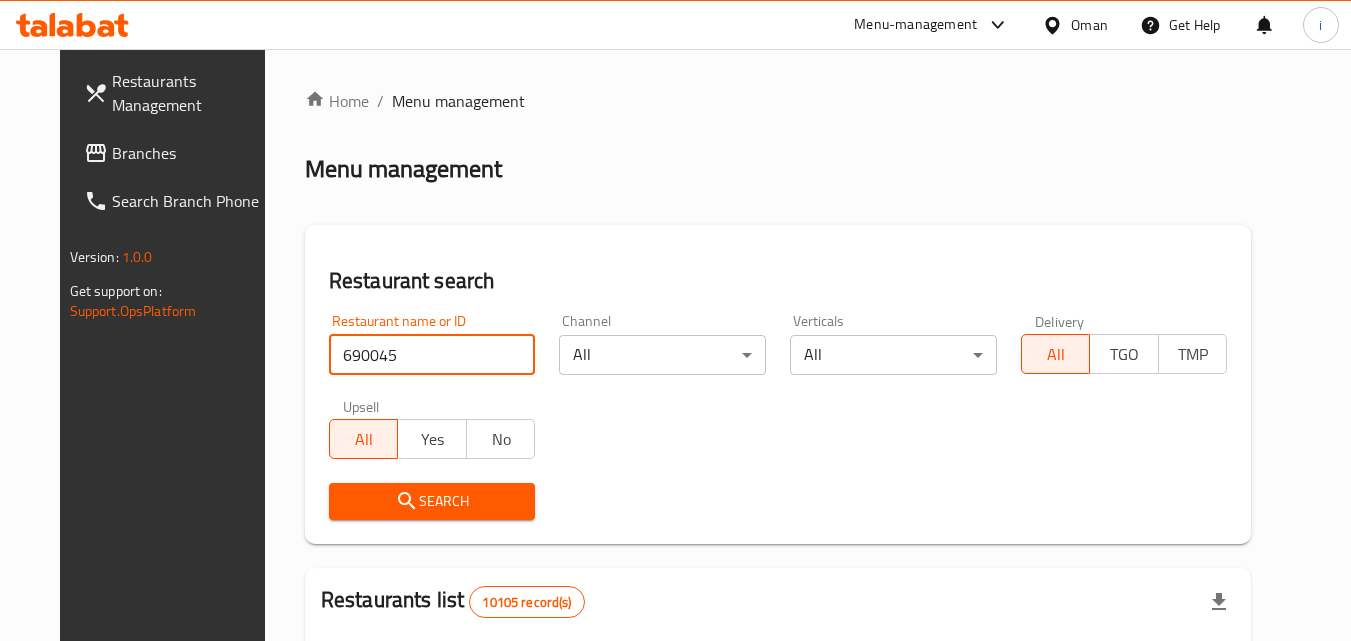 type on "690045" 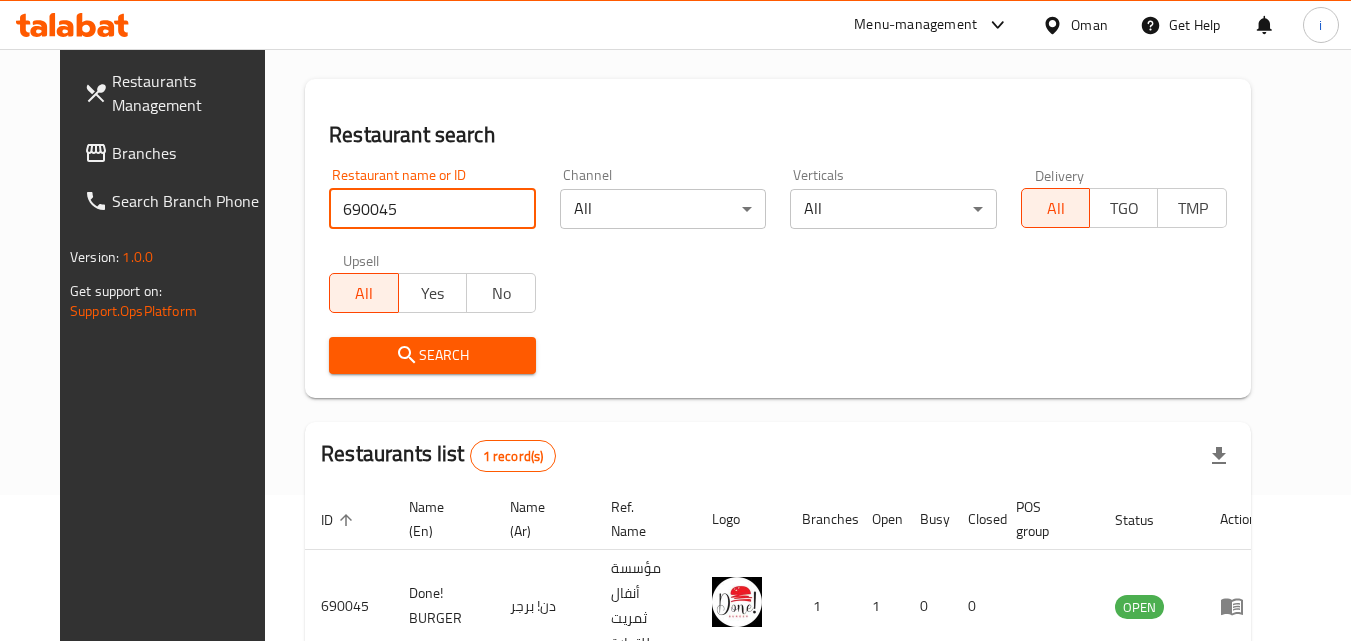 scroll, scrollTop: 234, scrollLeft: 0, axis: vertical 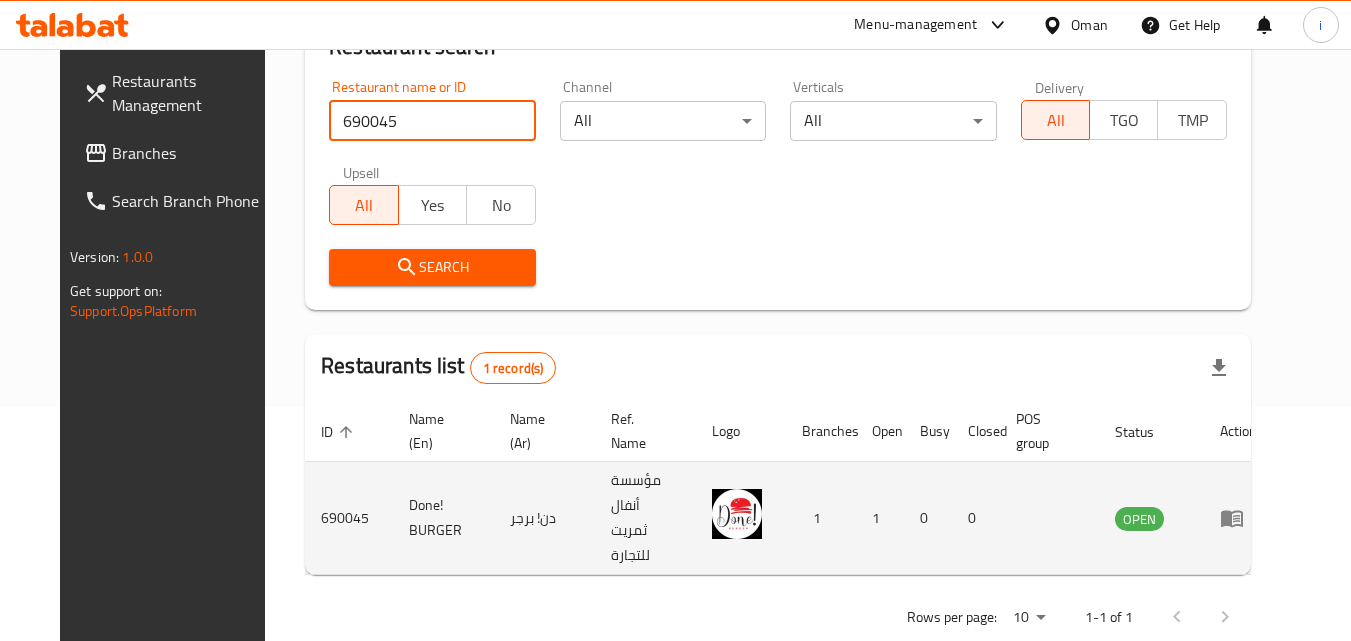 click at bounding box center [1238, 518] 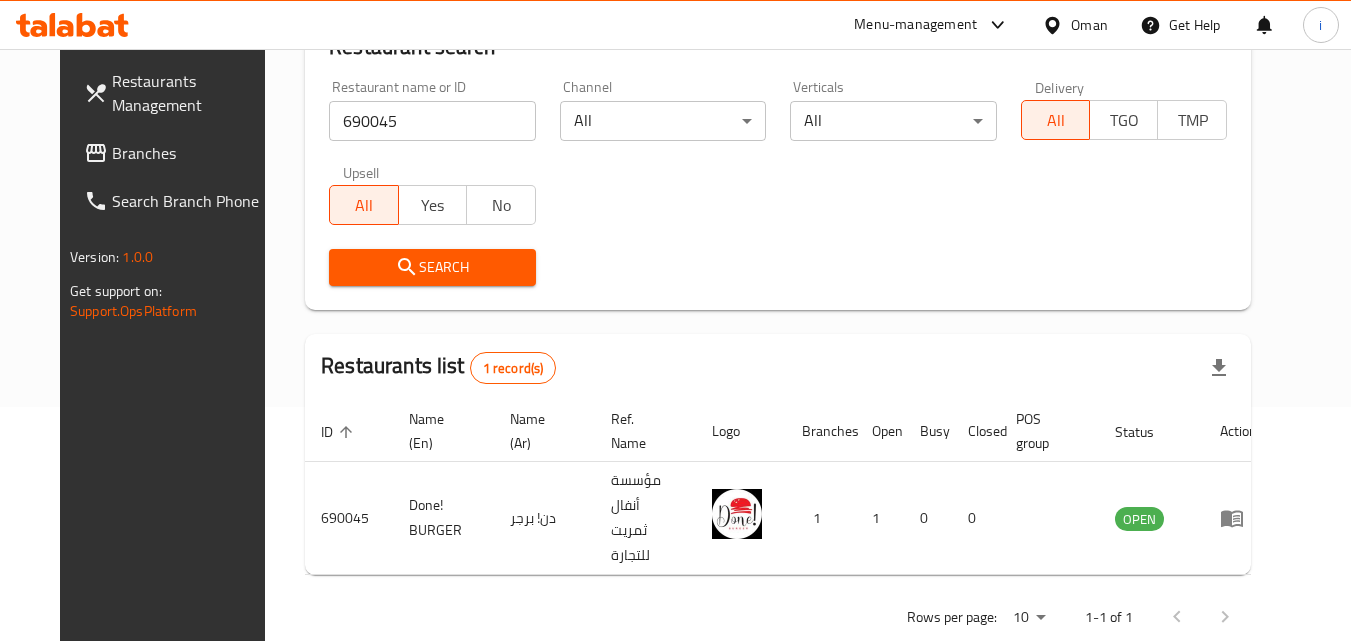 click on "Oman" at bounding box center (1089, 25) 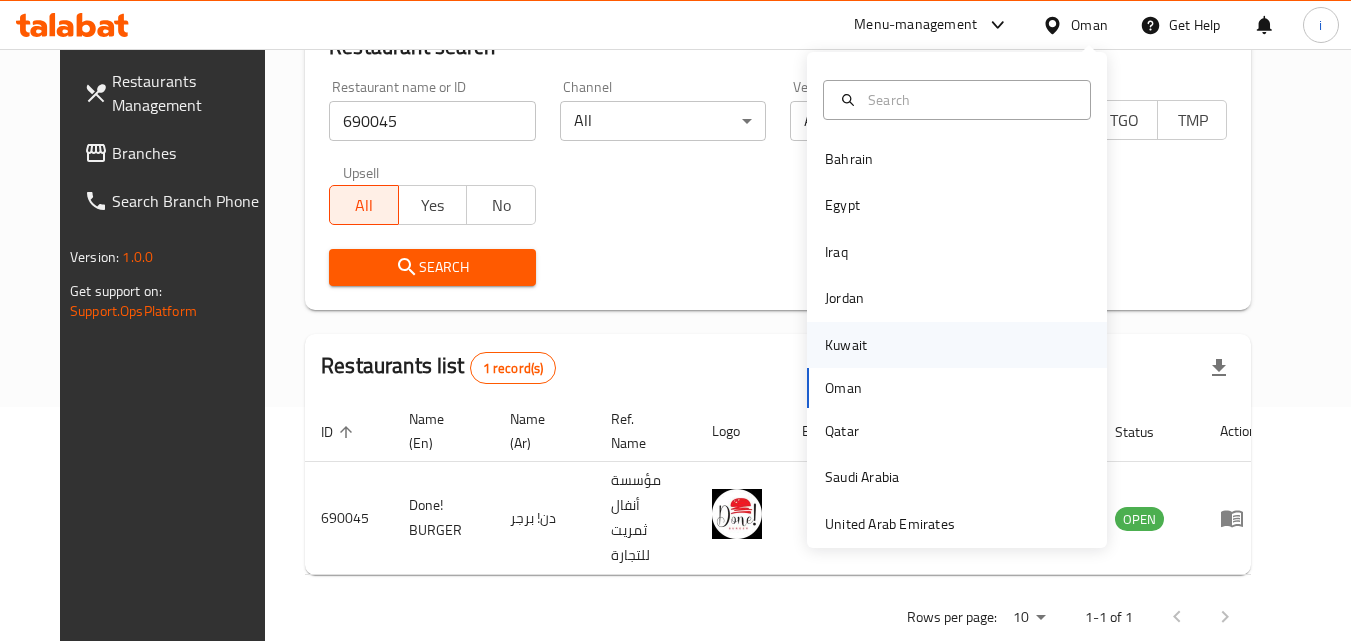 click on "Kuwait" at bounding box center (846, 345) 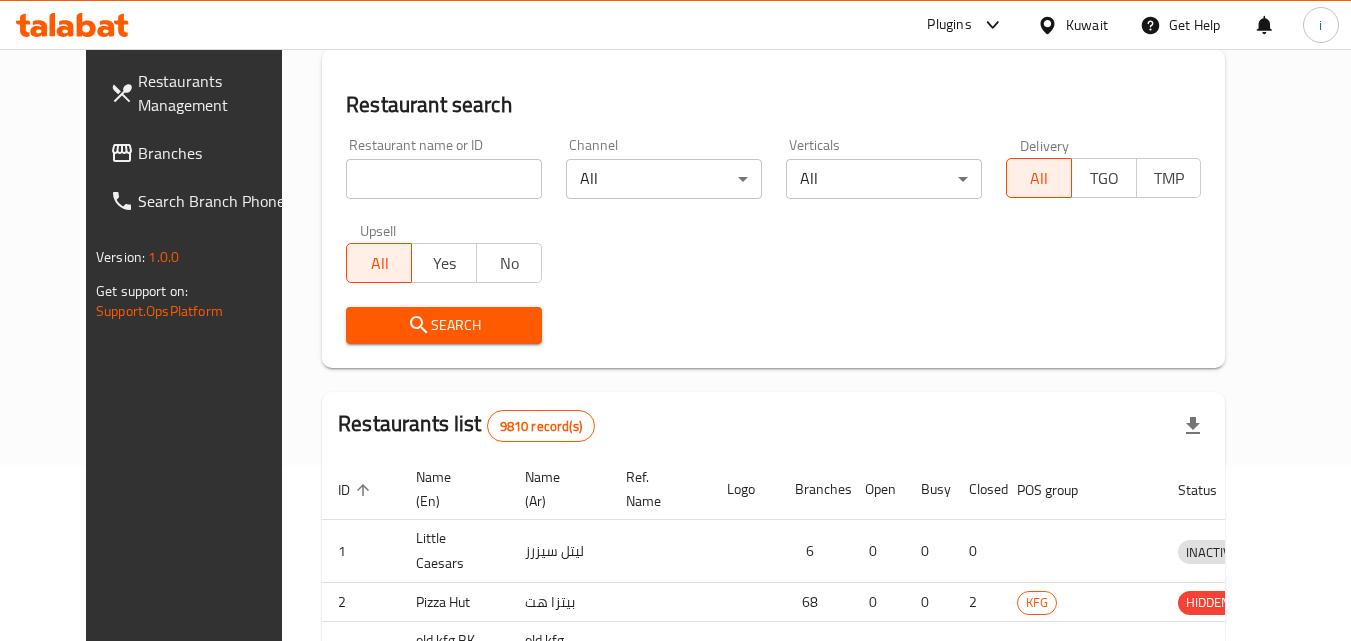 scroll, scrollTop: 234, scrollLeft: 0, axis: vertical 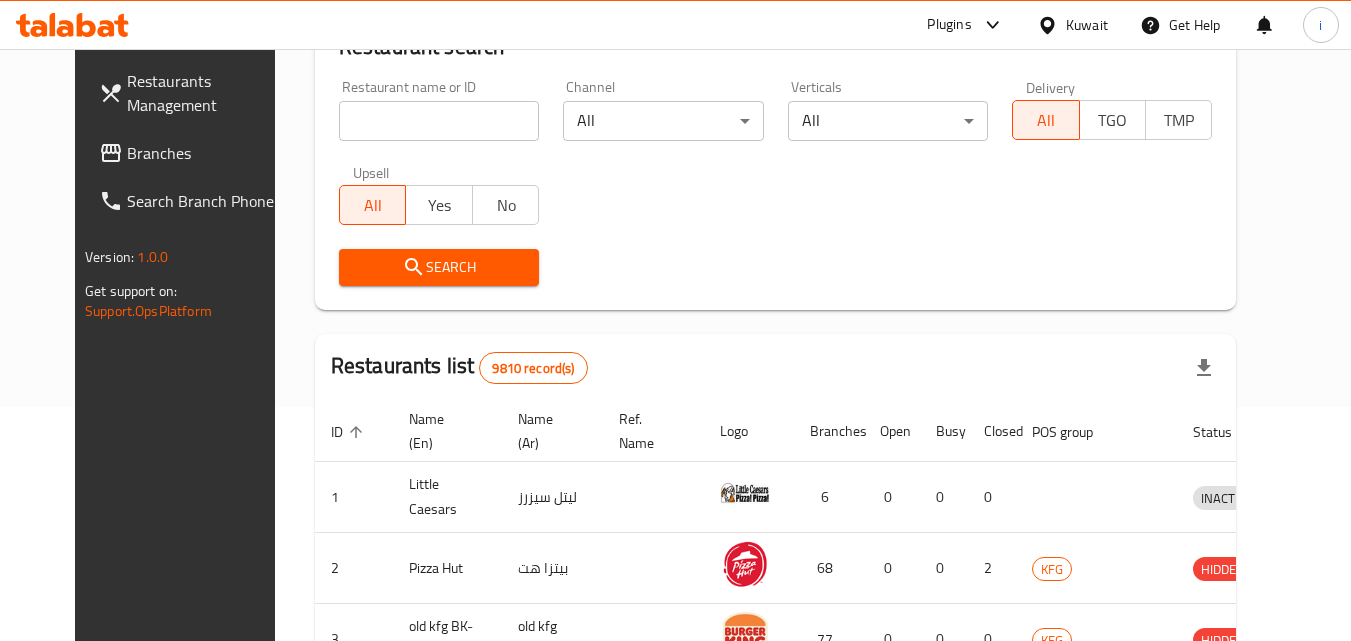 click on "Plugins" at bounding box center [949, 25] 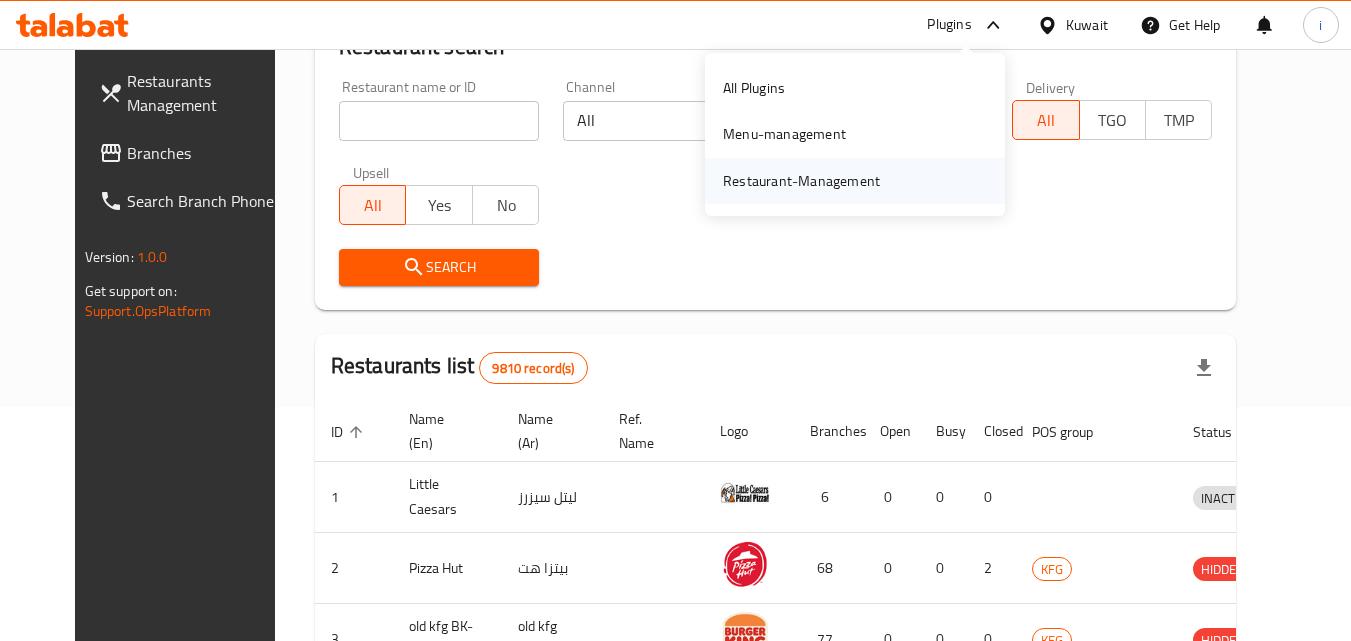 click on "Restaurant-Management" at bounding box center [801, 181] 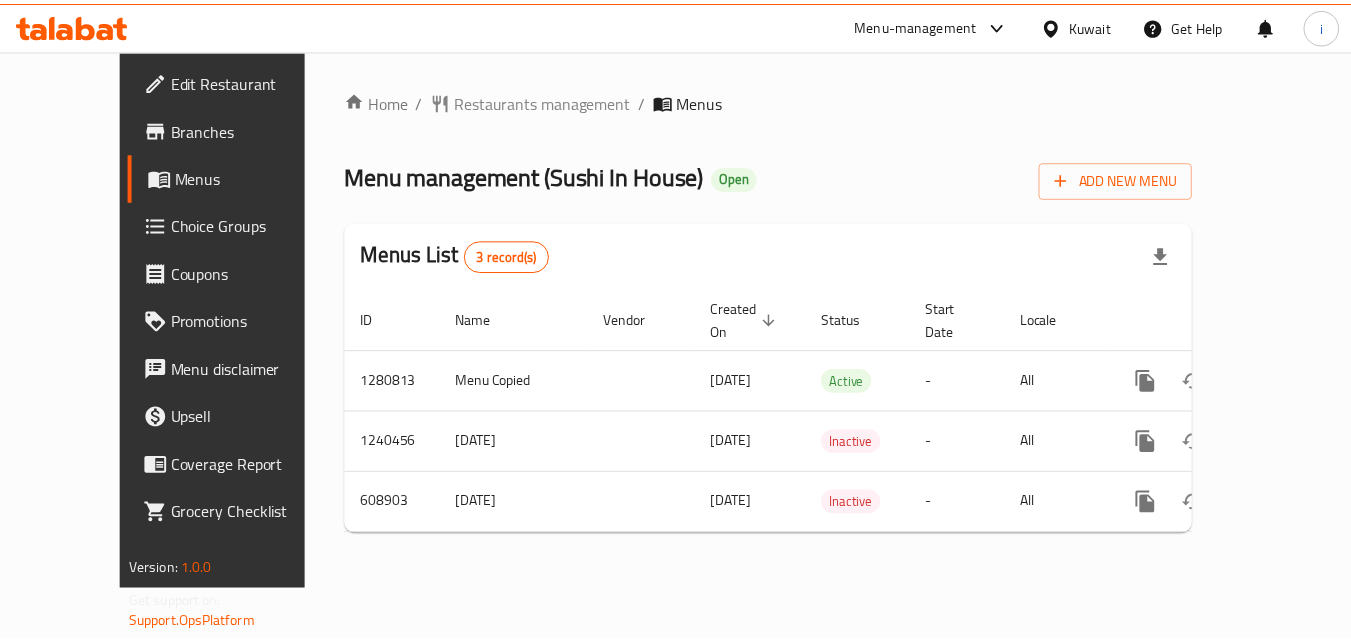 scroll, scrollTop: 0, scrollLeft: 0, axis: both 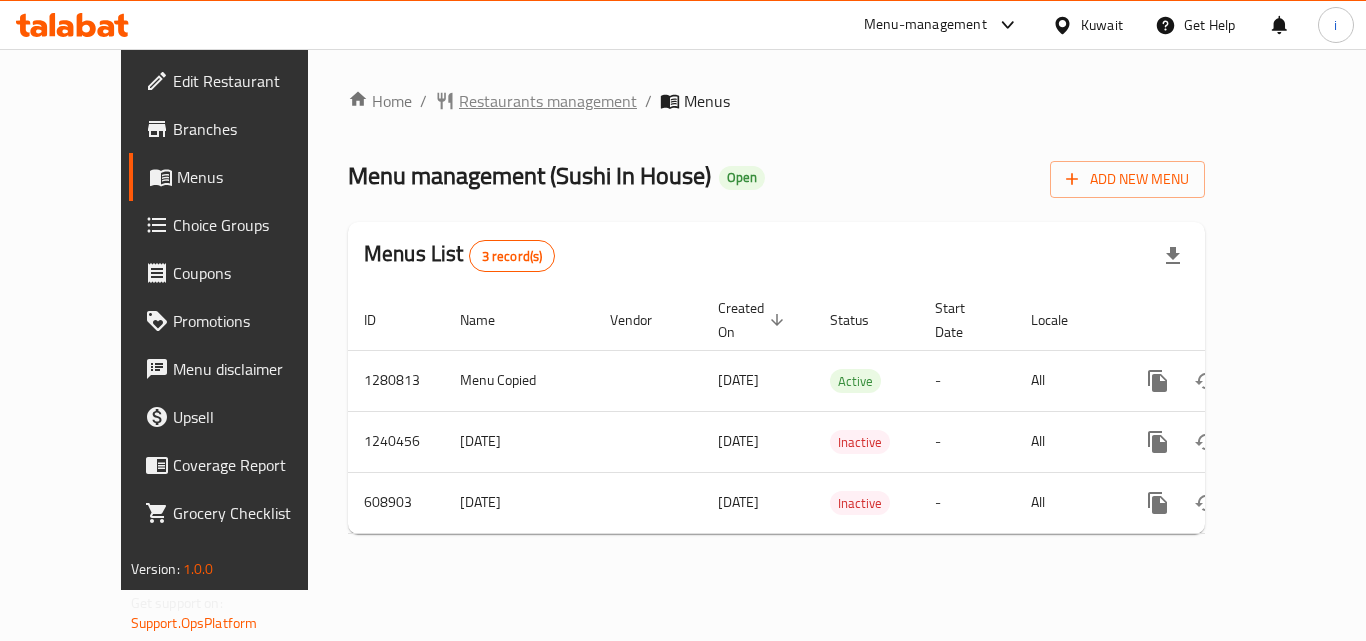 click on "Restaurants management" at bounding box center [548, 101] 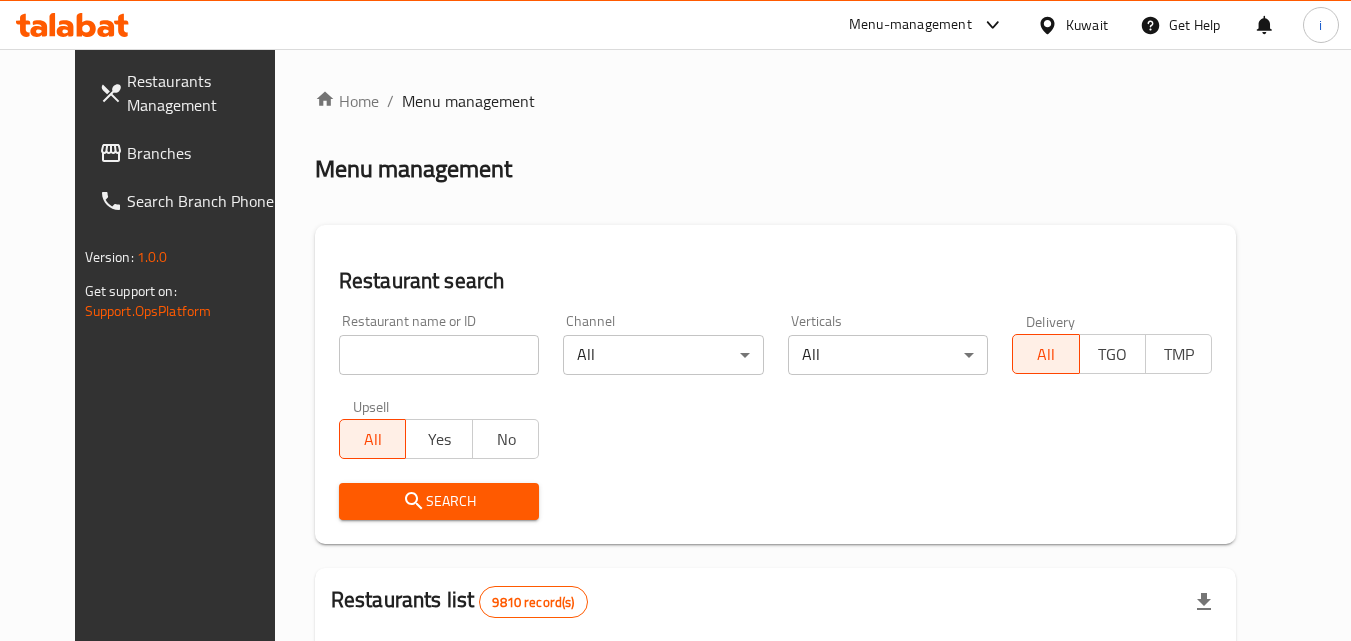 click at bounding box center [439, 355] 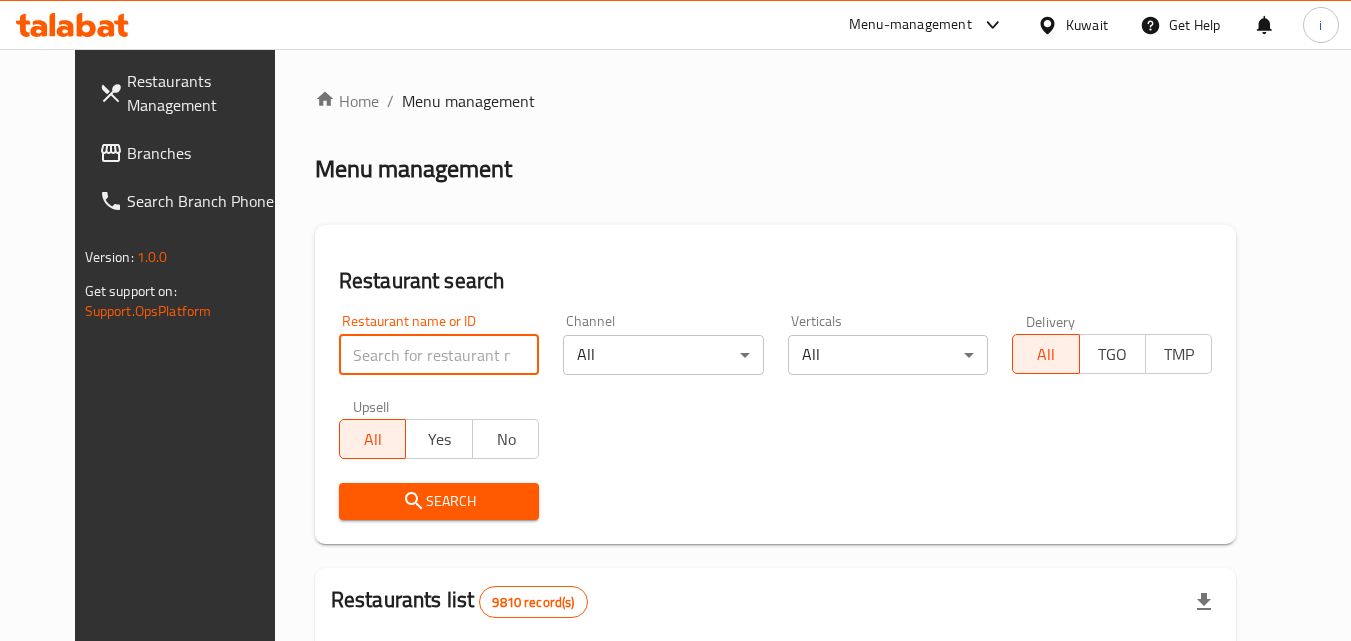 paste on "638273" 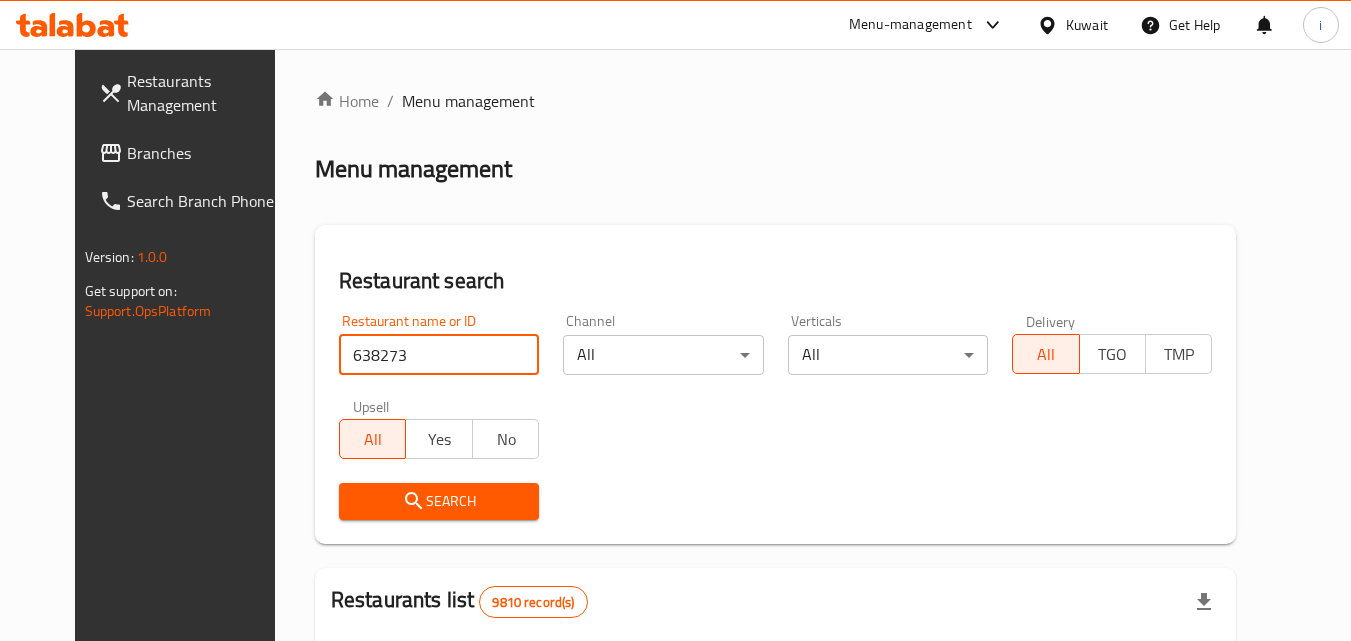 type on "638273" 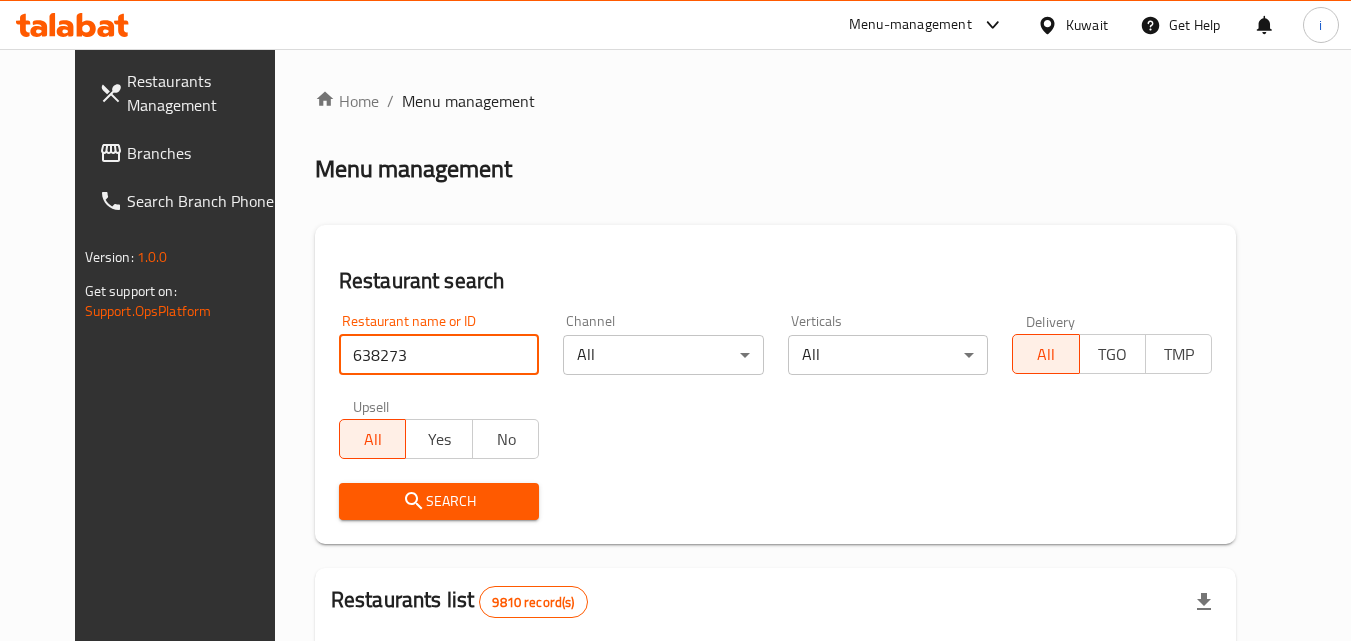 click on "Search" at bounding box center (439, 501) 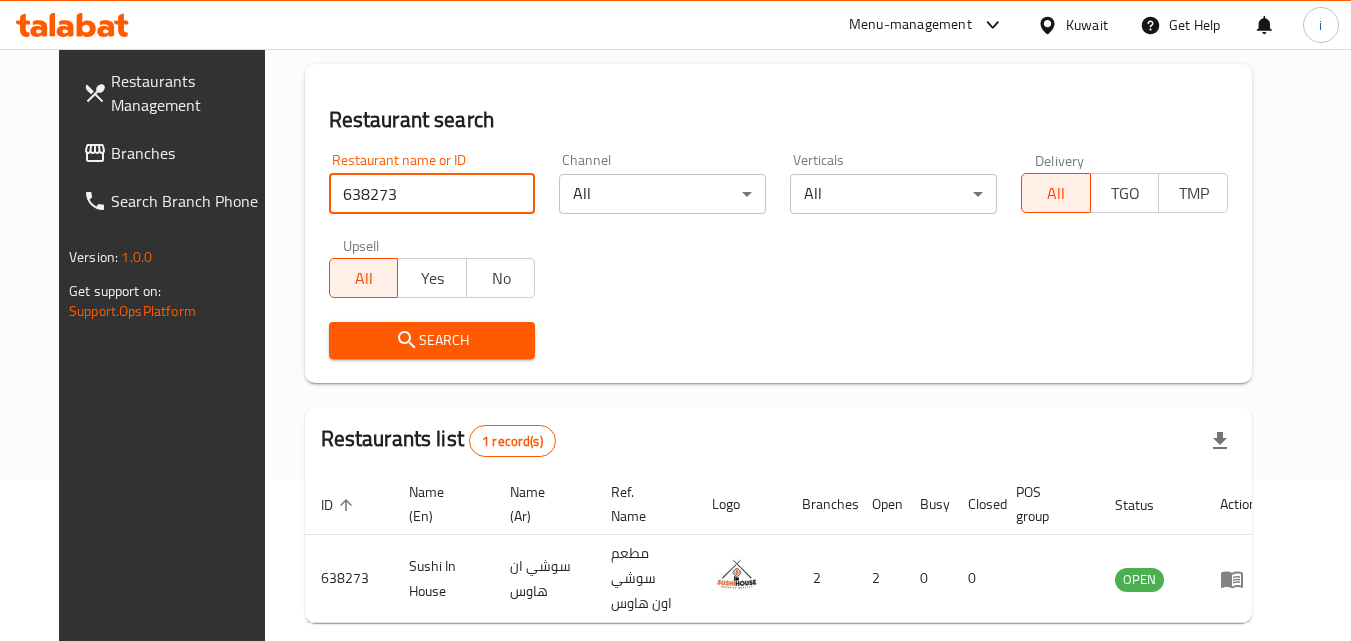 scroll, scrollTop: 234, scrollLeft: 0, axis: vertical 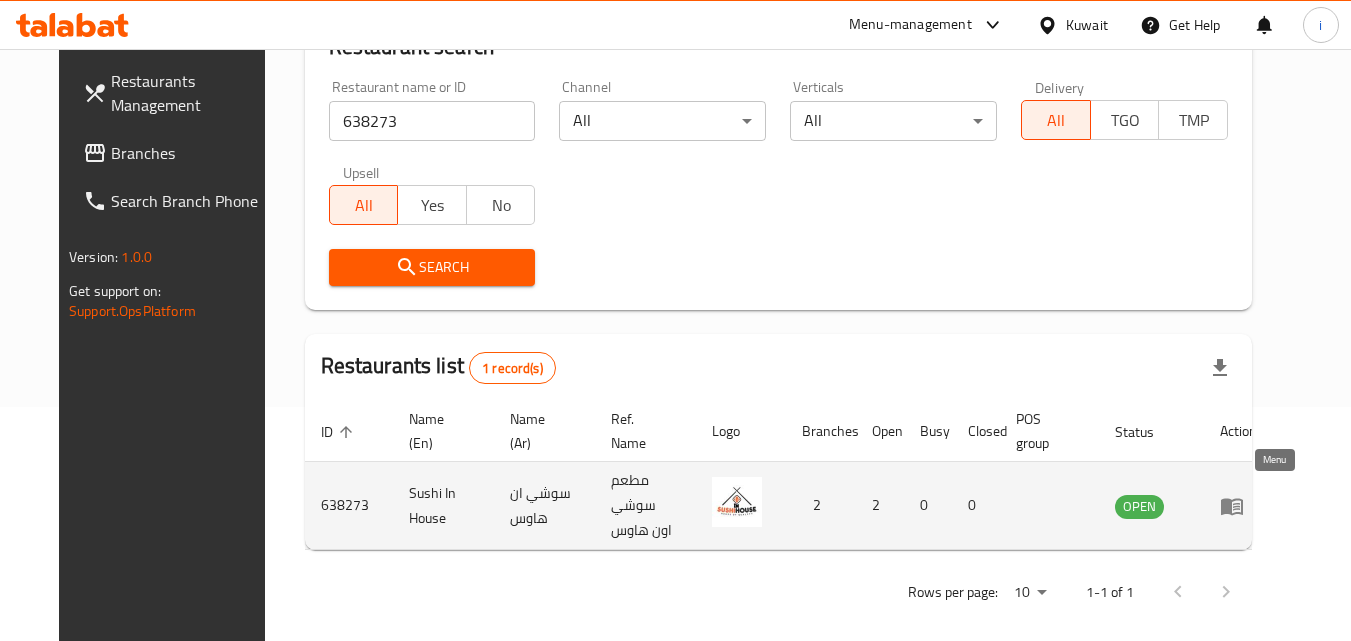 click 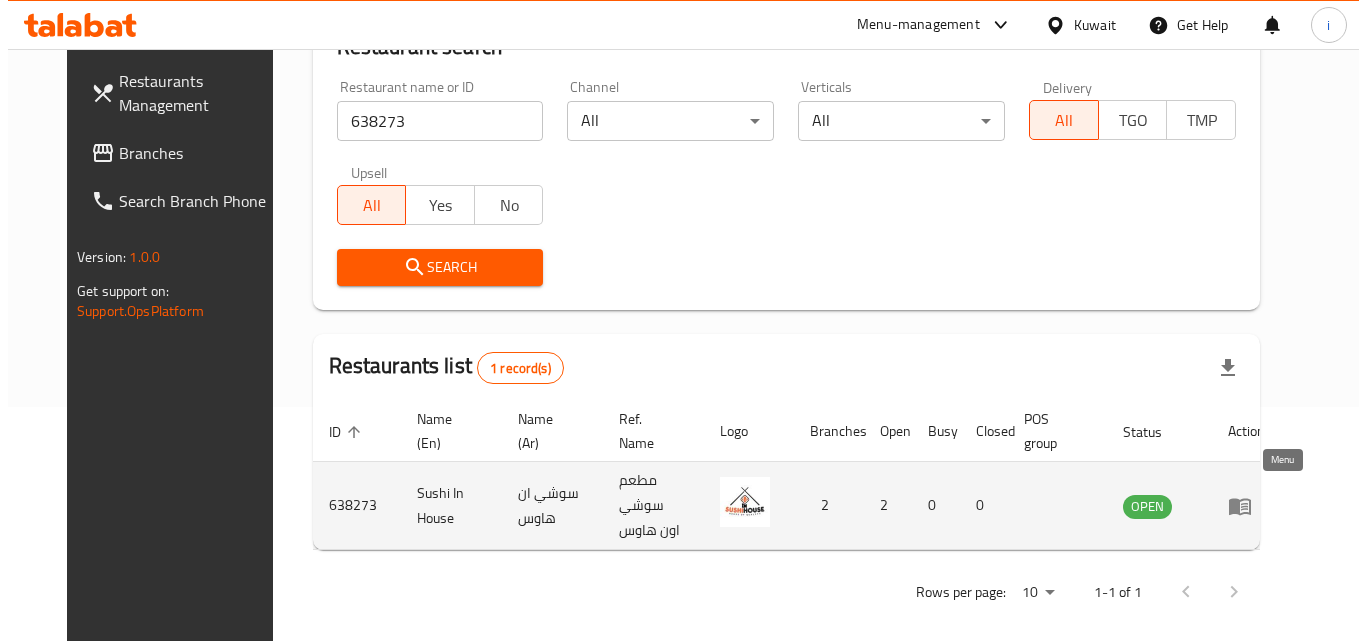 scroll, scrollTop: 0, scrollLeft: 0, axis: both 